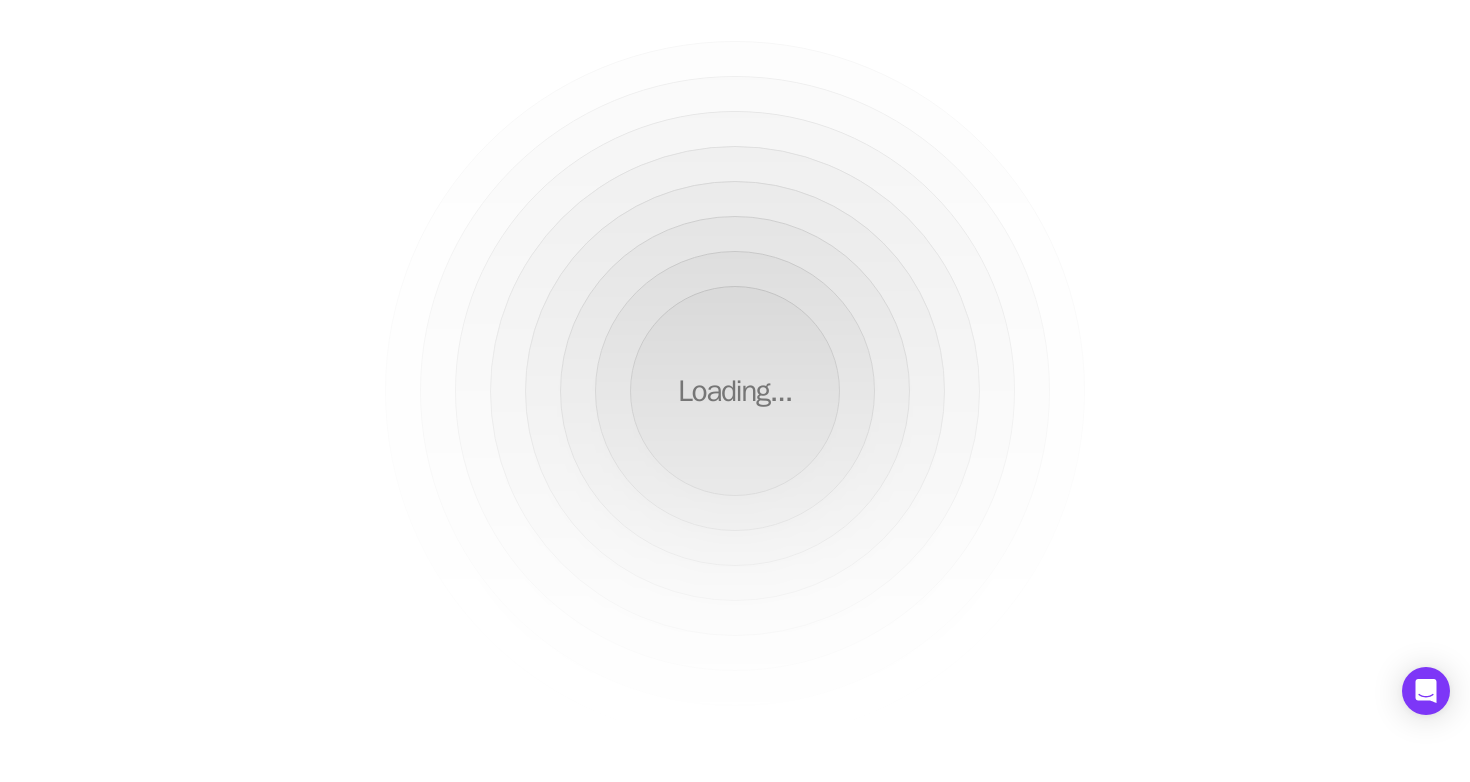 scroll, scrollTop: 0, scrollLeft: 0, axis: both 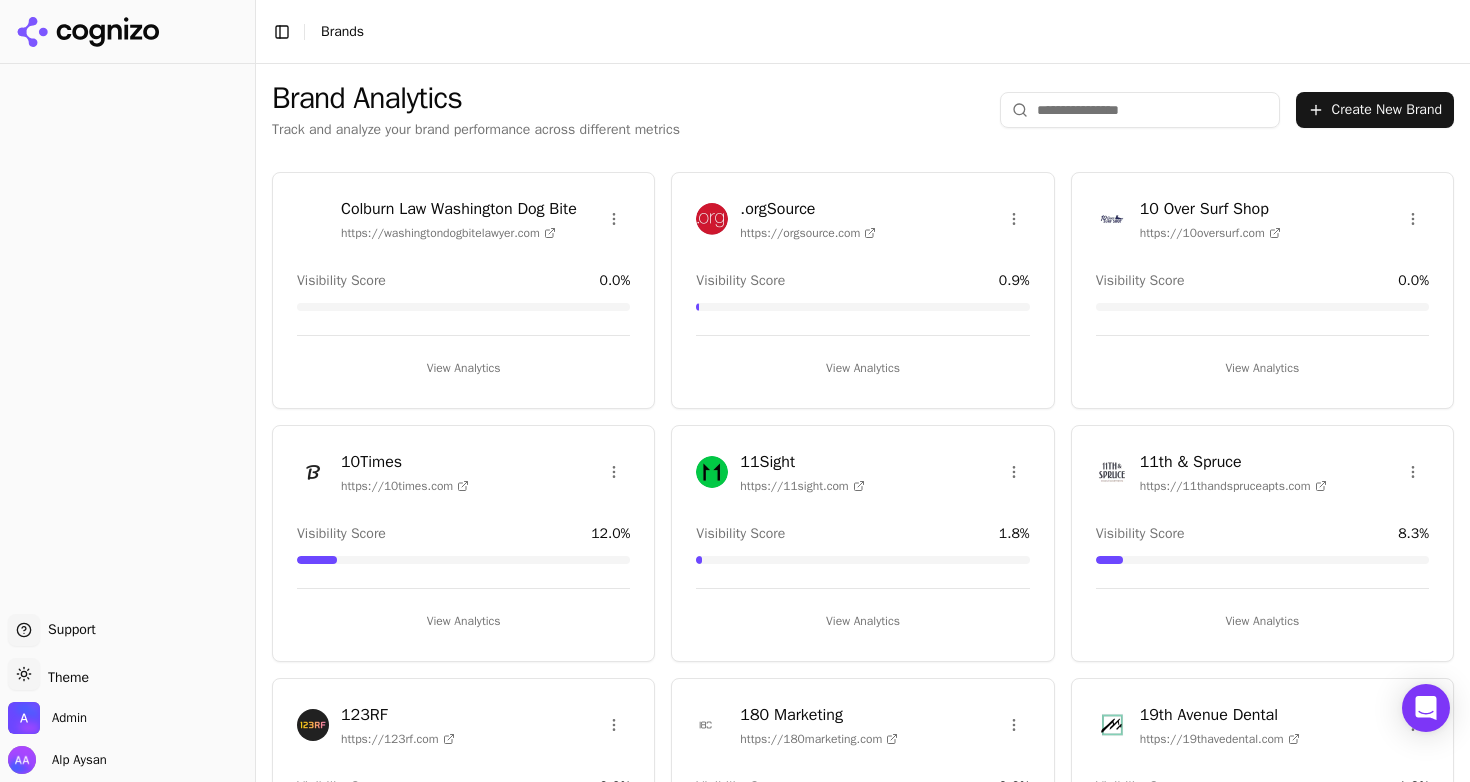 click at bounding box center (1140, 110) 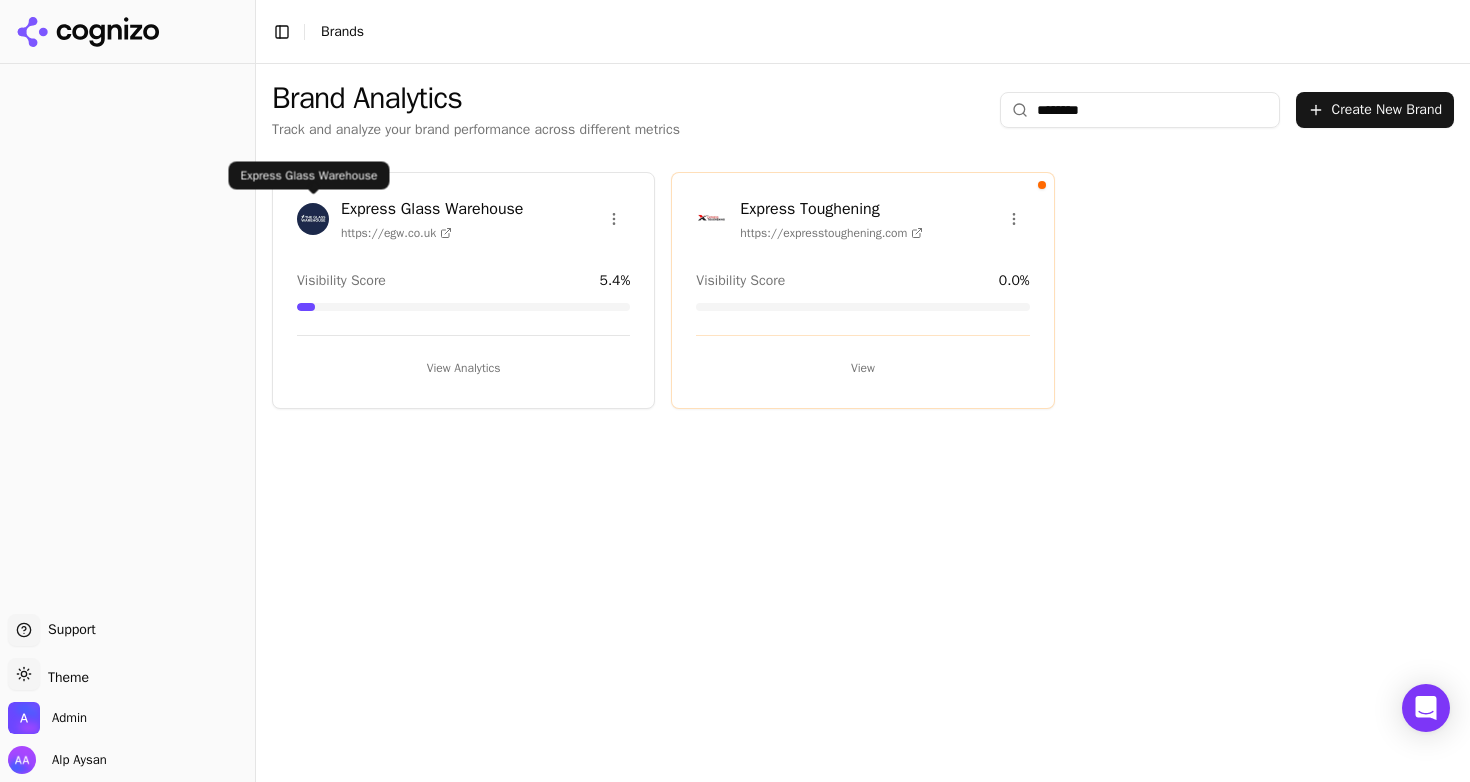 type on "*******" 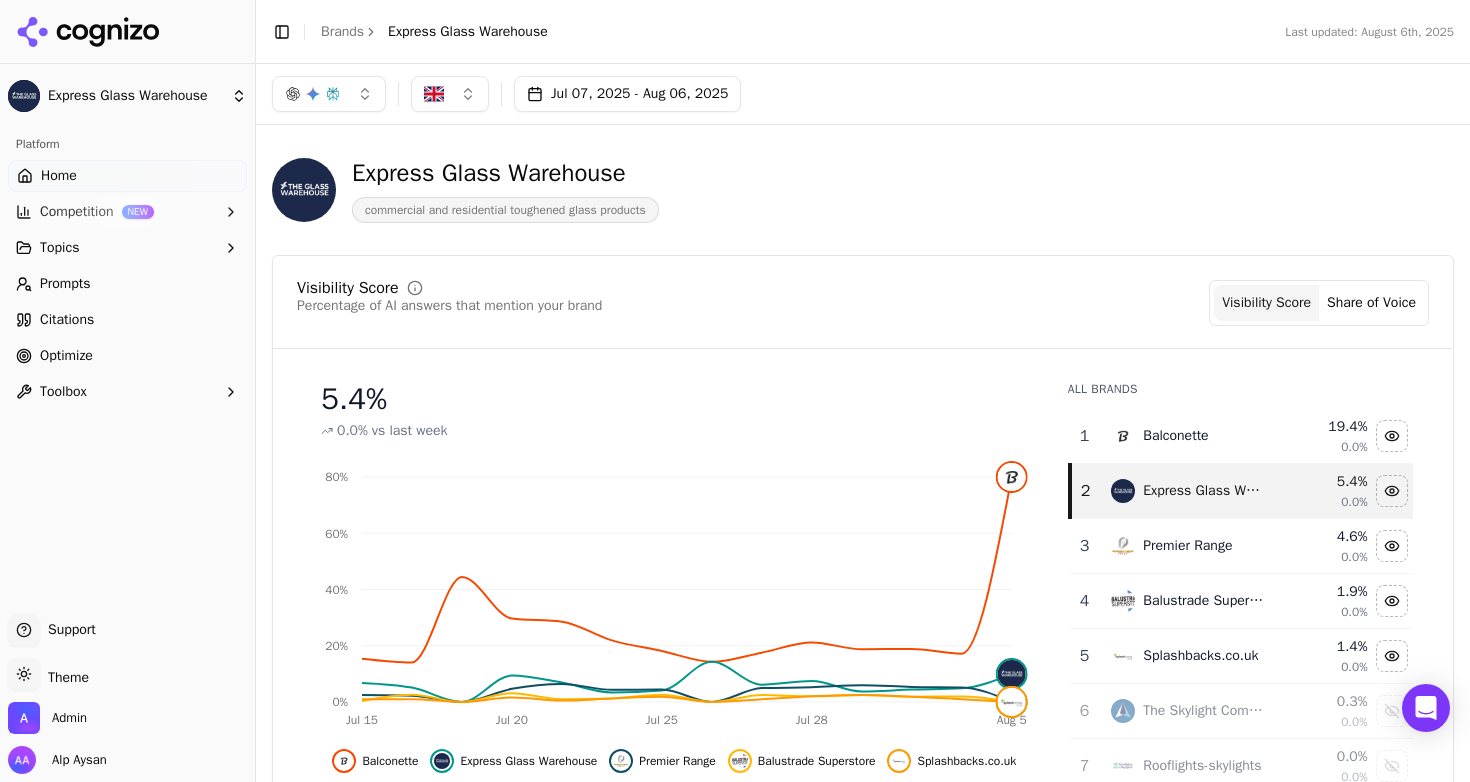 click on "Brands" at bounding box center (342, 31) 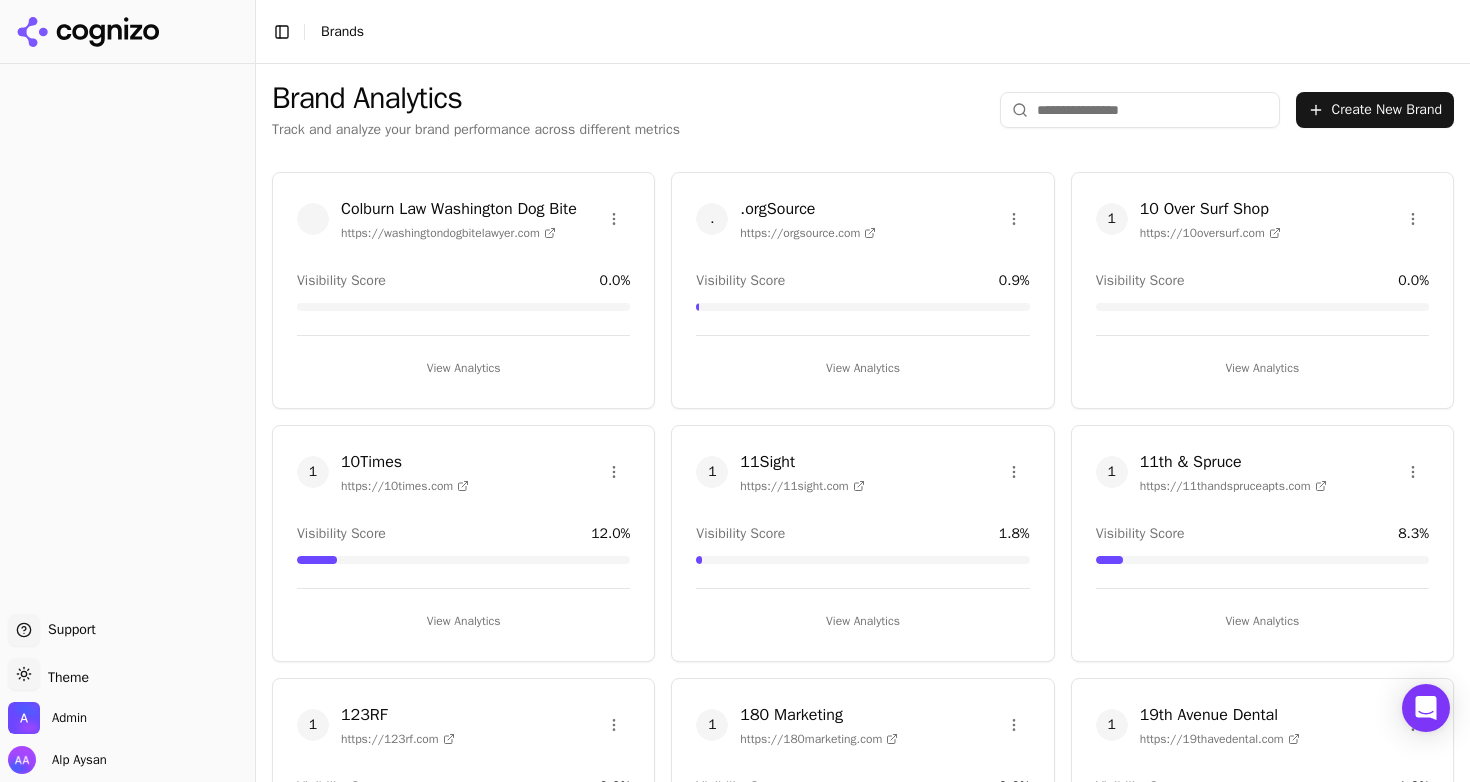 click at bounding box center (1140, 110) 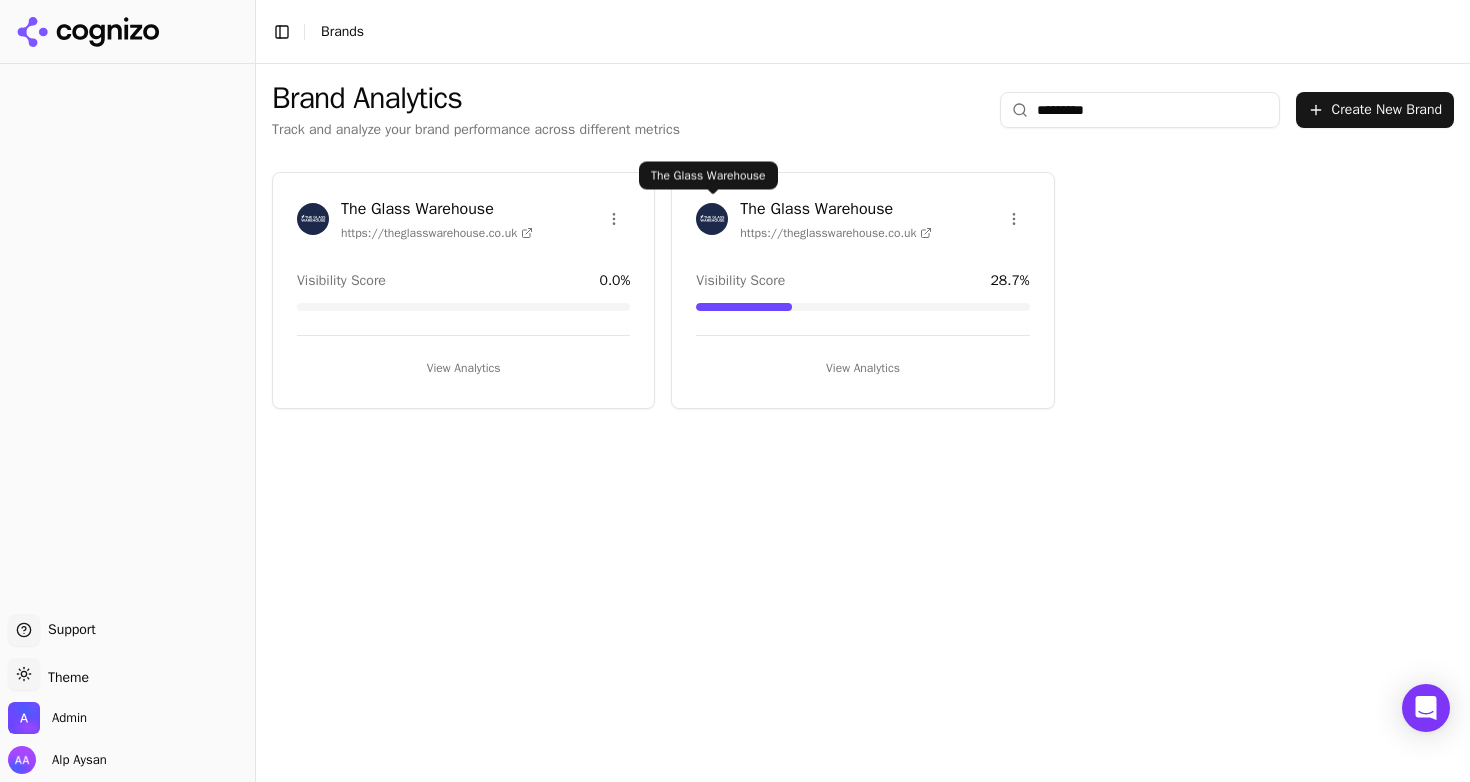 type on "*********" 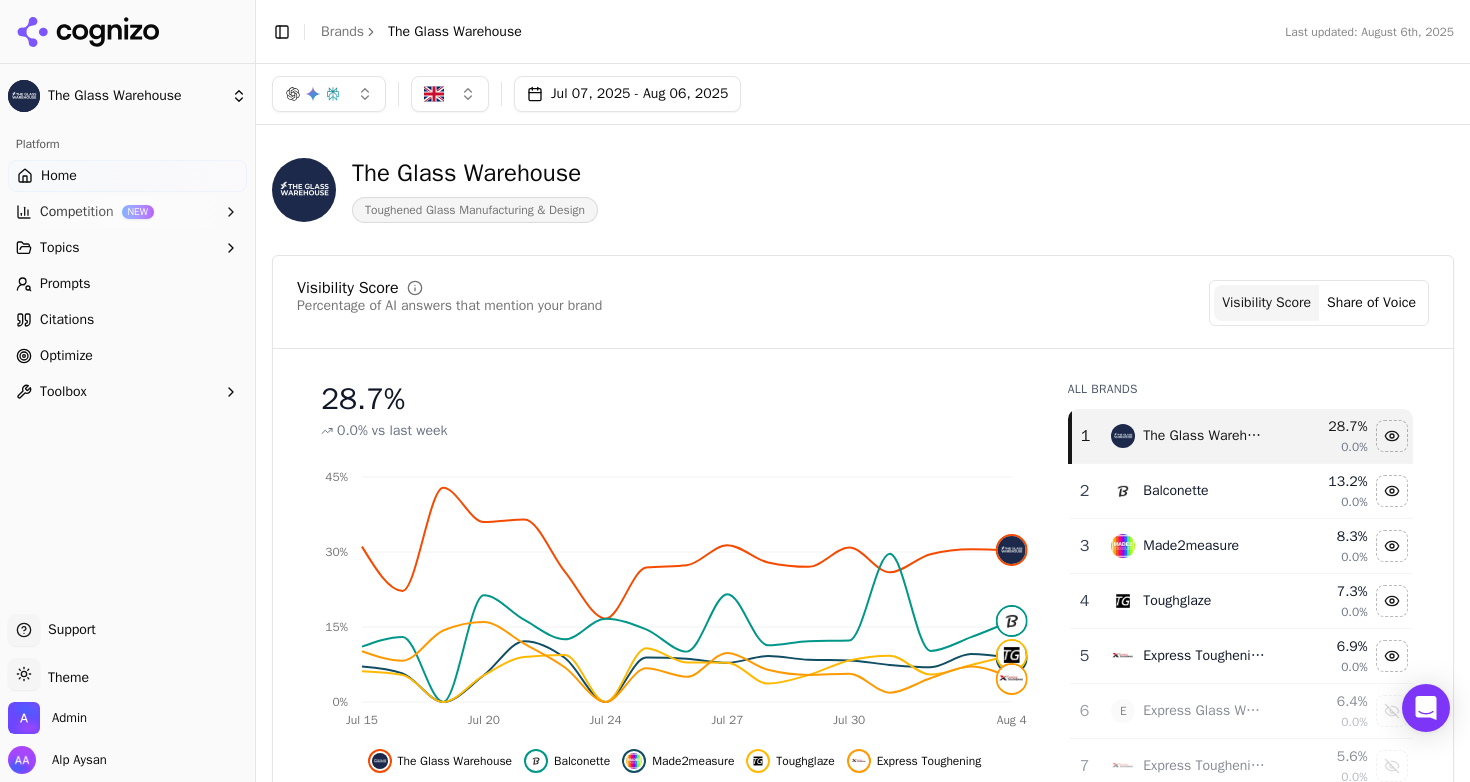 click on "Prompts" at bounding box center [65, 284] 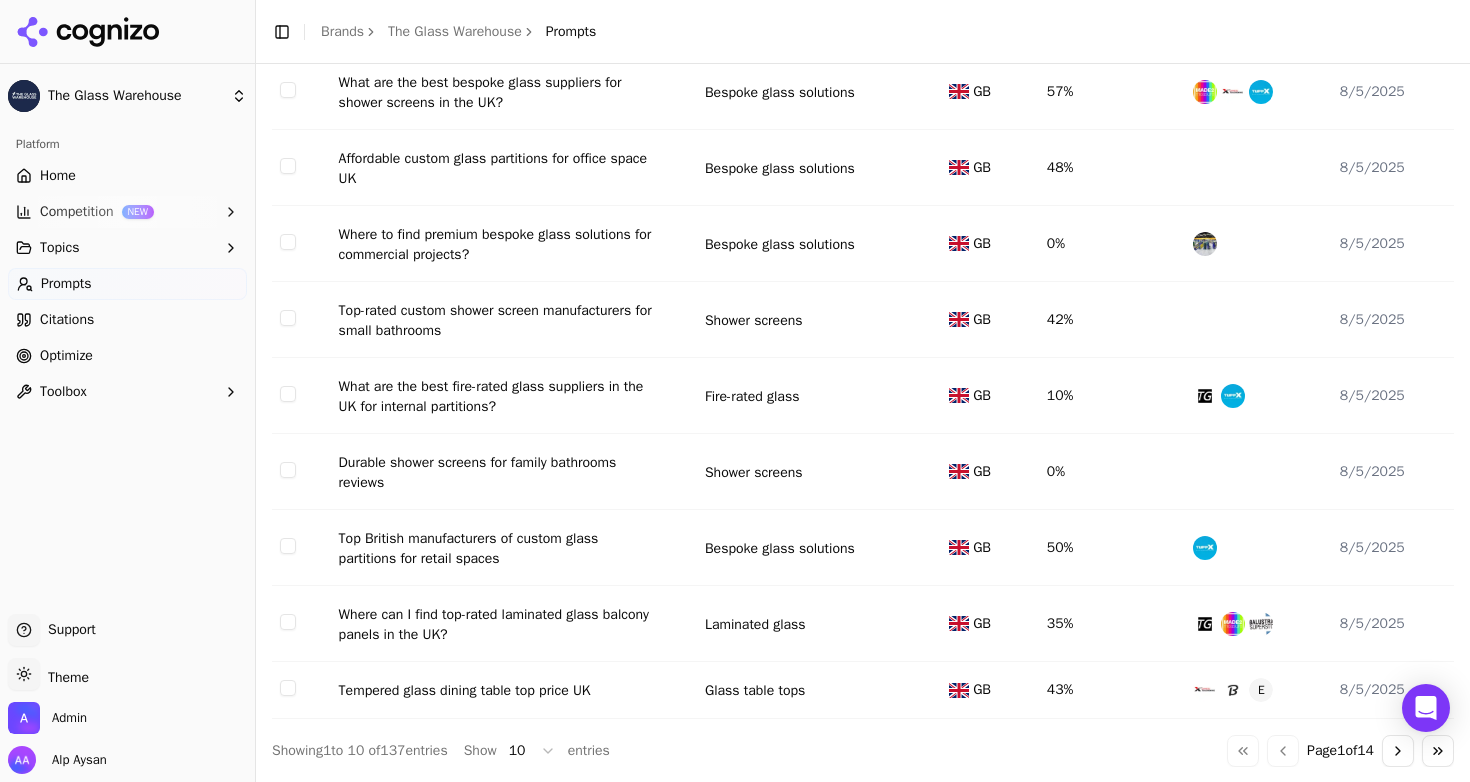 scroll, scrollTop: 0, scrollLeft: 0, axis: both 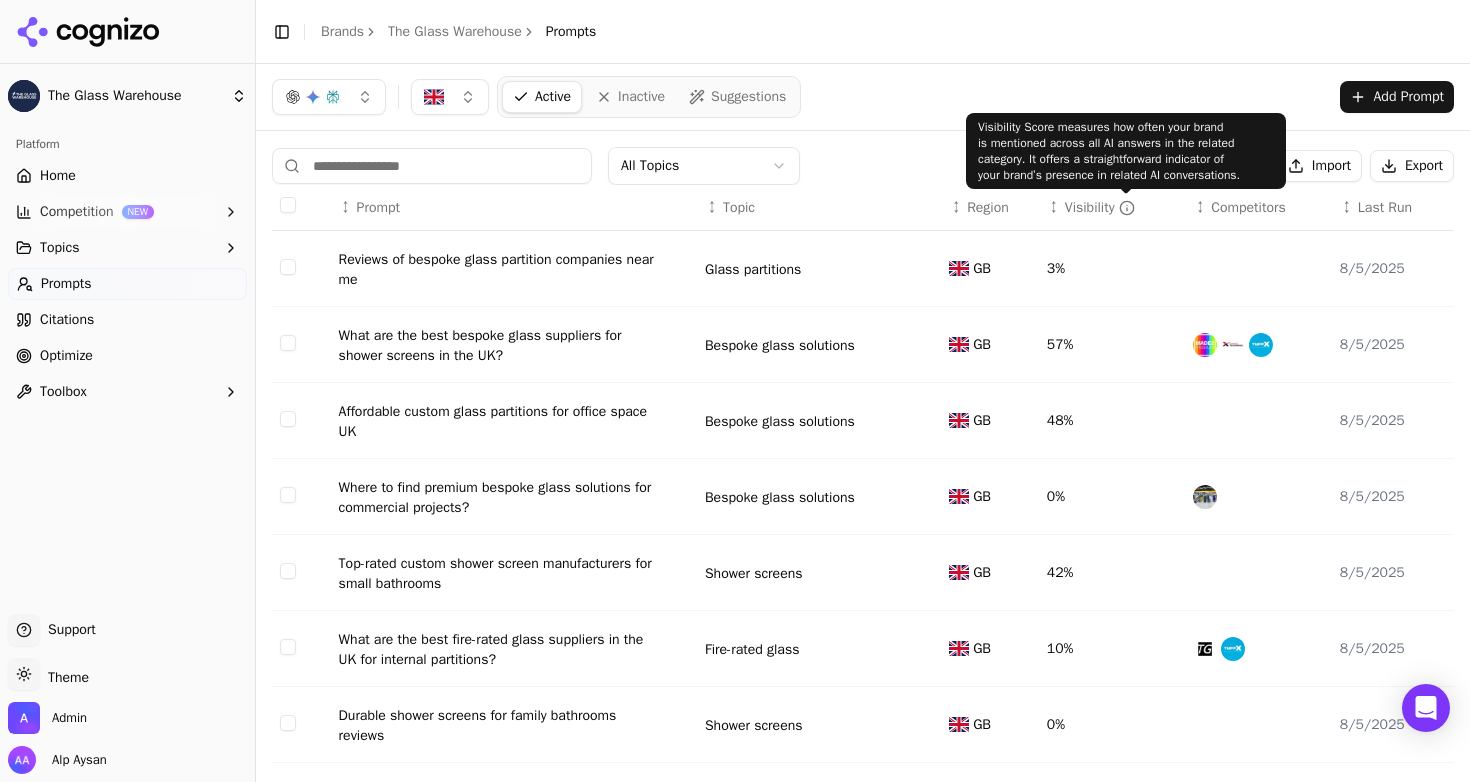click on "Visibility" at bounding box center [1100, 208] 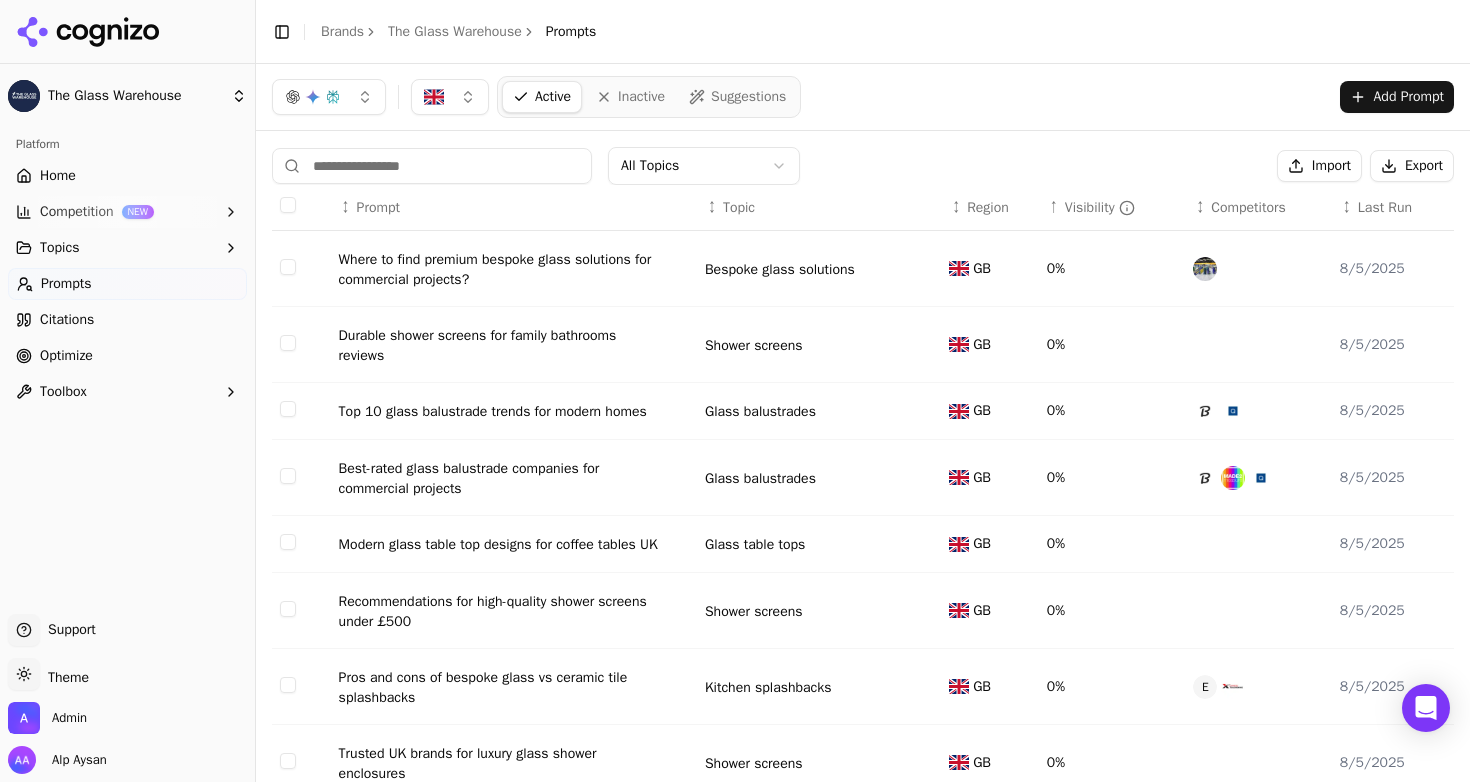 click on "Visibility" at bounding box center (1100, 208) 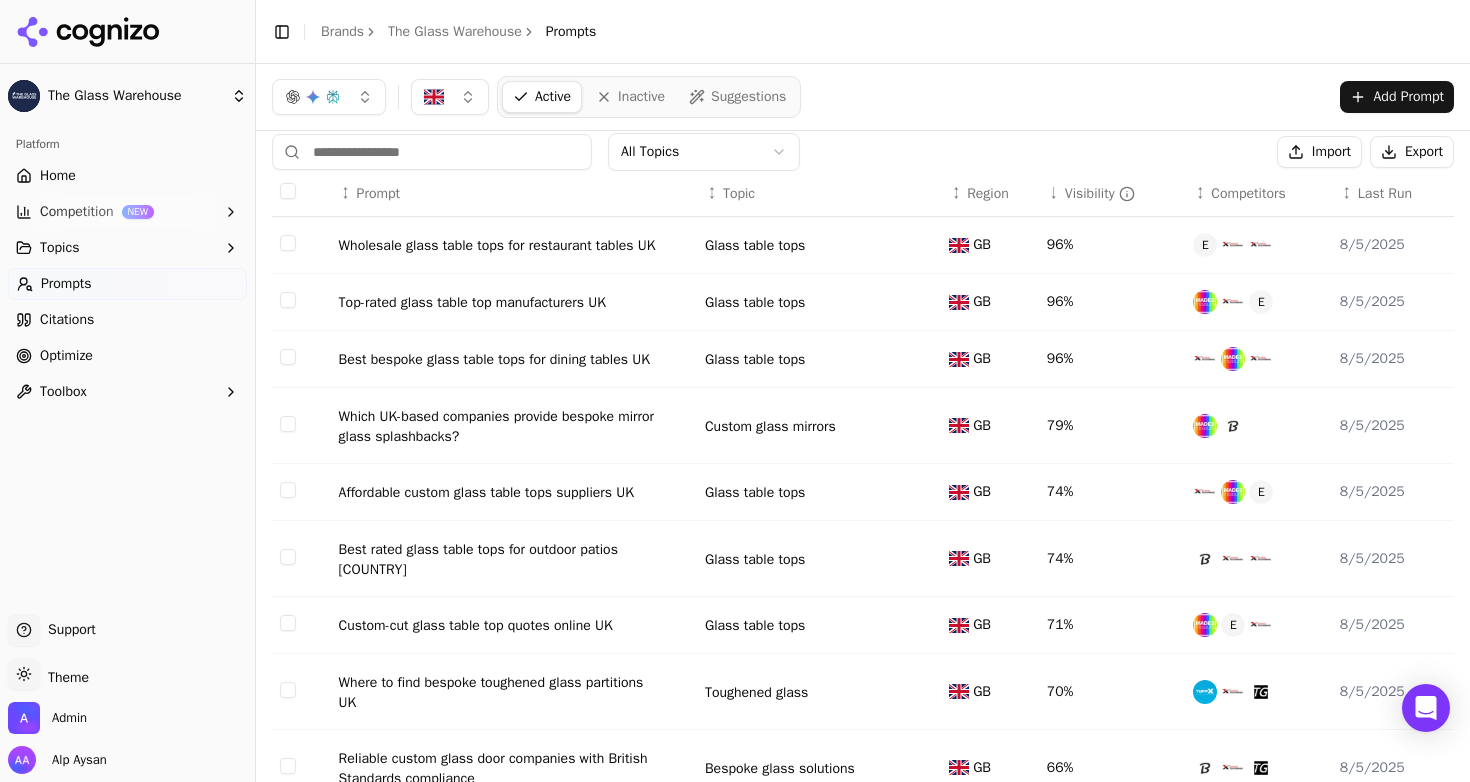 scroll, scrollTop: 0, scrollLeft: 0, axis: both 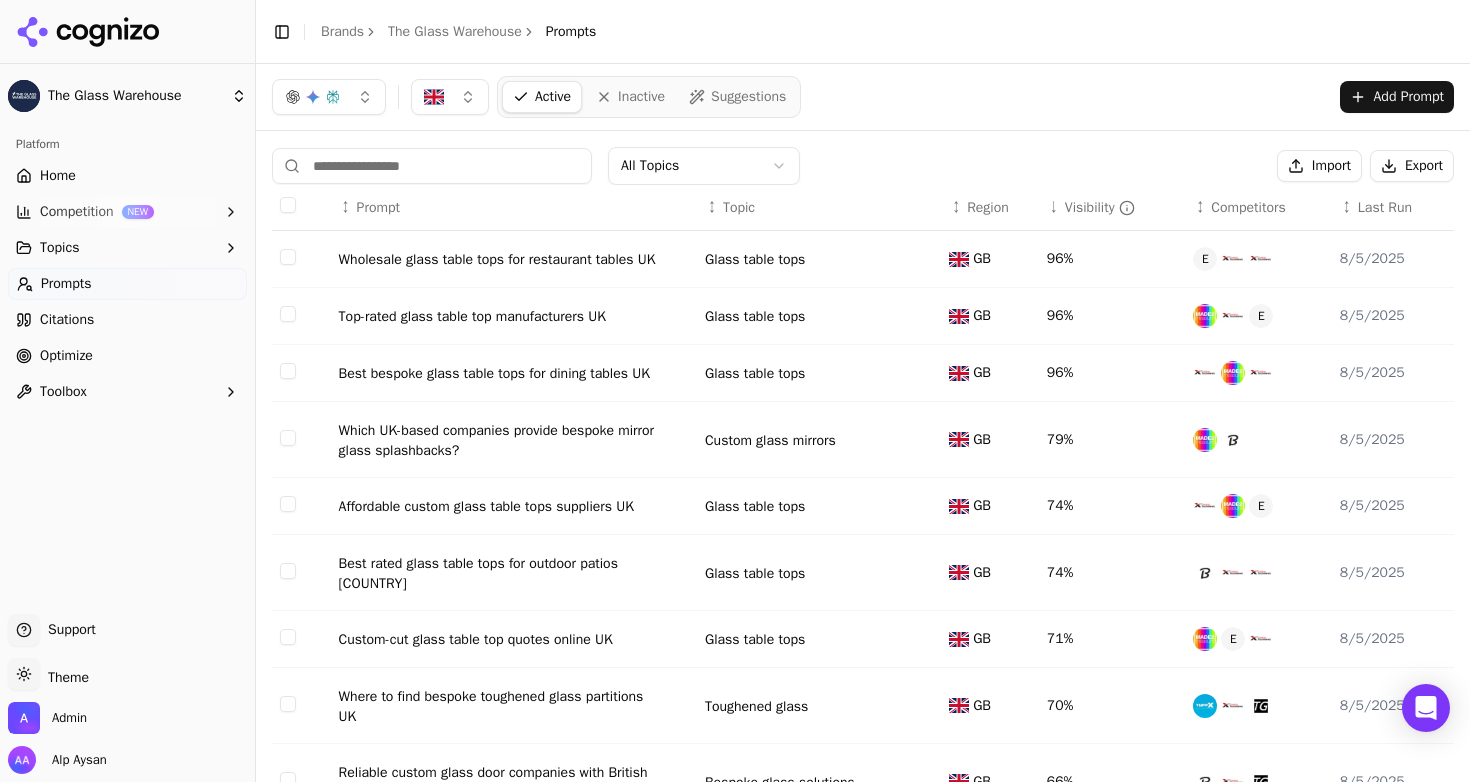 click on "Visibility" at bounding box center [1100, 208] 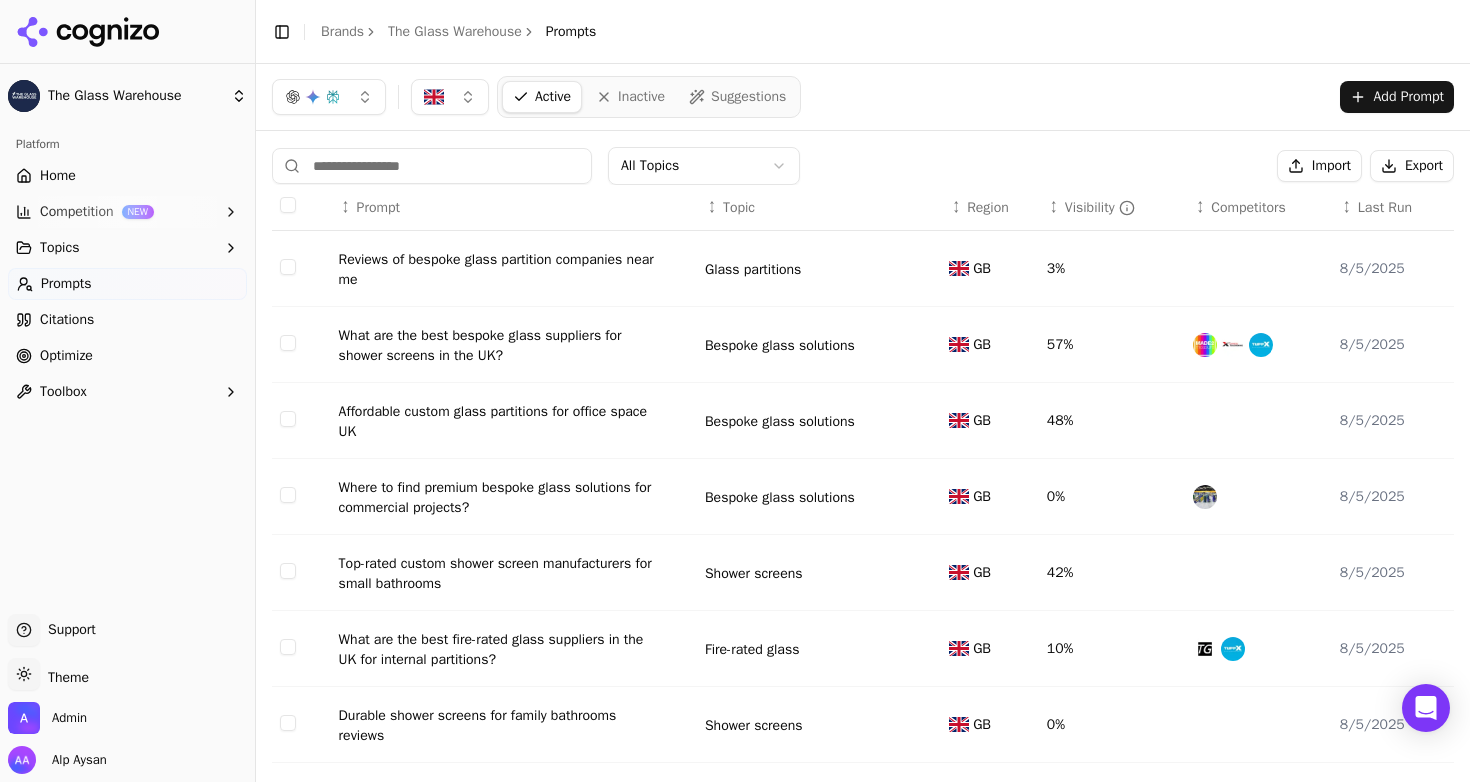click on "↕ Visibility" at bounding box center [1112, 208] 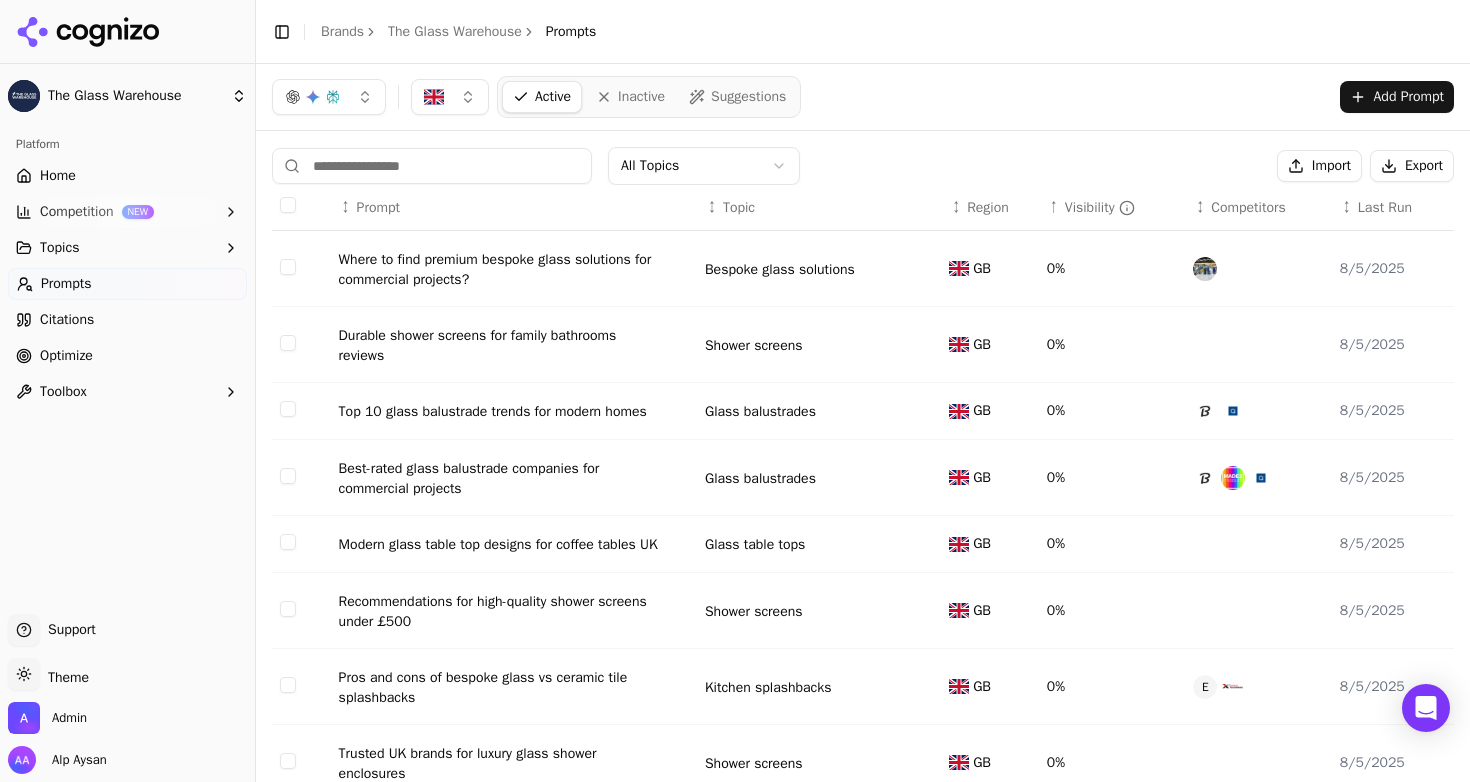 click on "Durable shower screens for family bathrooms reviews" at bounding box center [499, 346] 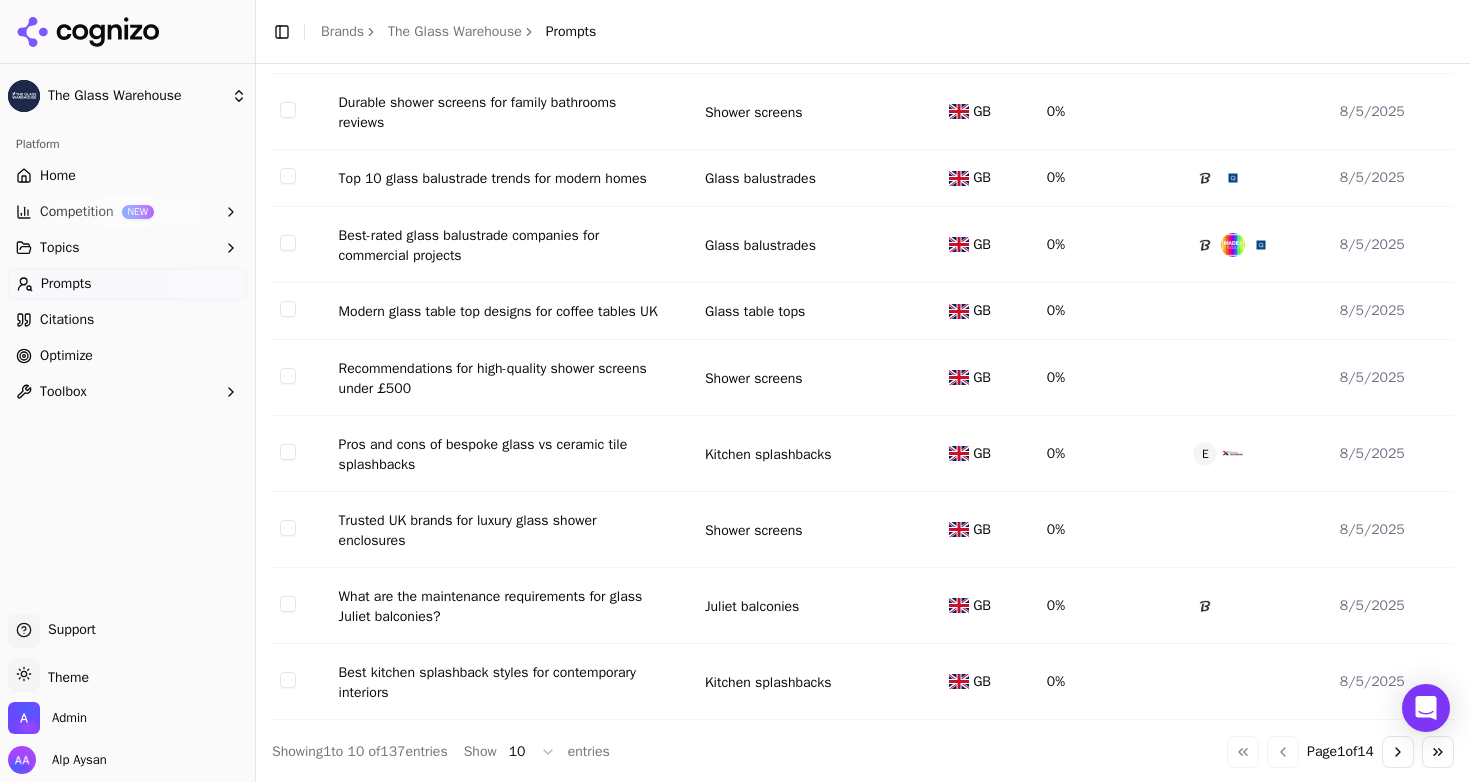 scroll, scrollTop: 272, scrollLeft: 0, axis: vertical 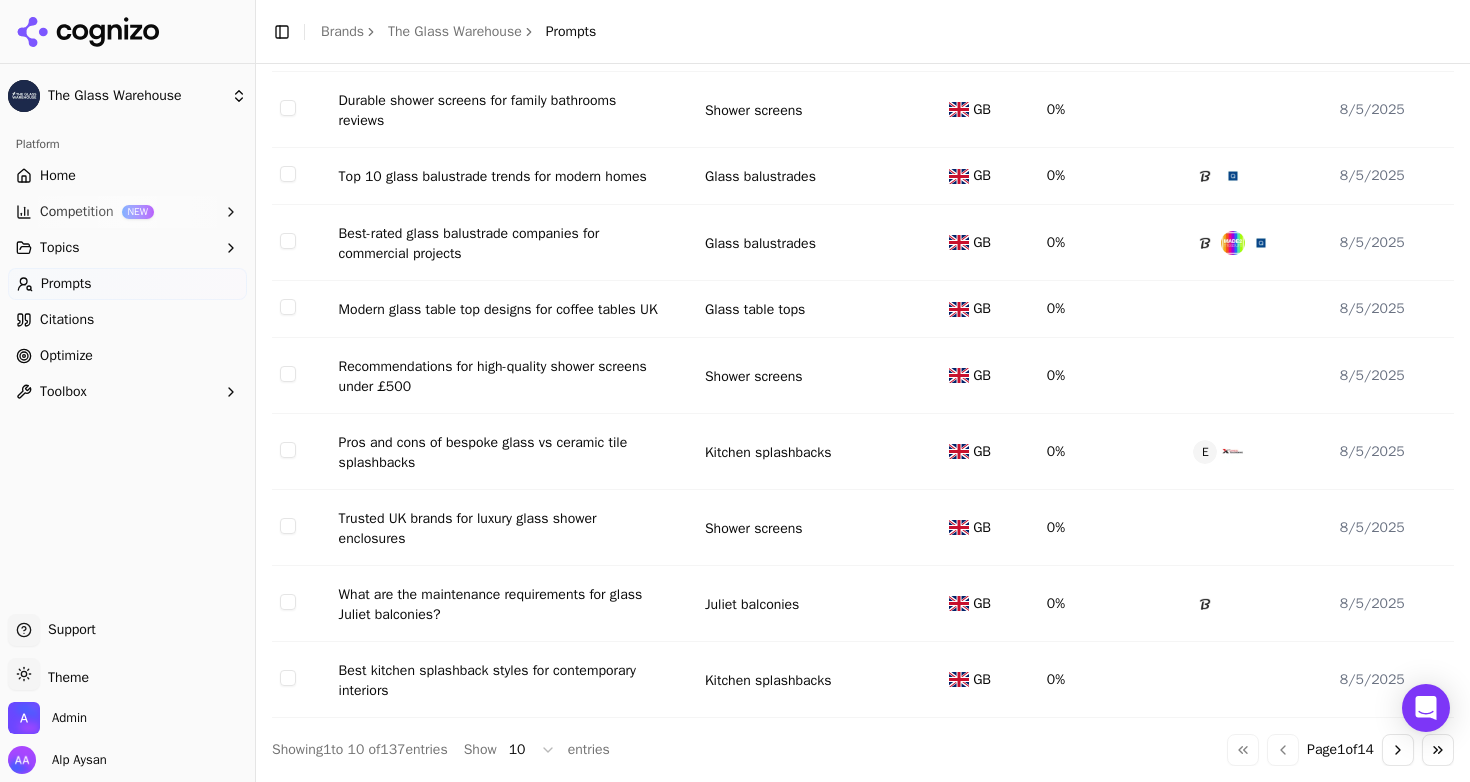 click on "Home" at bounding box center (58, 176) 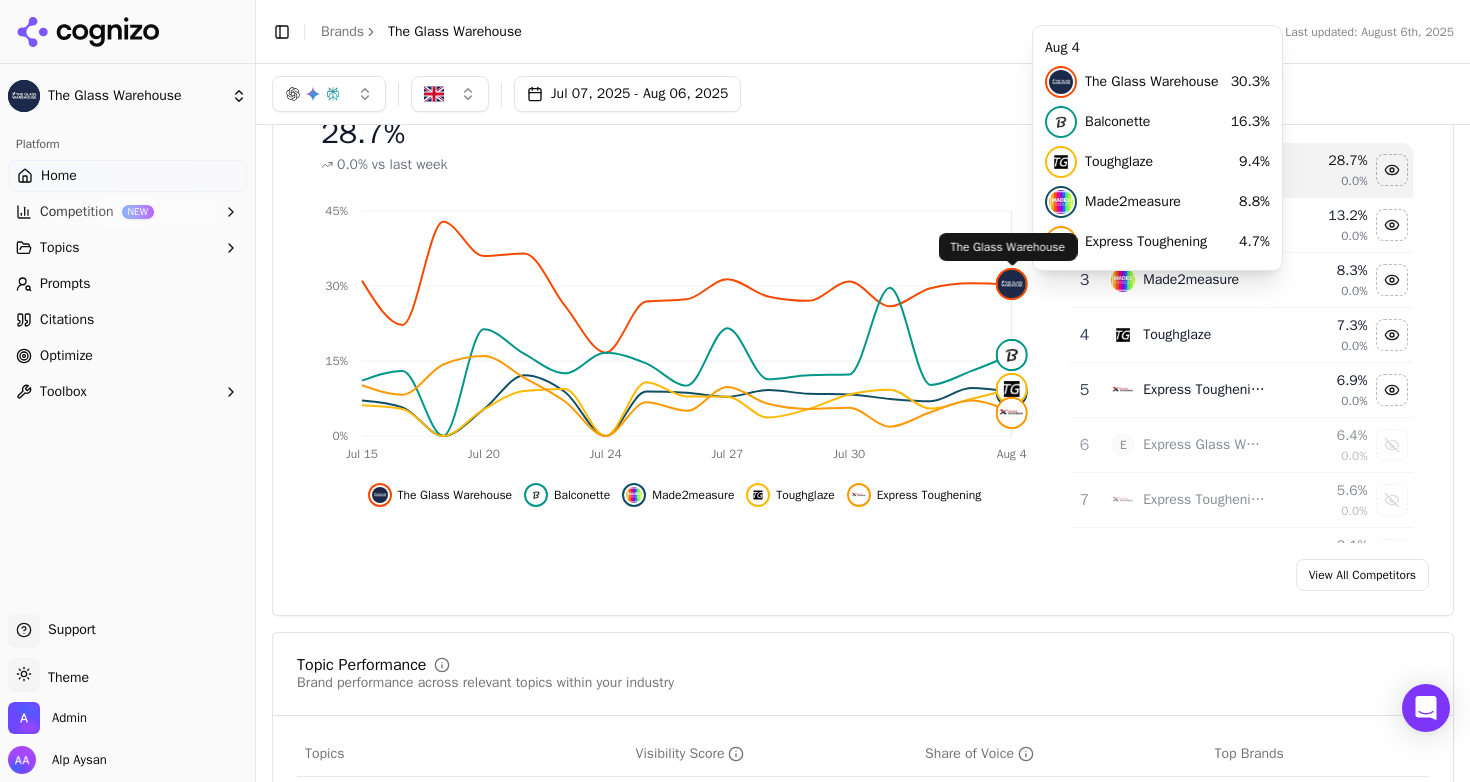 scroll, scrollTop: 0, scrollLeft: 0, axis: both 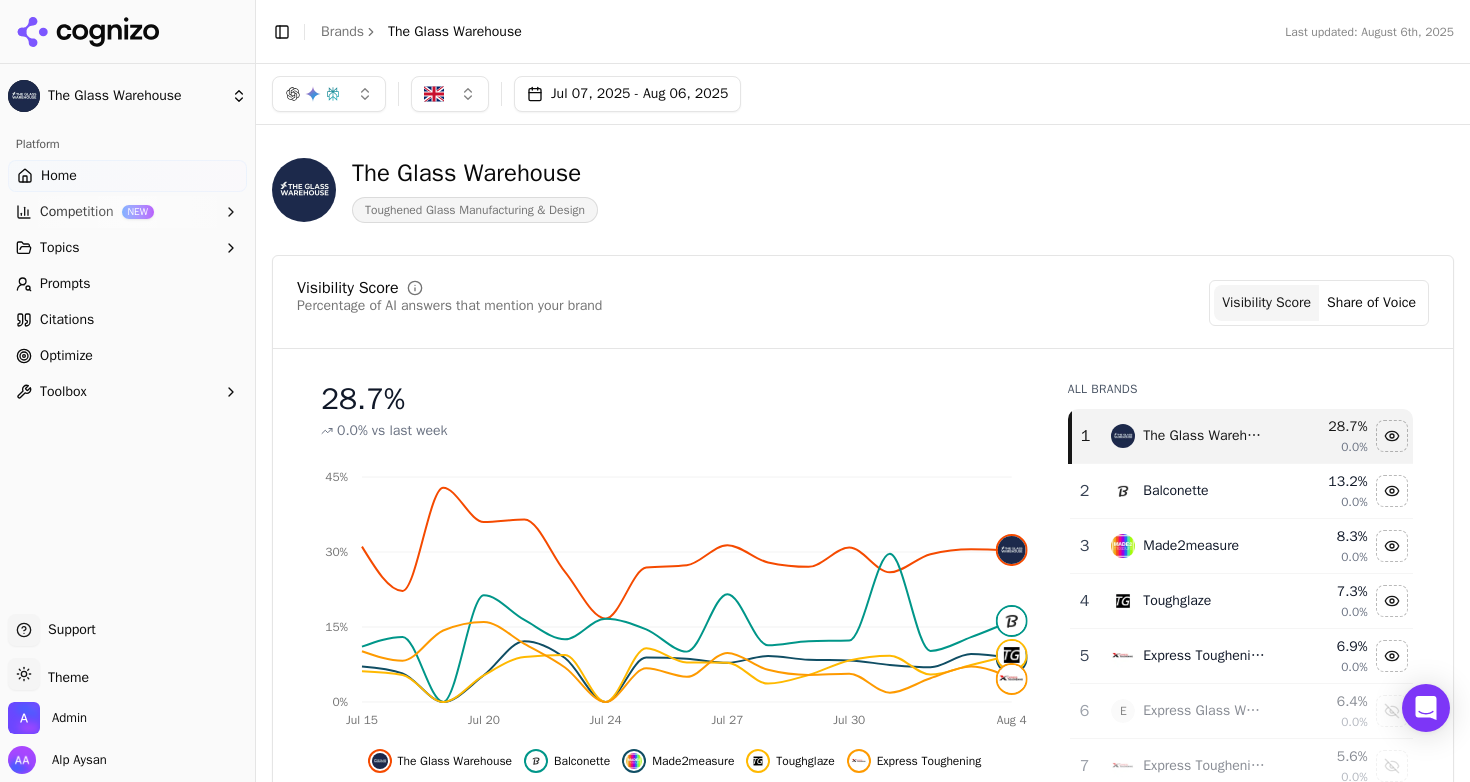 click on "Brands" at bounding box center [342, 31] 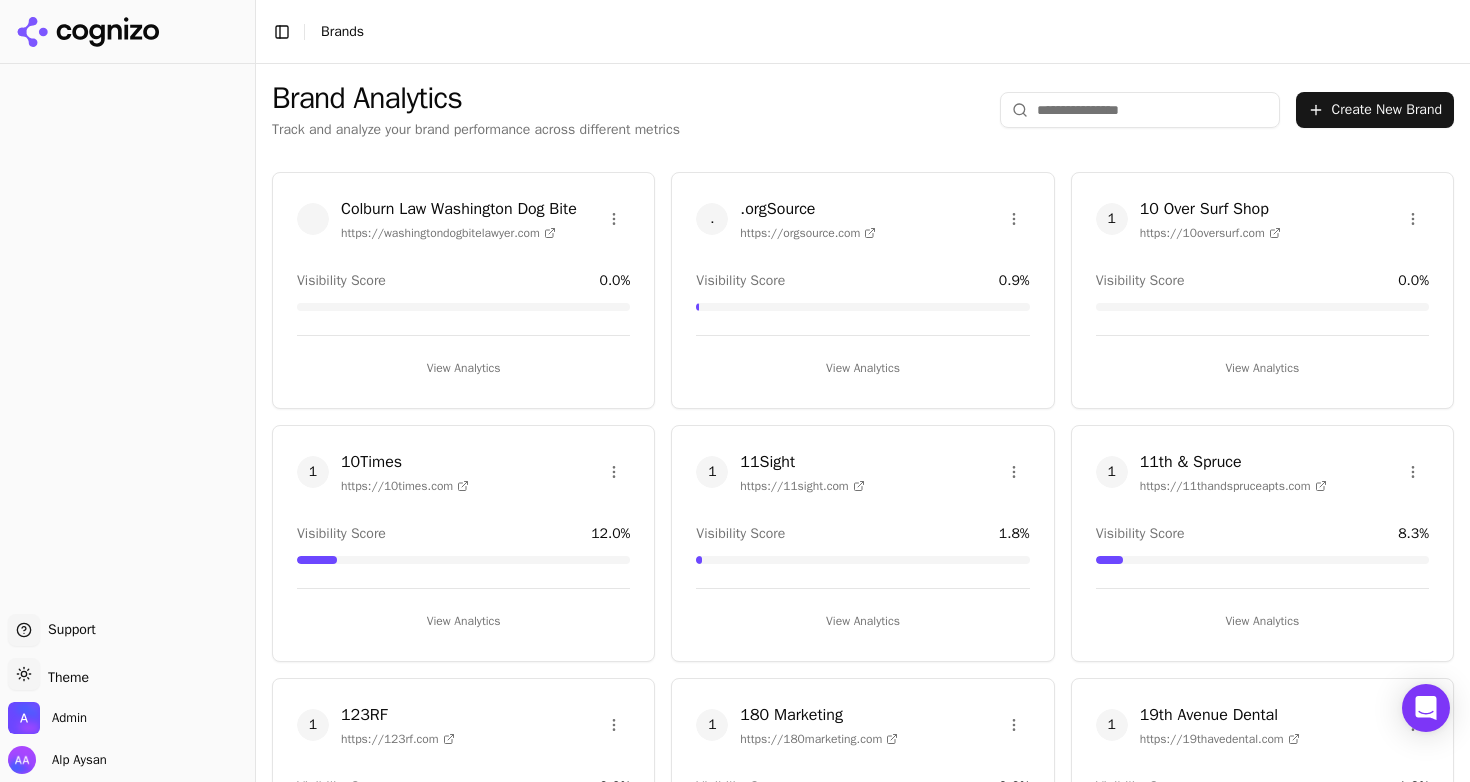 click at bounding box center (1140, 110) 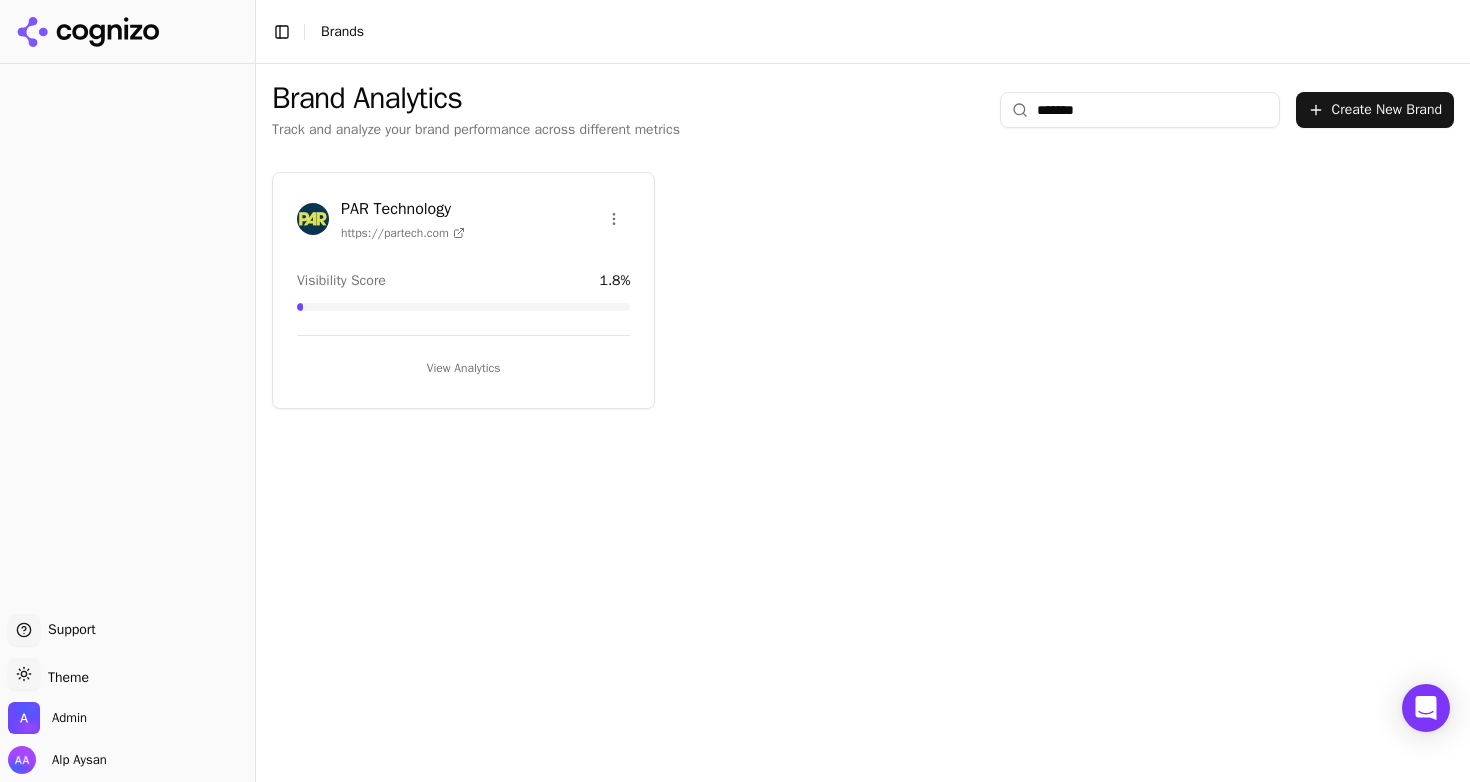 type on "*******" 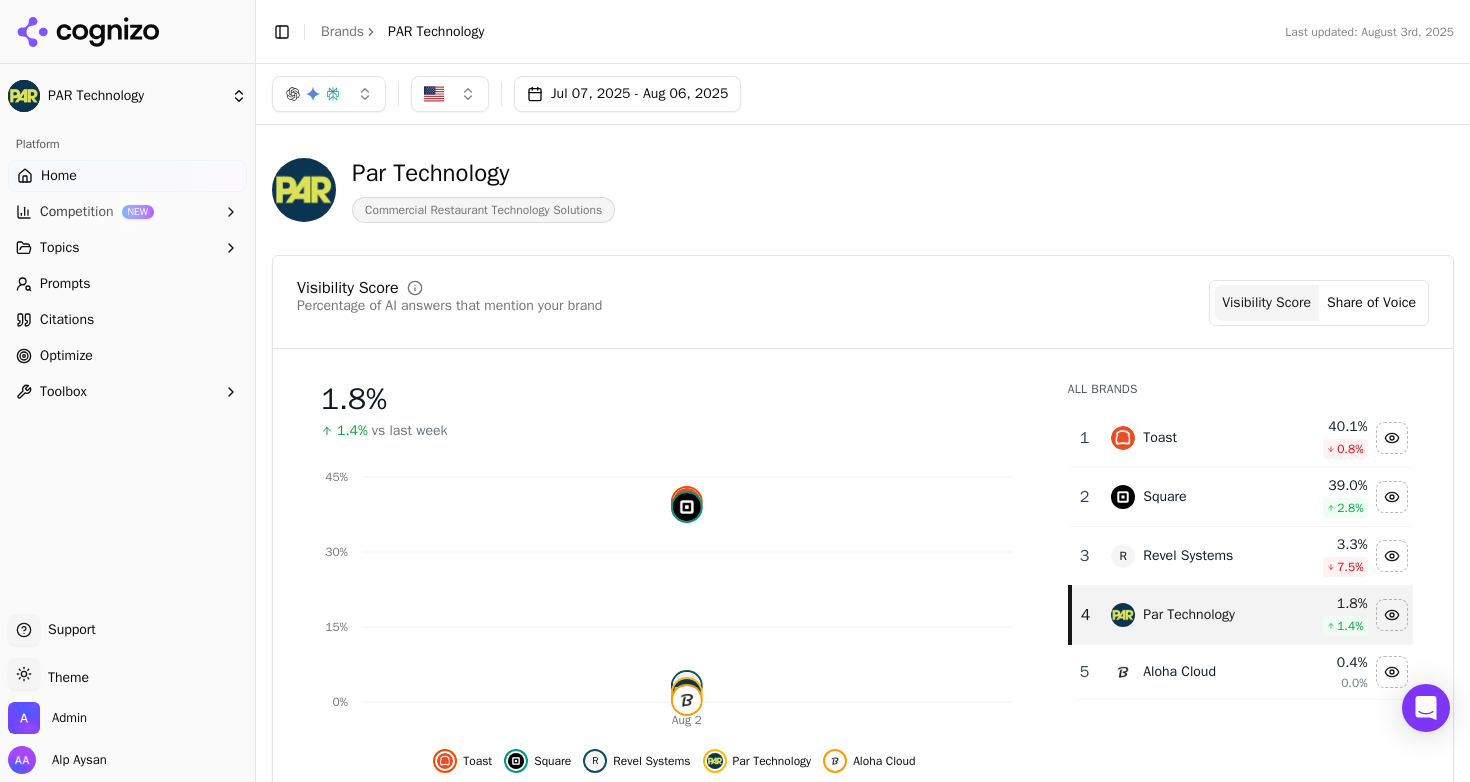 click 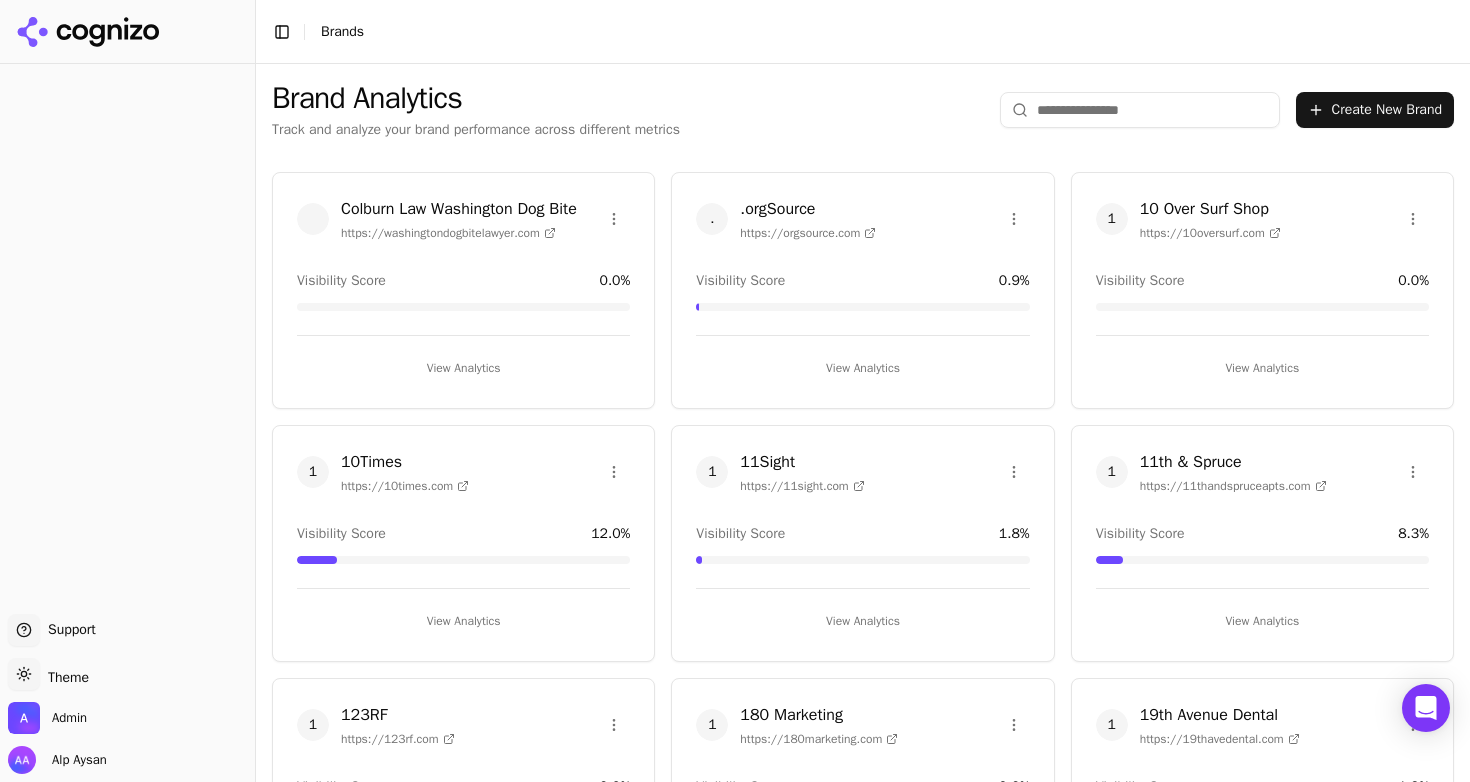 click at bounding box center (1140, 110) 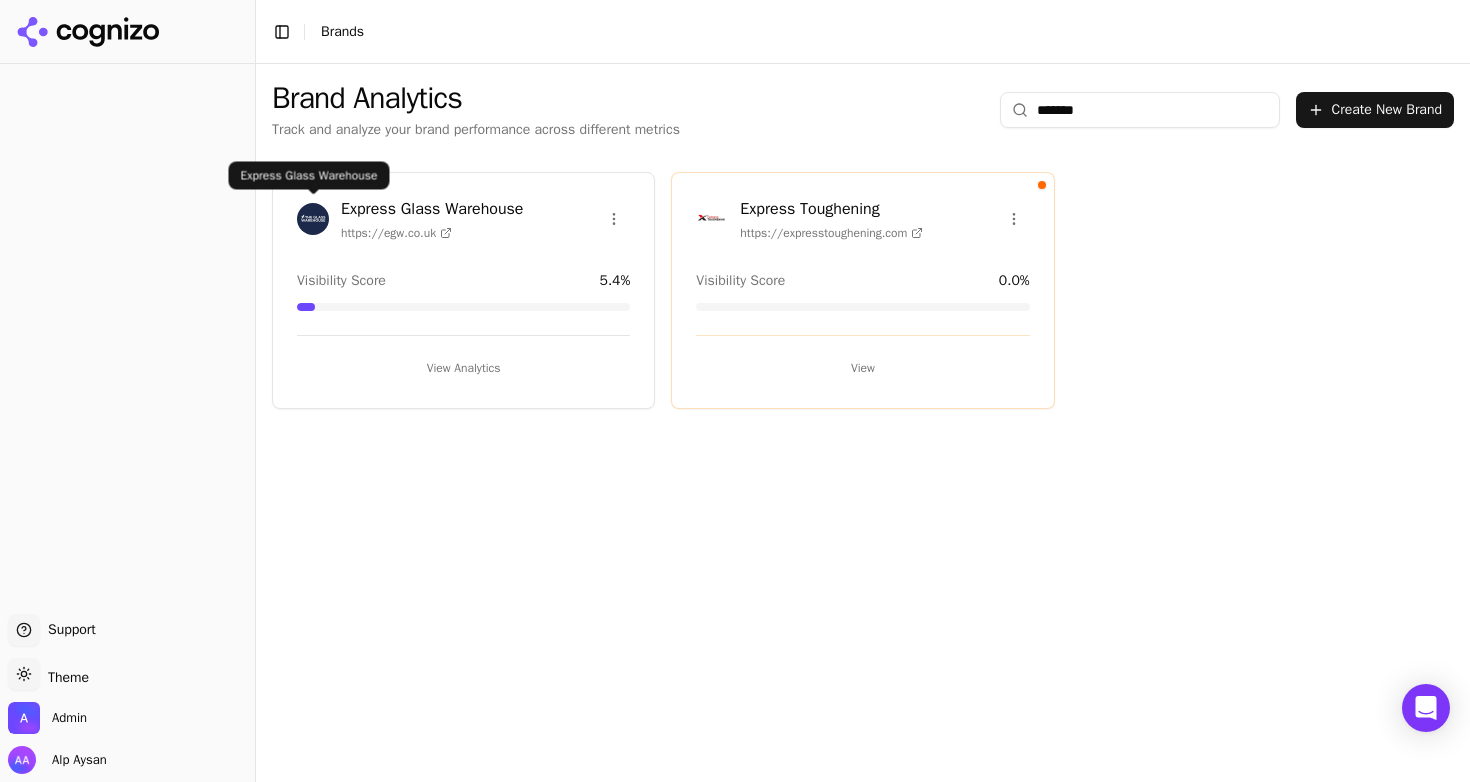 type on "*******" 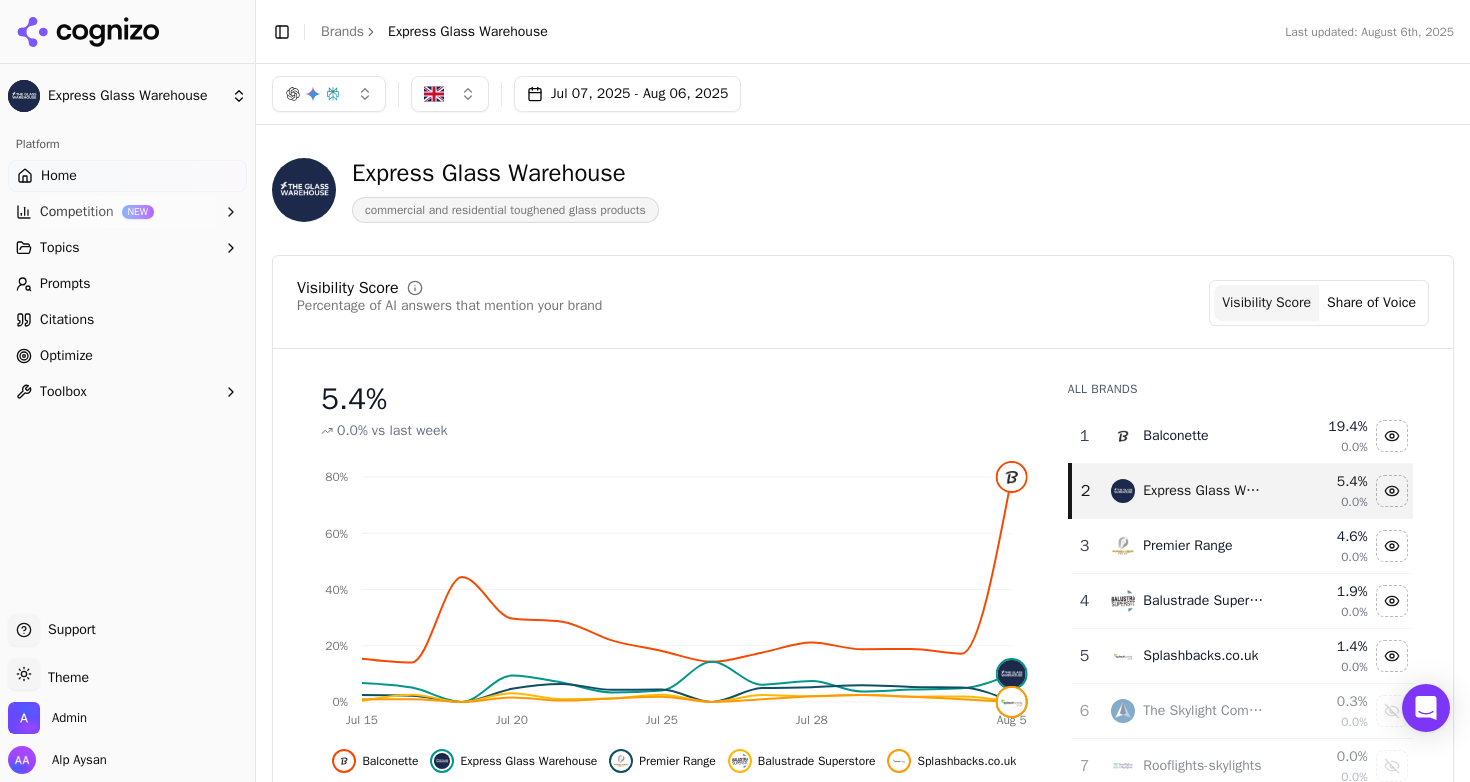 click on "Prompts" at bounding box center (127, 284) 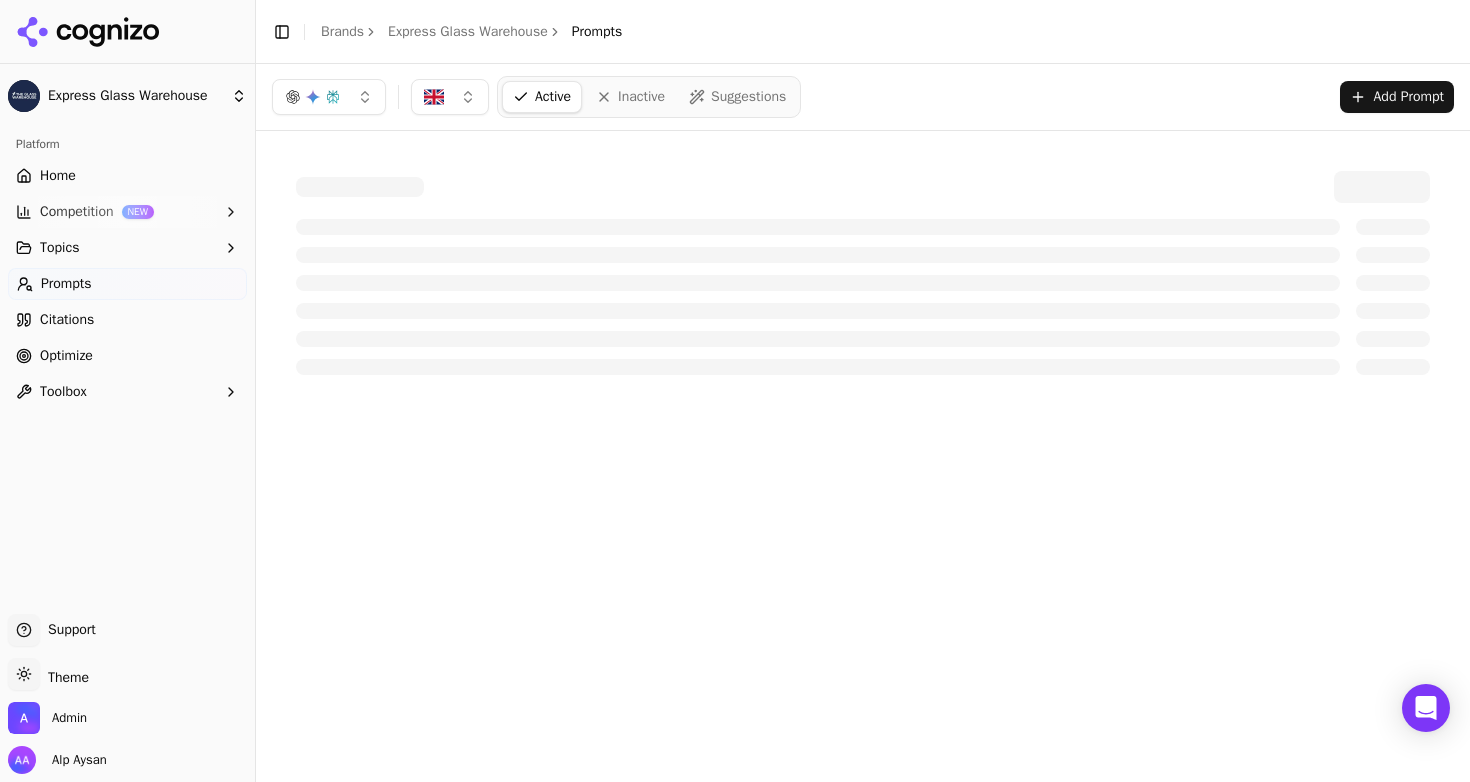 click on "Optimize" at bounding box center (66, 356) 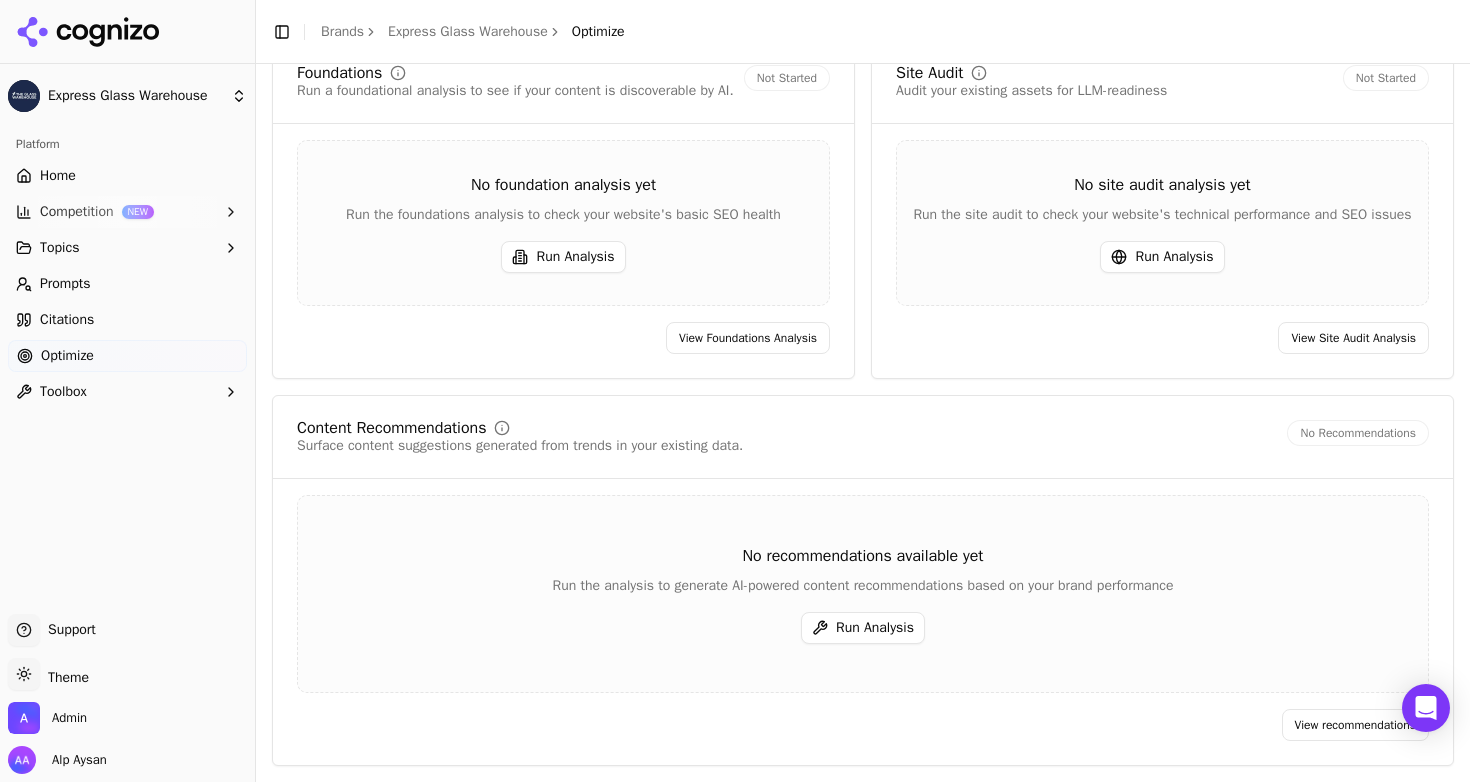 scroll, scrollTop: 0, scrollLeft: 0, axis: both 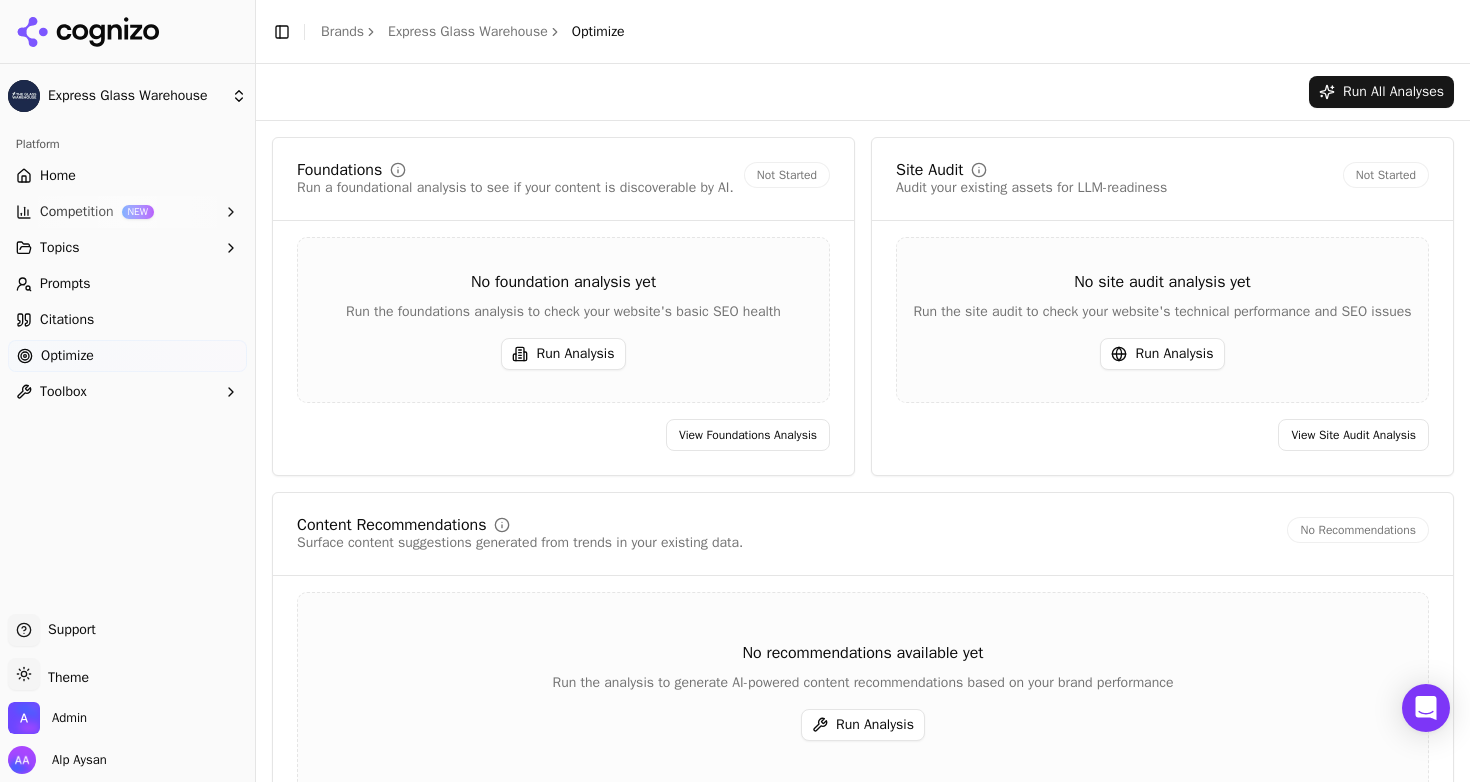 click on "Express Glass Warehouse" at bounding box center (468, 32) 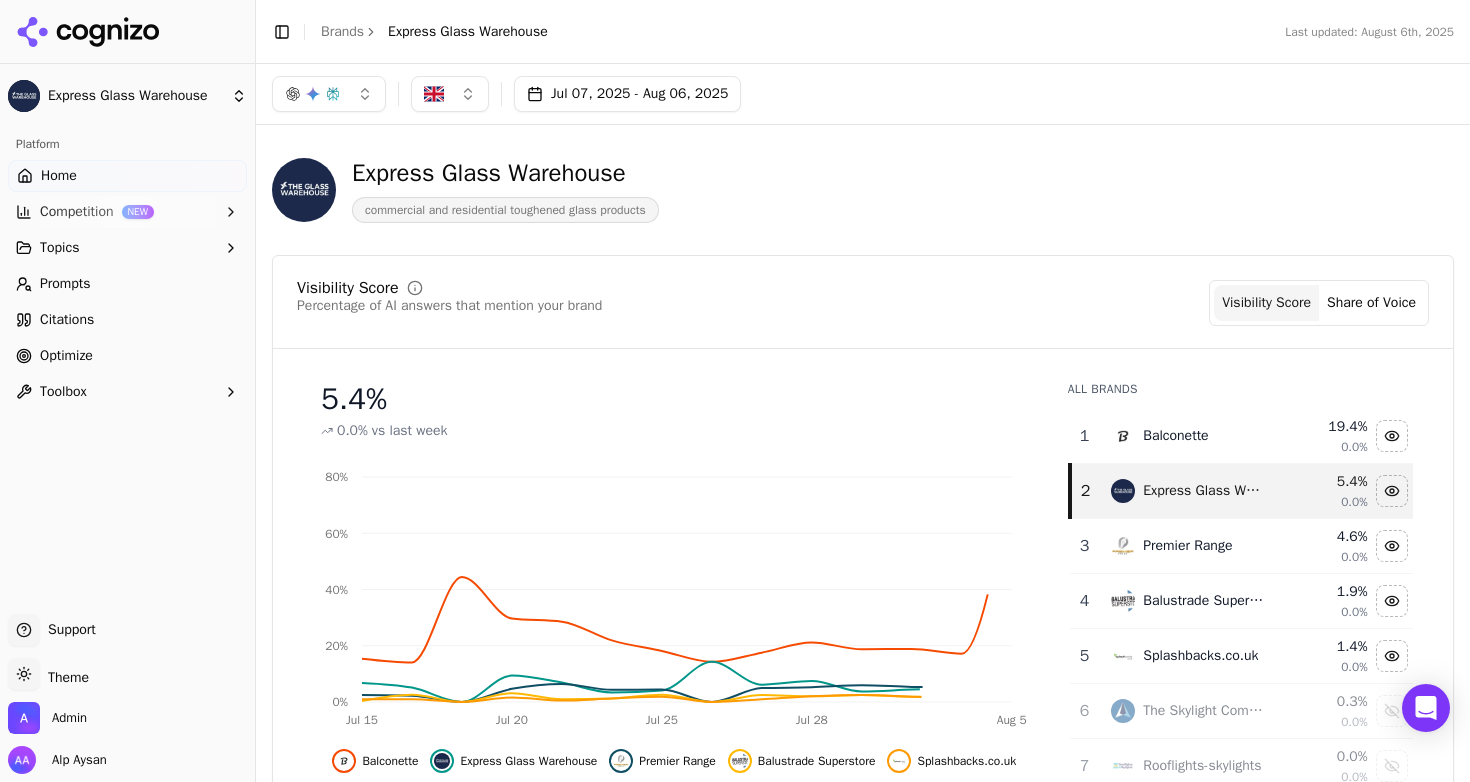click on "Brands" at bounding box center [342, 32] 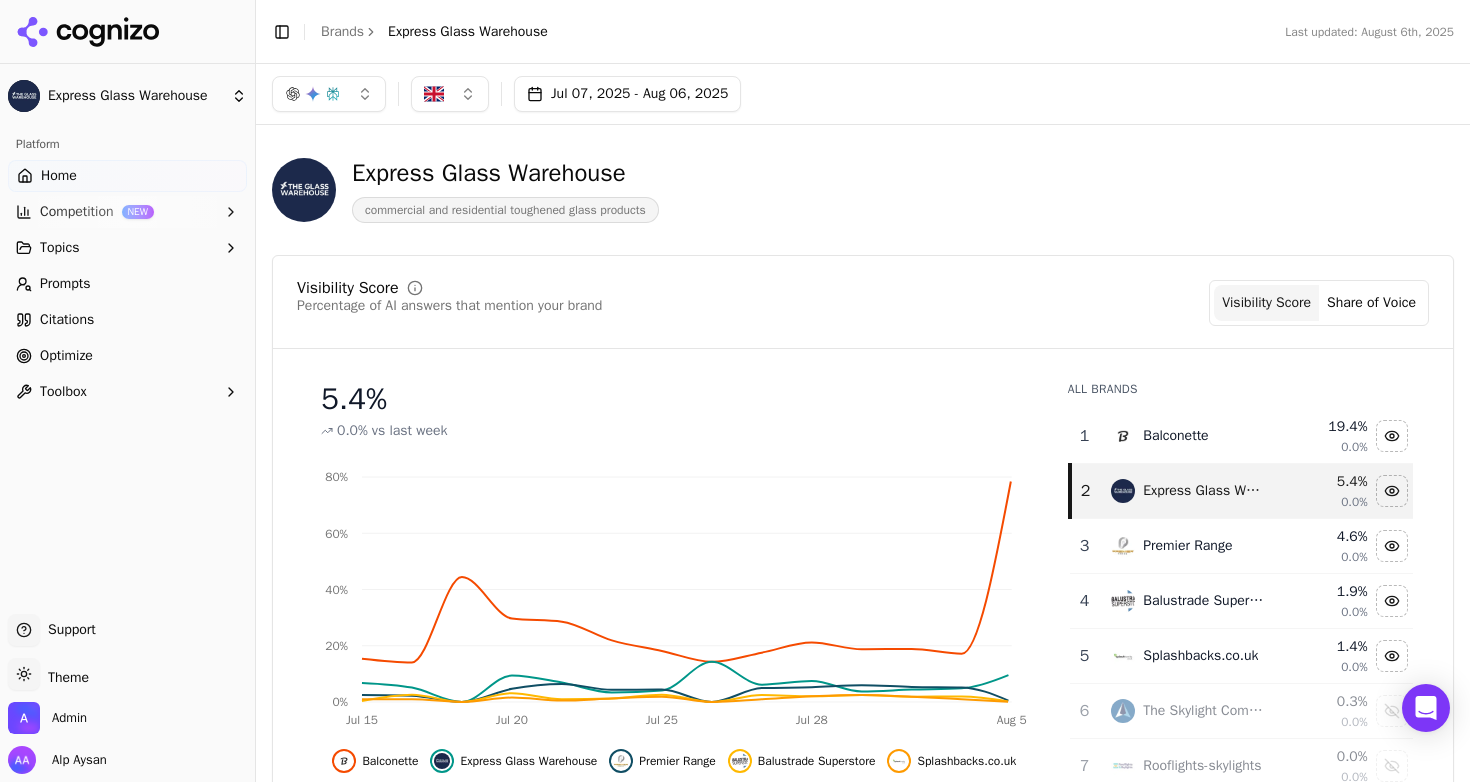 click on "Brands" at bounding box center [342, 31] 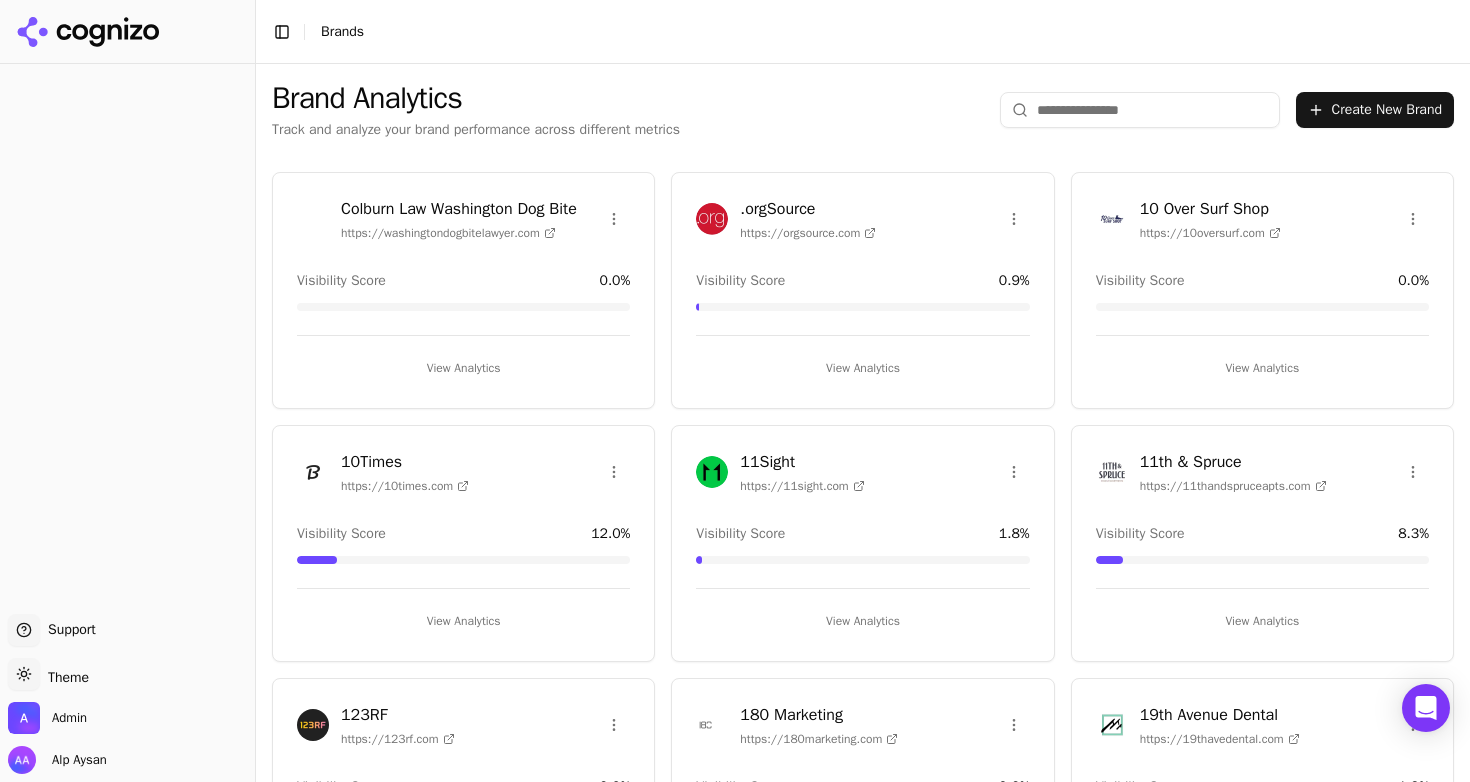 click at bounding box center [1140, 110] 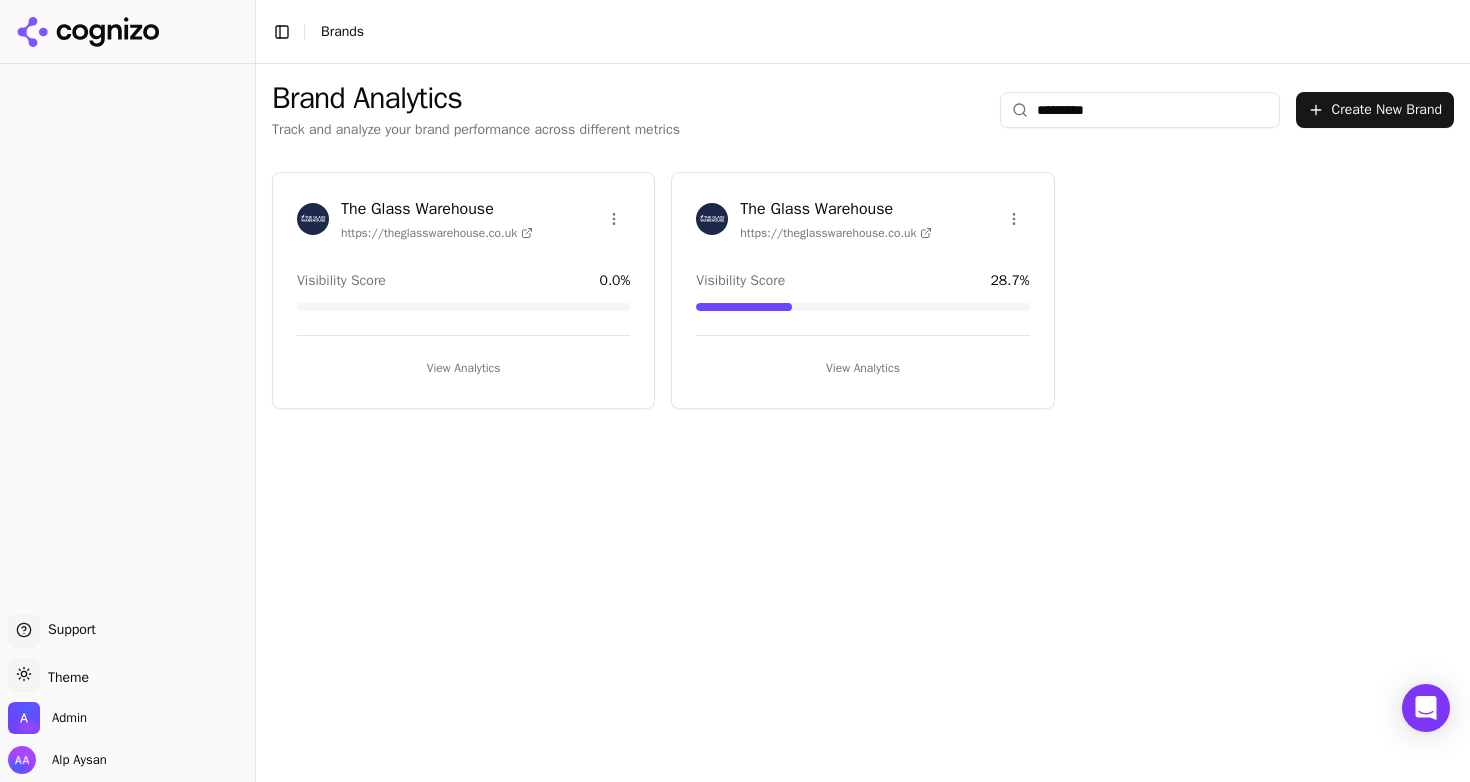 type on "*********" 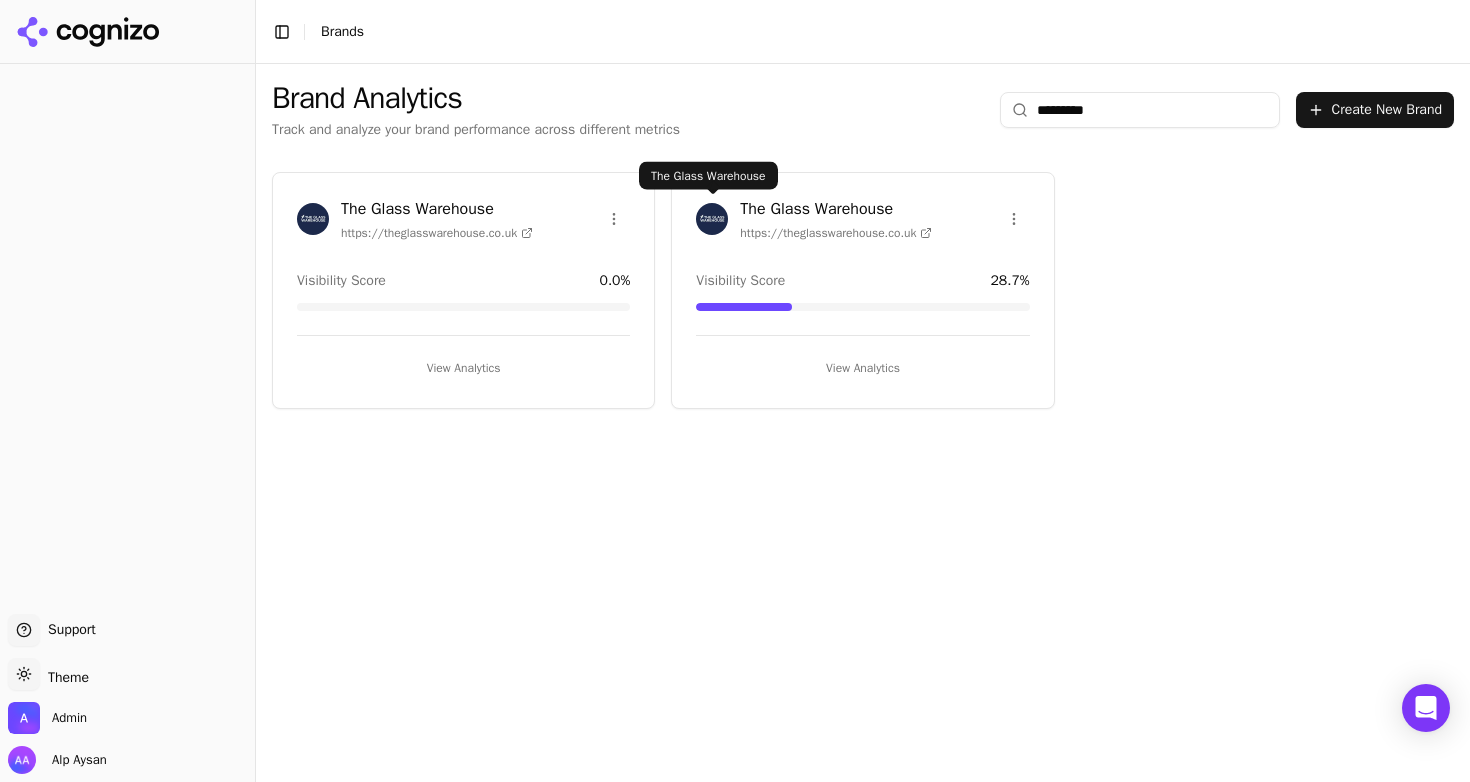 click at bounding box center (712, 219) 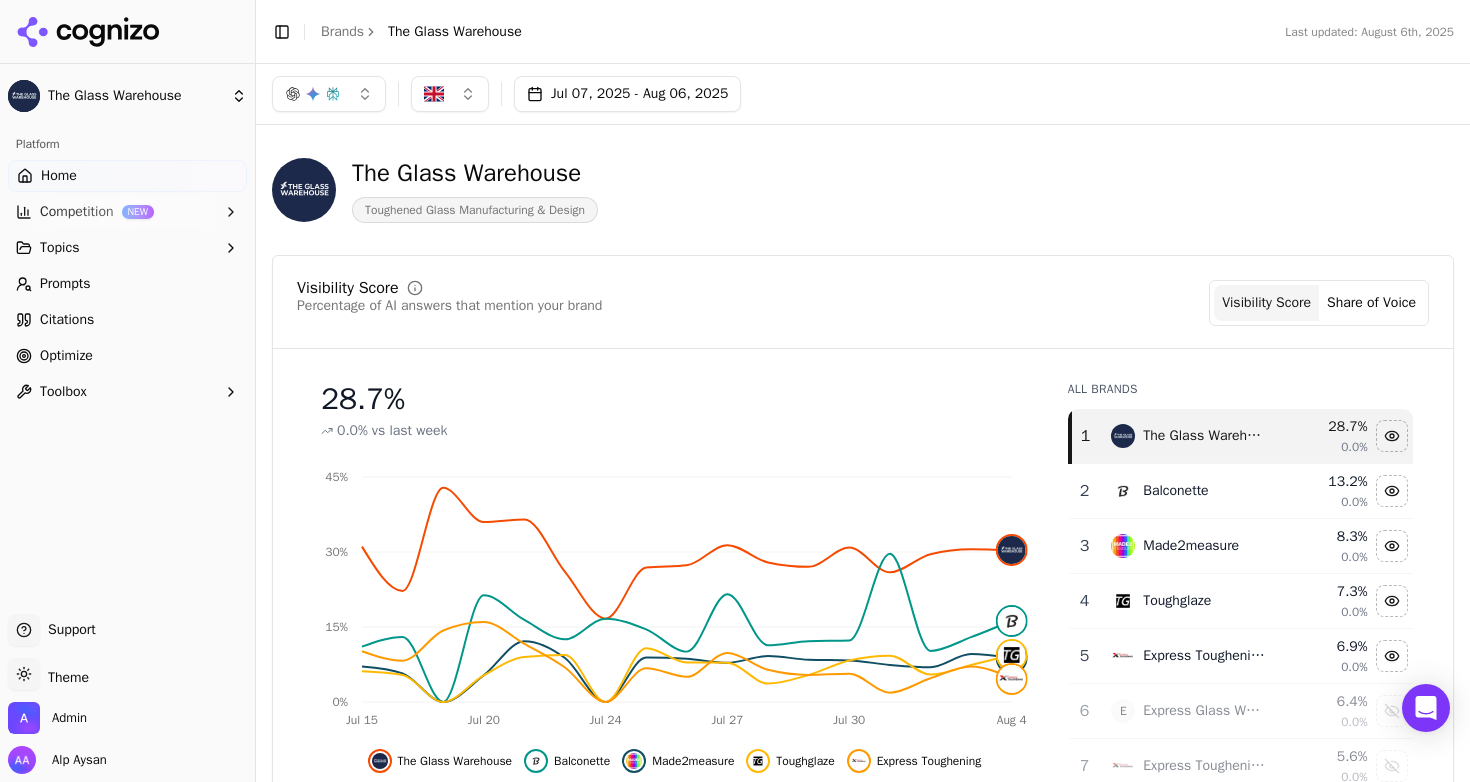 click on "Optimize" at bounding box center [127, 356] 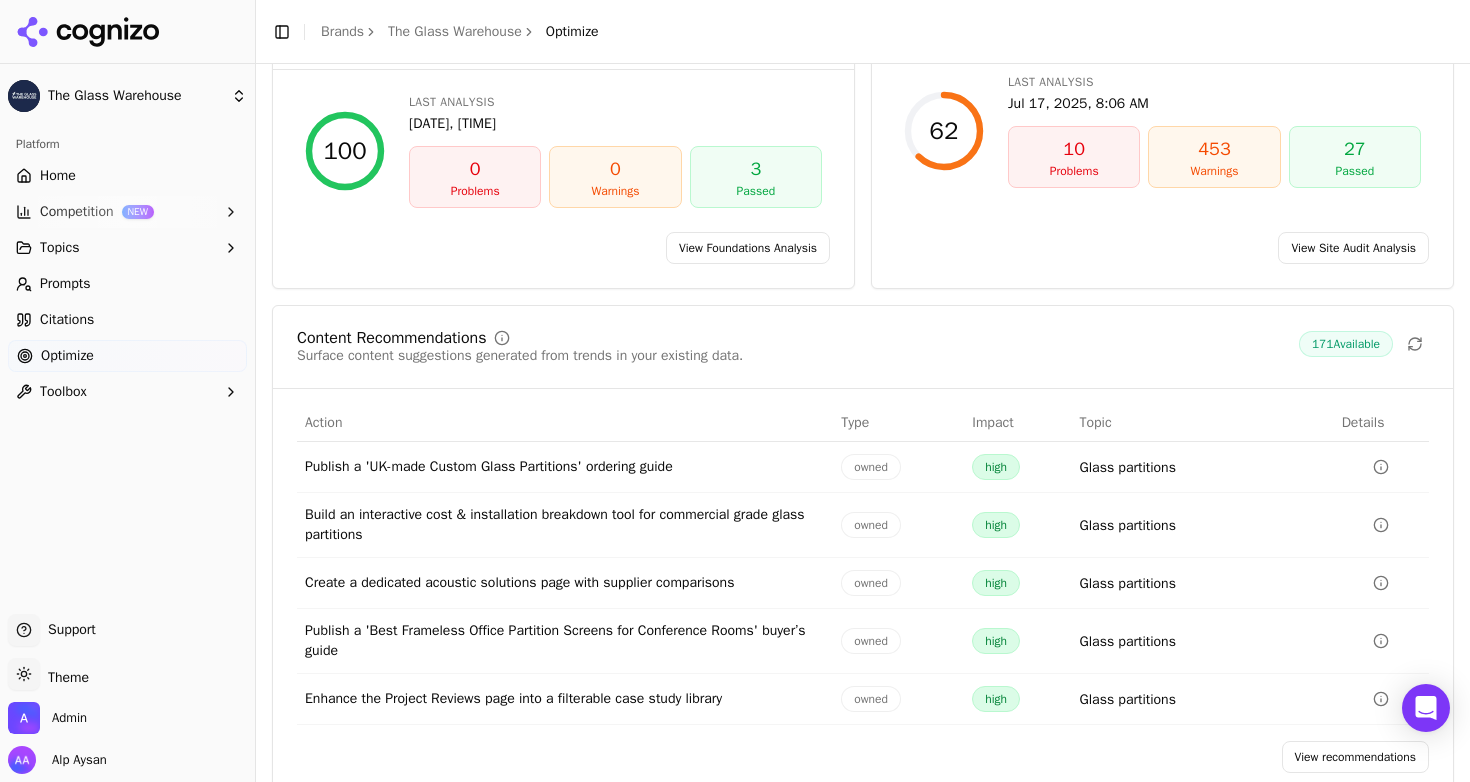 scroll, scrollTop: 204, scrollLeft: 0, axis: vertical 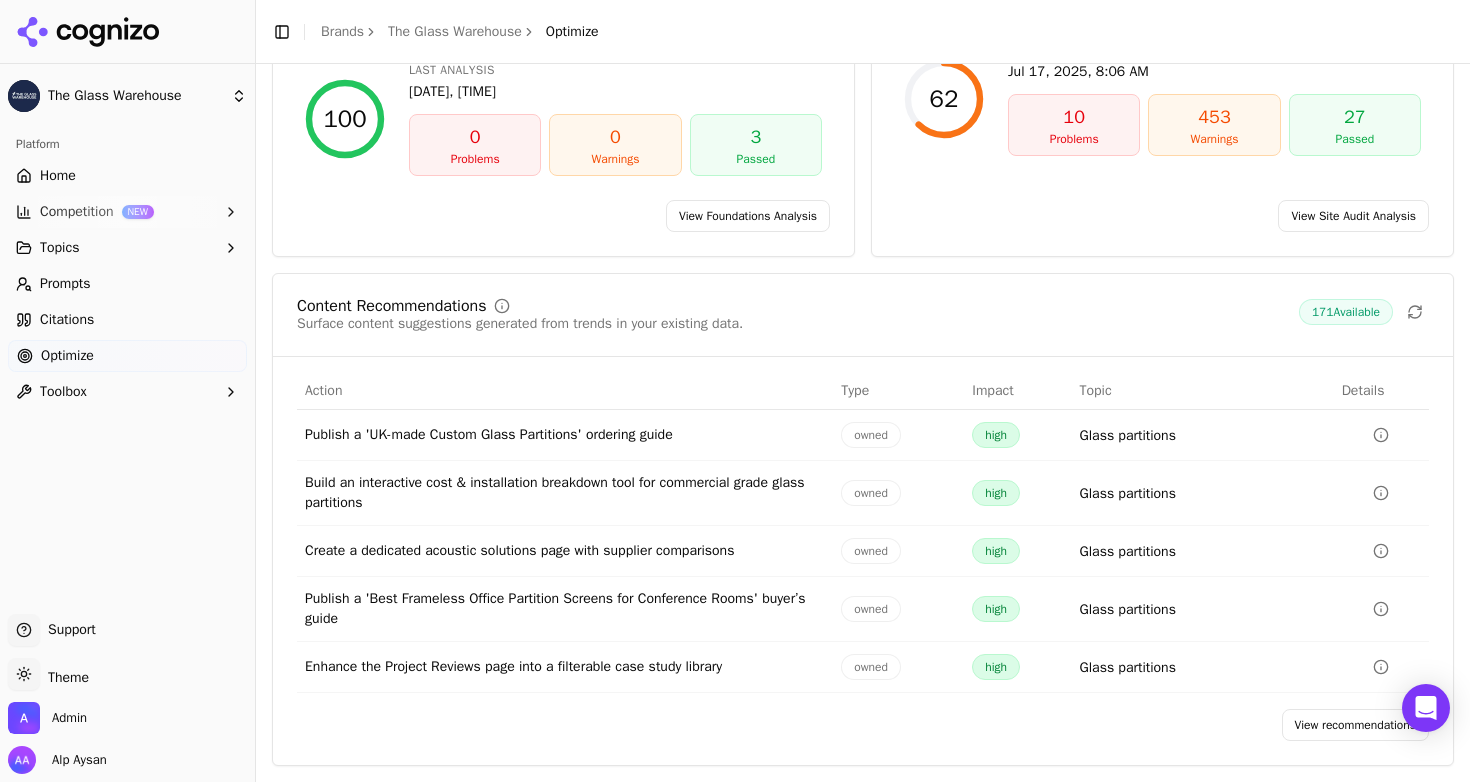 click on "View recommendations" at bounding box center (1356, 725) 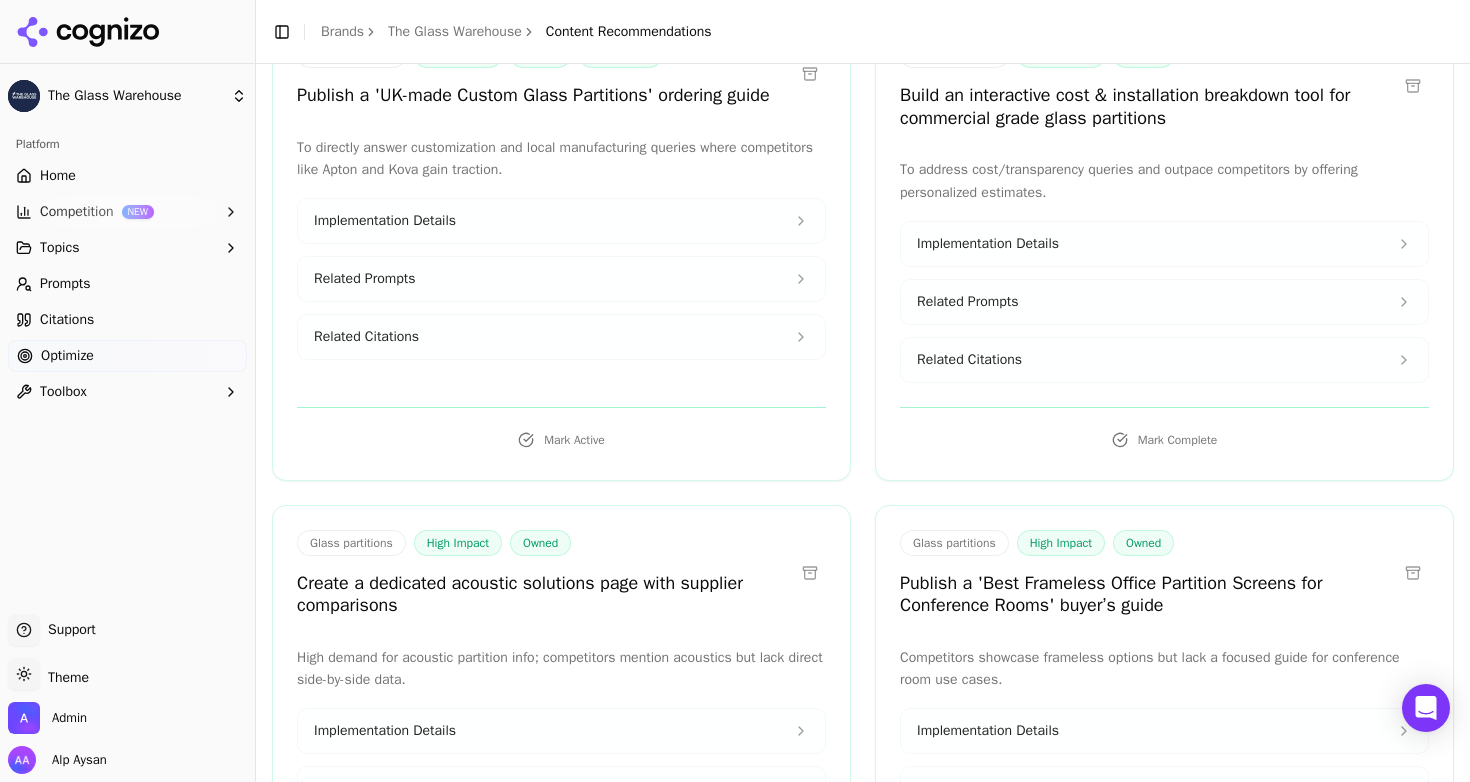scroll, scrollTop: 0, scrollLeft: 0, axis: both 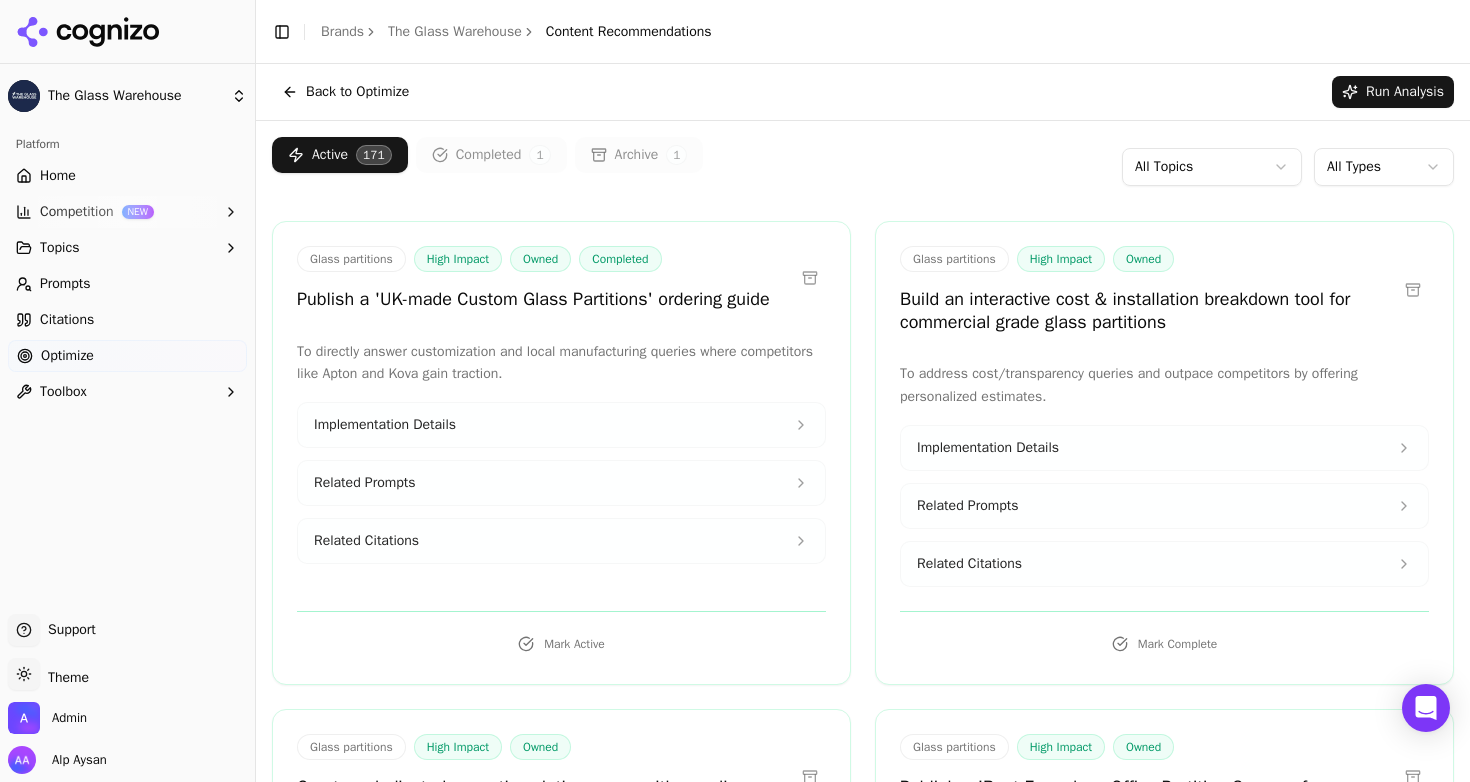 click on "Completed 1" at bounding box center [491, 155] 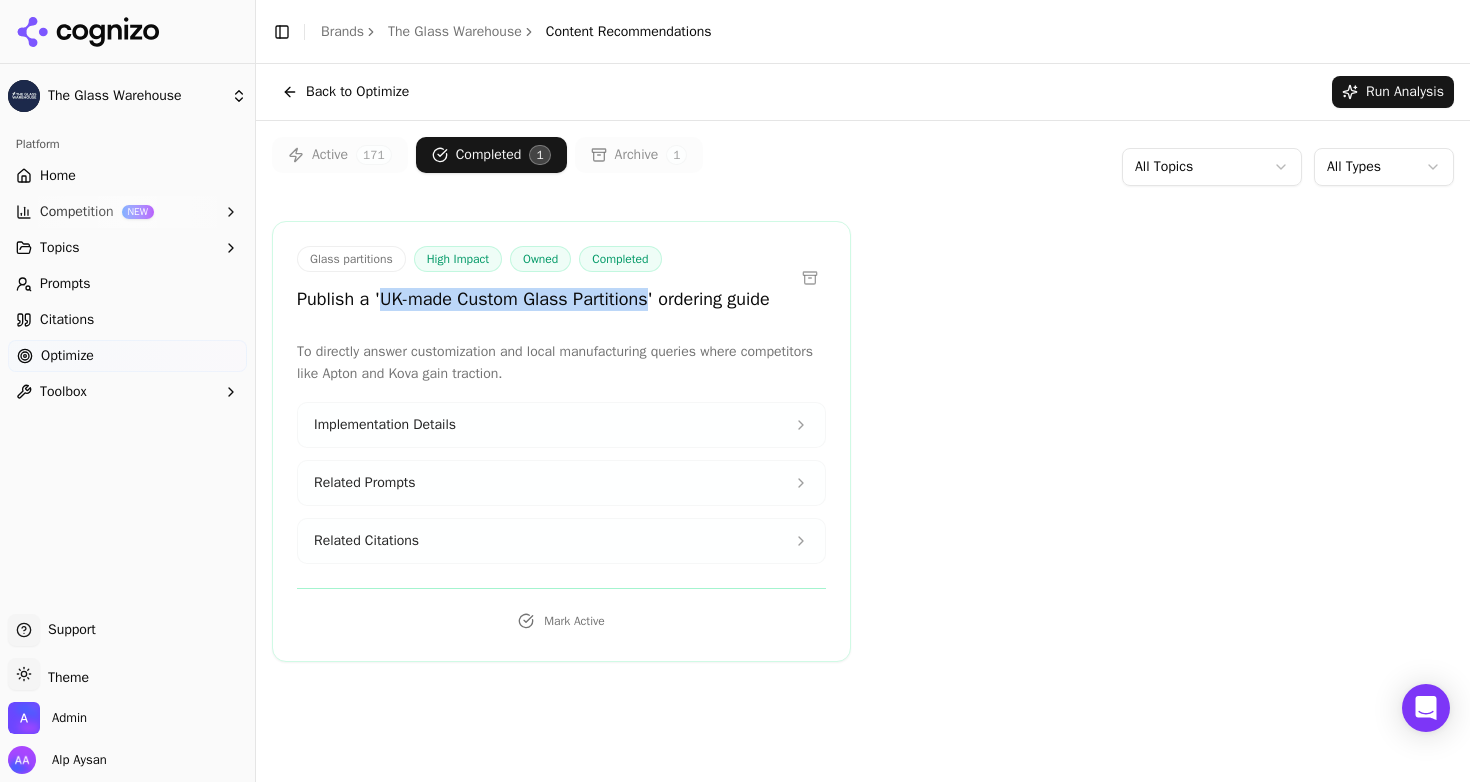 drag, startPoint x: 386, startPoint y: 299, endPoint x: 663, endPoint y: 295, distance: 277.02887 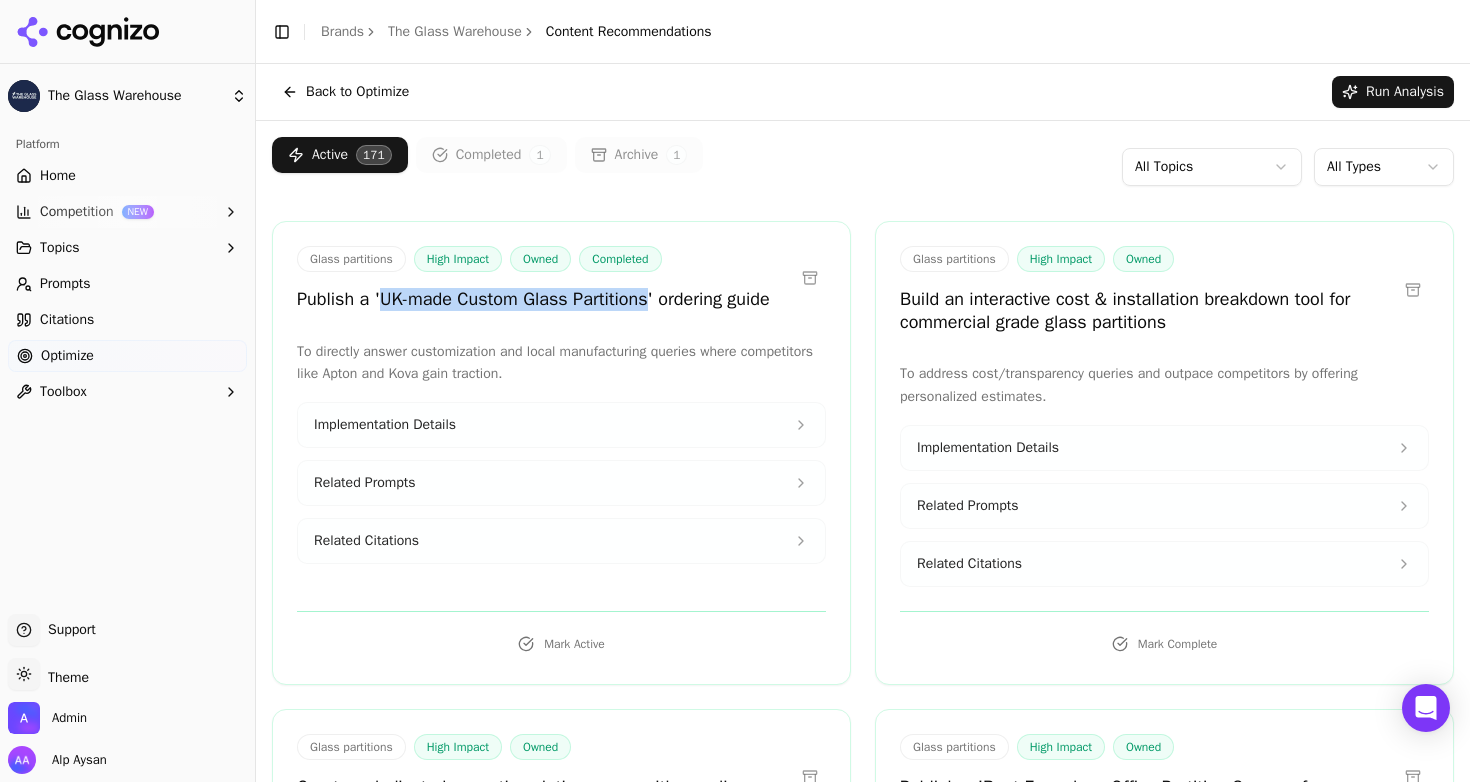 click on "Completed 1" at bounding box center [491, 155] 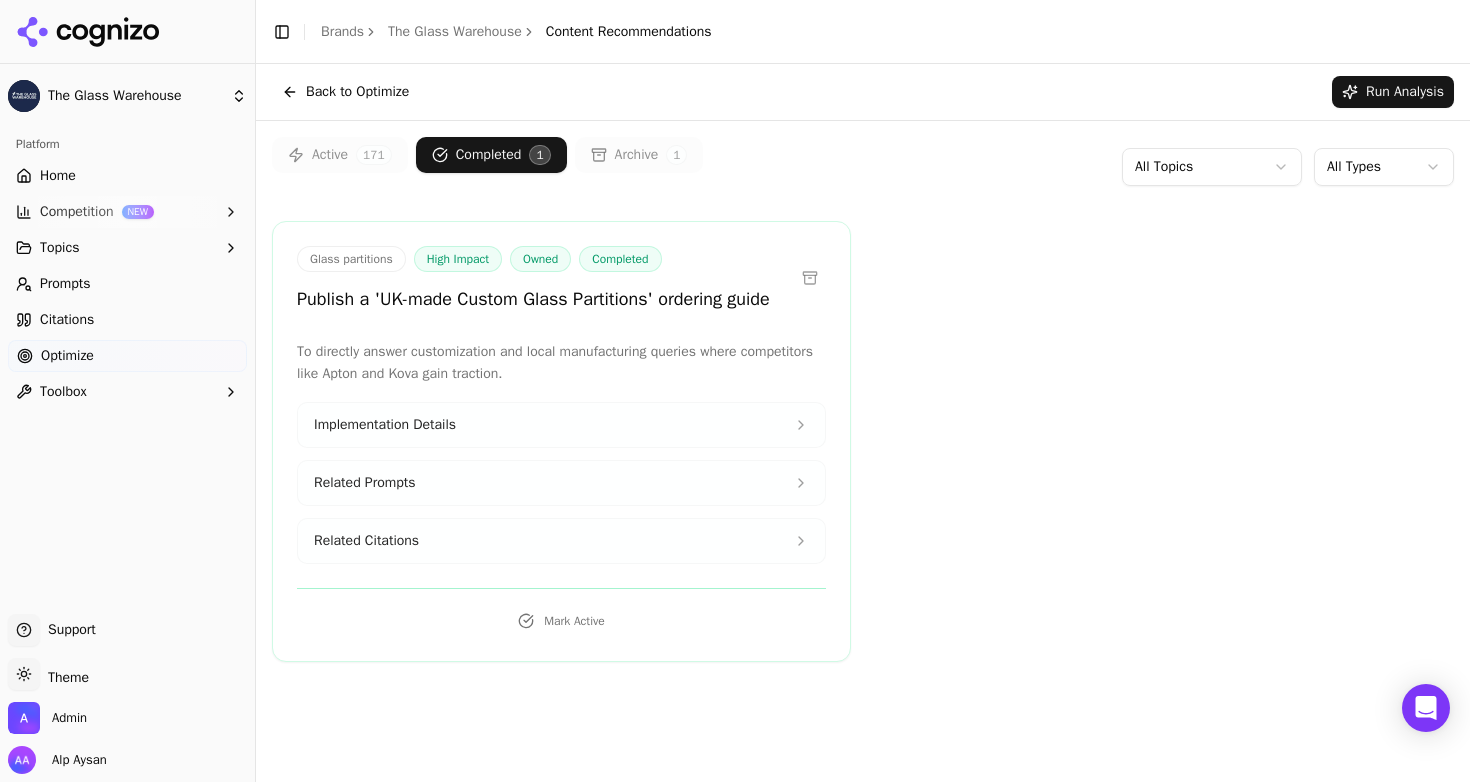 click on "To directly answer customization and local manufacturing queries where competitors like Apton and Kova gain traction." at bounding box center [561, 364] 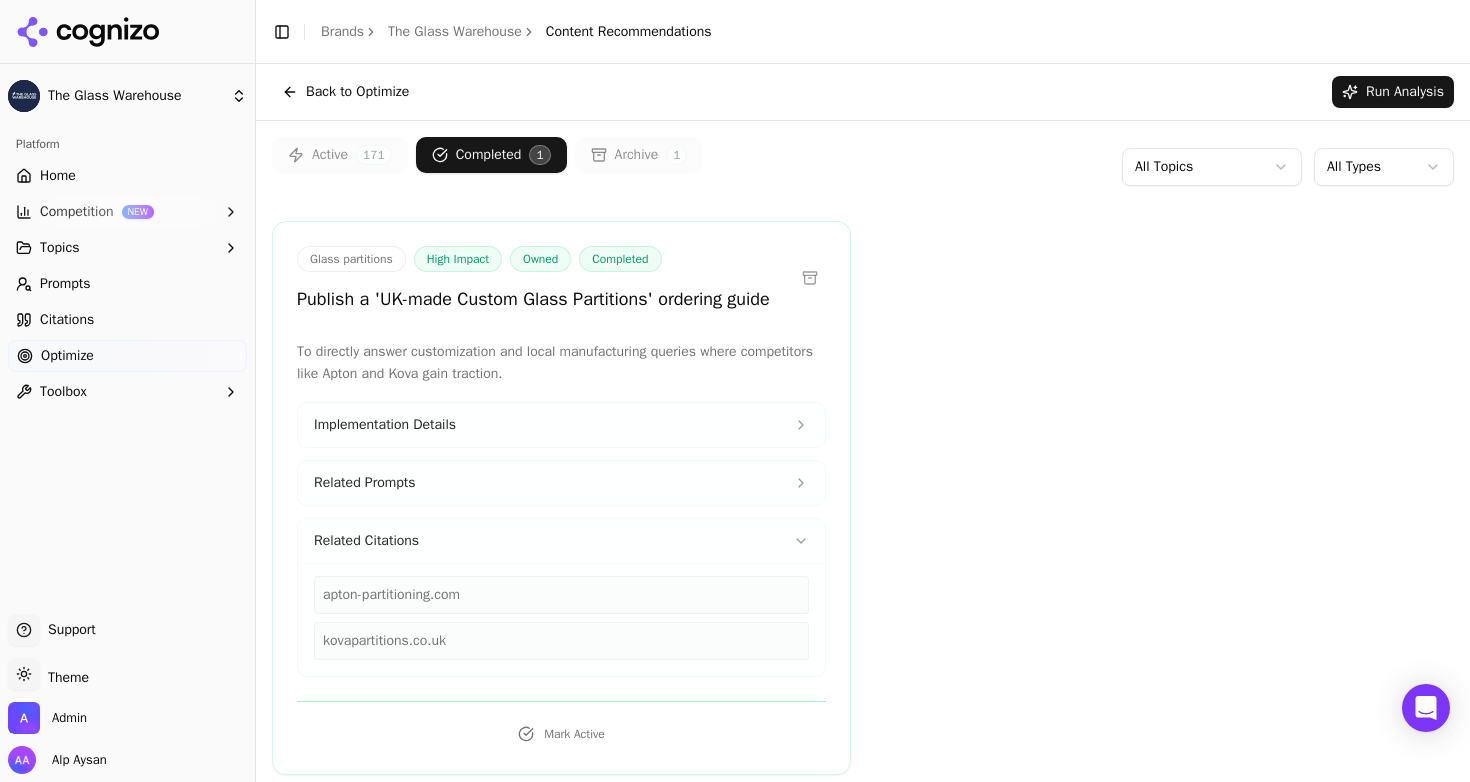 click on "Implementation Details" at bounding box center (561, 425) 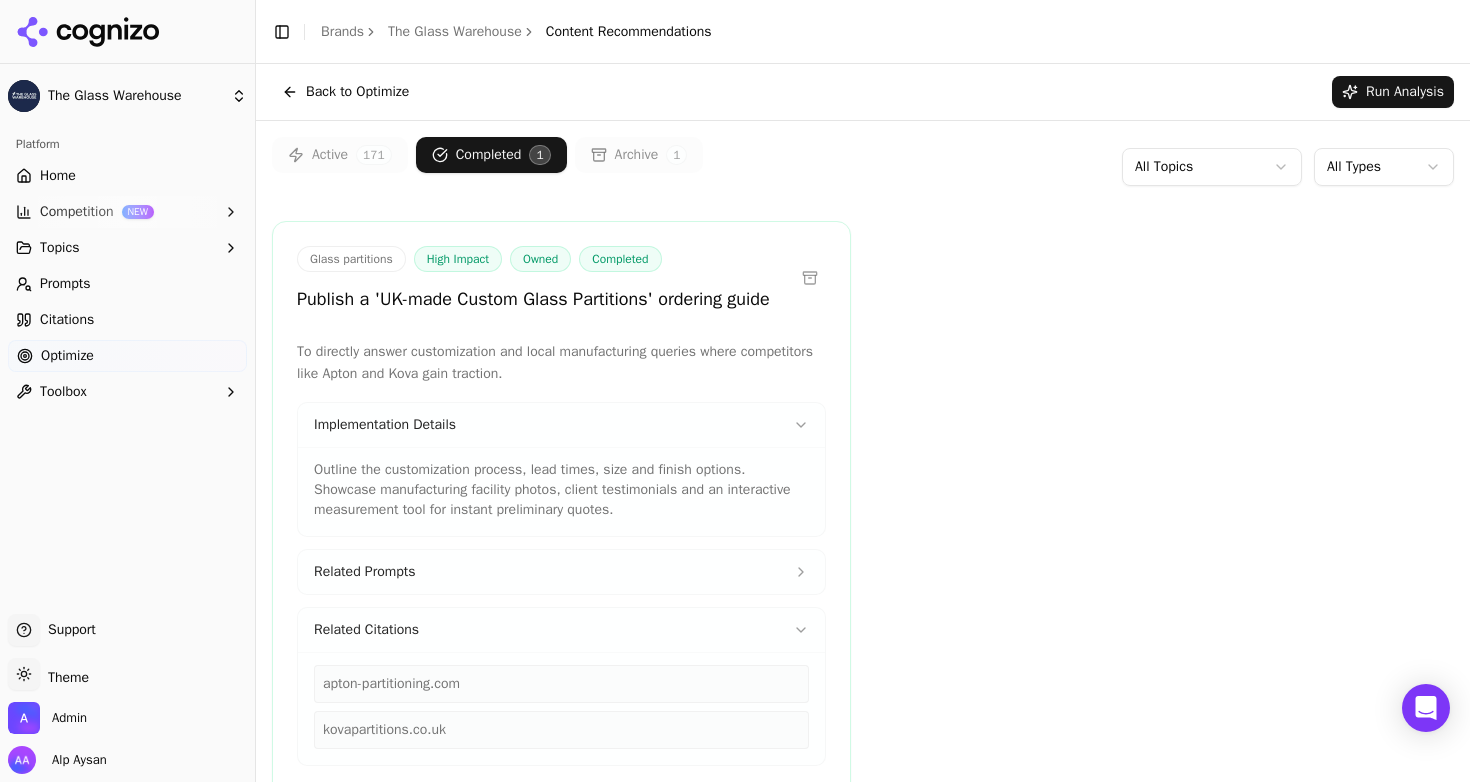 click on "Outline the customization process, lead times, size and finish options. Showcase manufacturing facility photos, client testimonials and an interactive measurement tool for instant preliminary quotes." at bounding box center [561, 490] 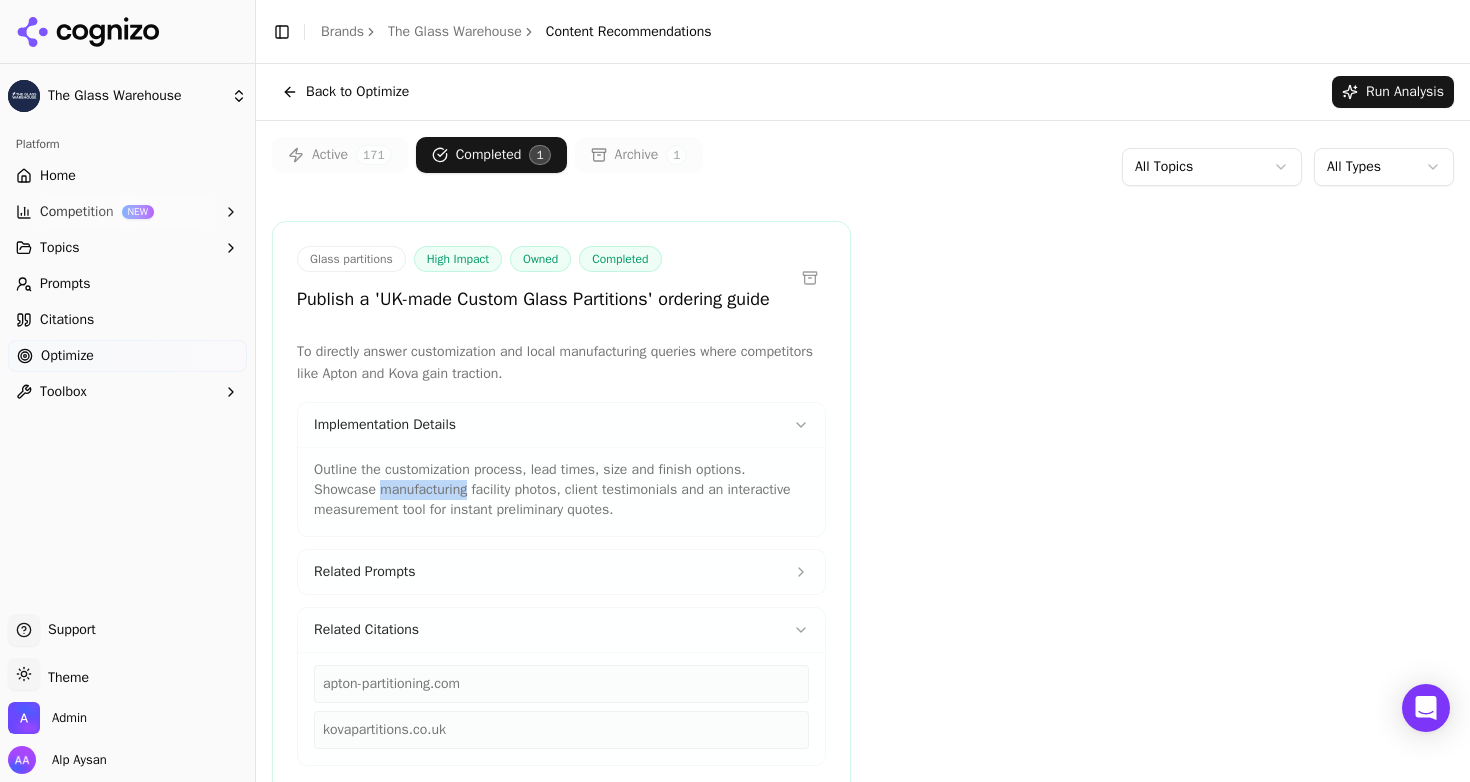 click on "Outline the customization process, lead times, size and finish options. Showcase manufacturing facility photos, client testimonials and an interactive measurement tool for instant preliminary quotes." at bounding box center (561, 490) 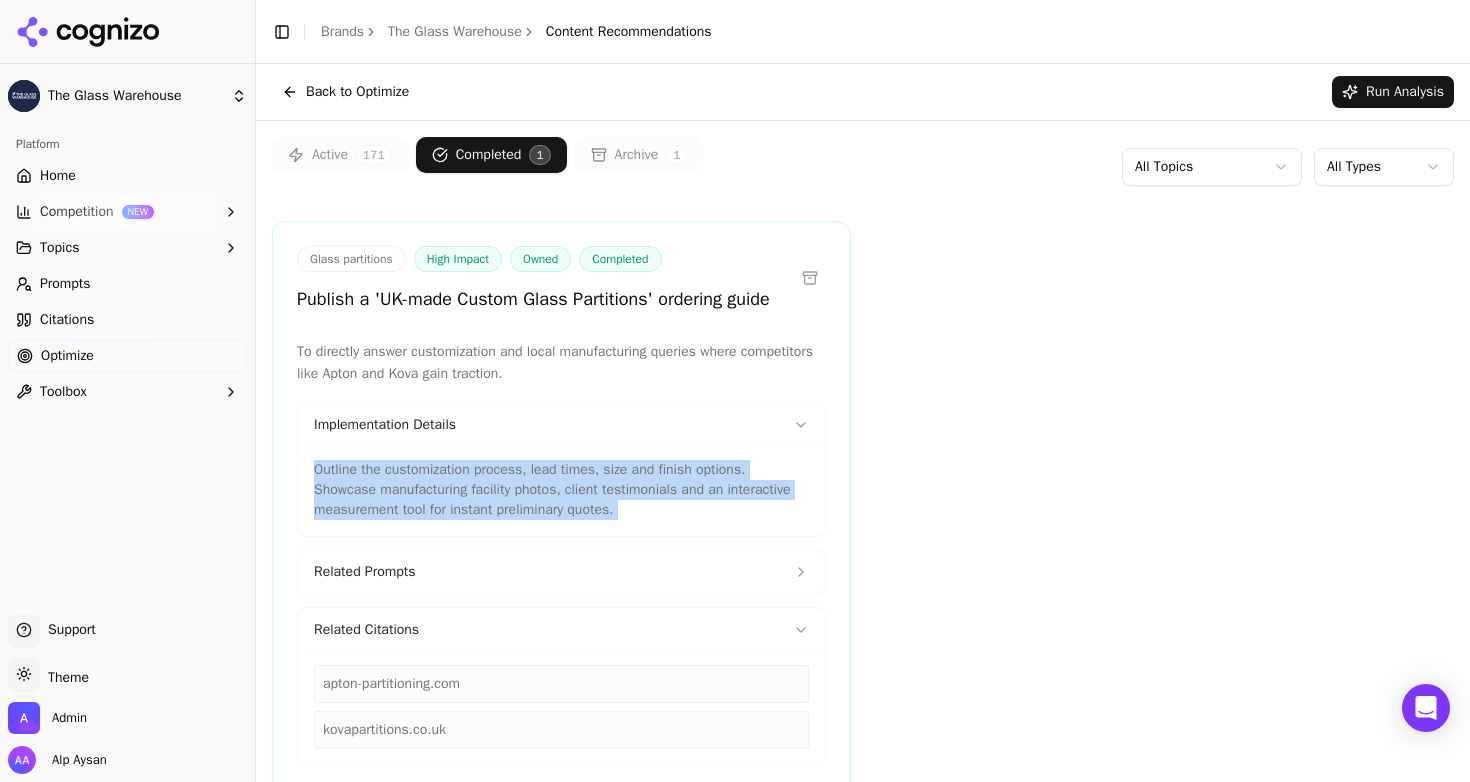 click on "Outline the customization process, lead times, size and finish options. Showcase manufacturing facility photos, client testimonials and an interactive measurement tool for instant preliminary quotes." at bounding box center (561, 490) 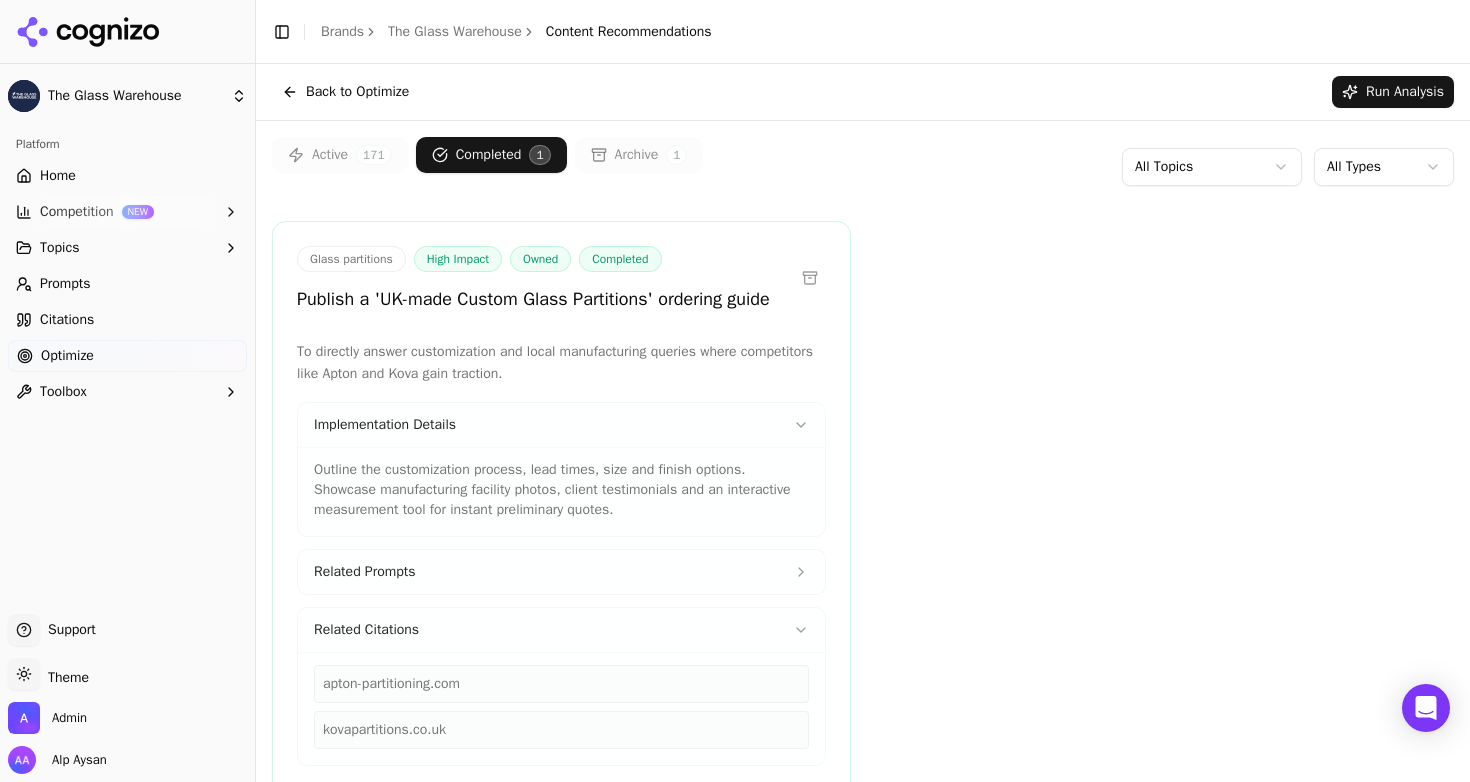 click on "Active 171" at bounding box center (340, 155) 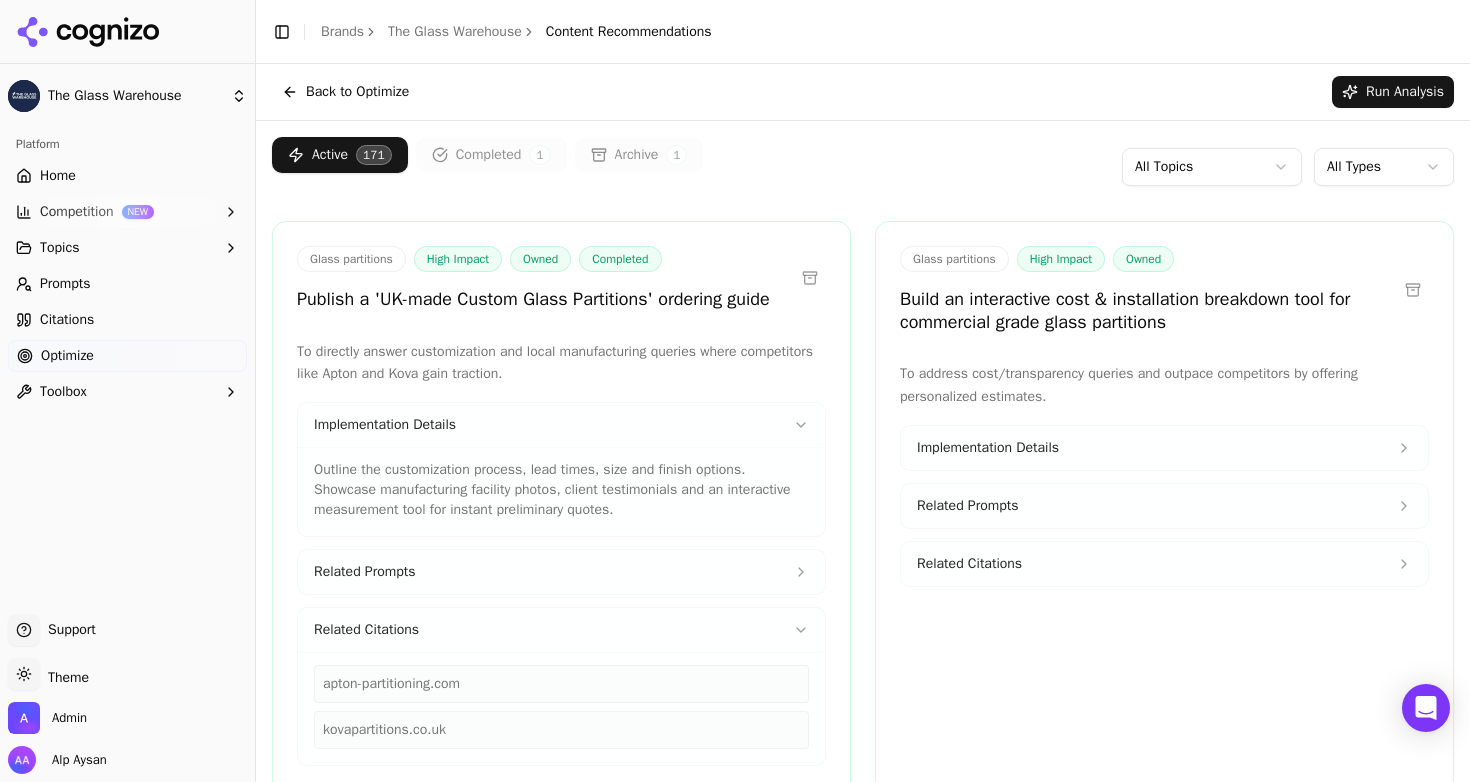 click on "Competition NEW" at bounding box center (127, 212) 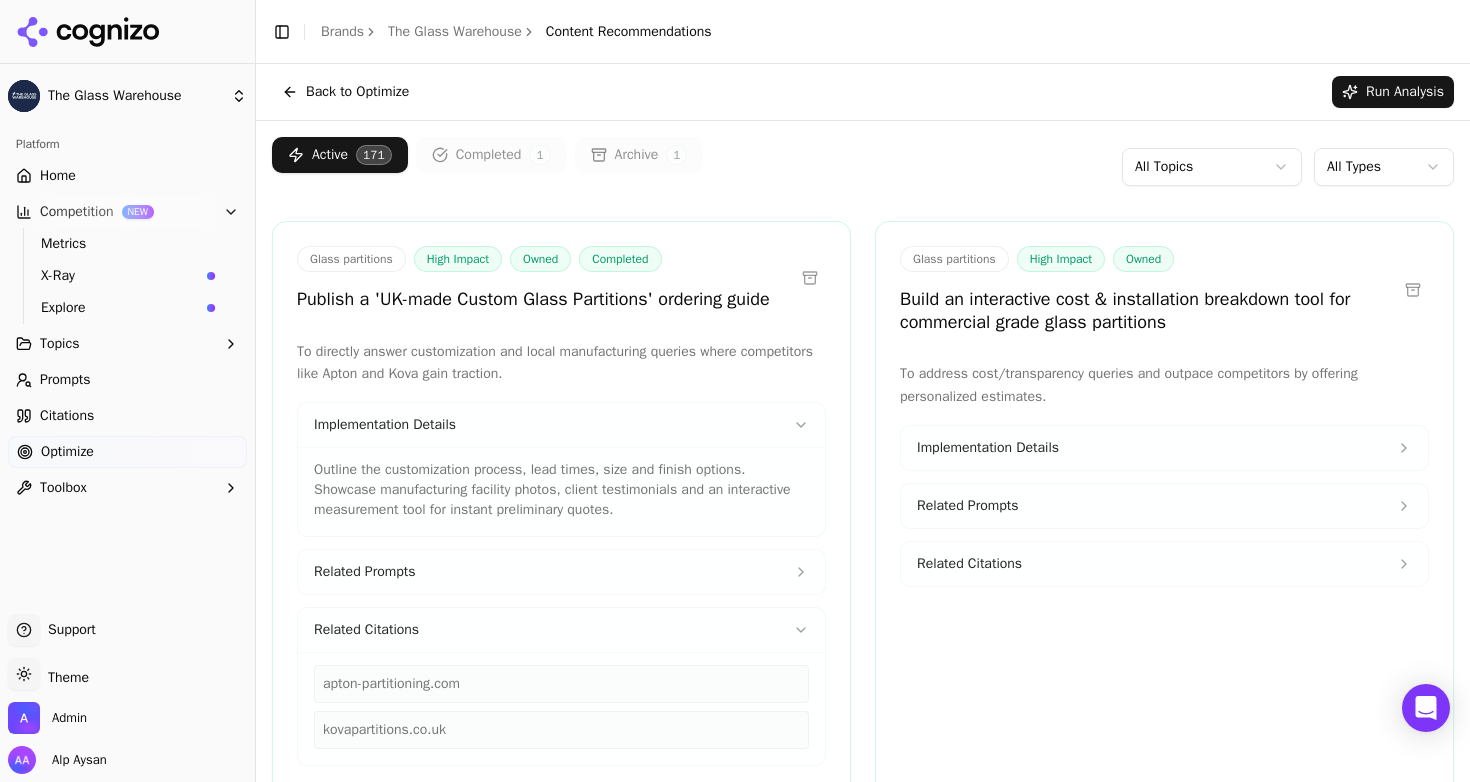 click on "Competition NEW" at bounding box center (127, 212) 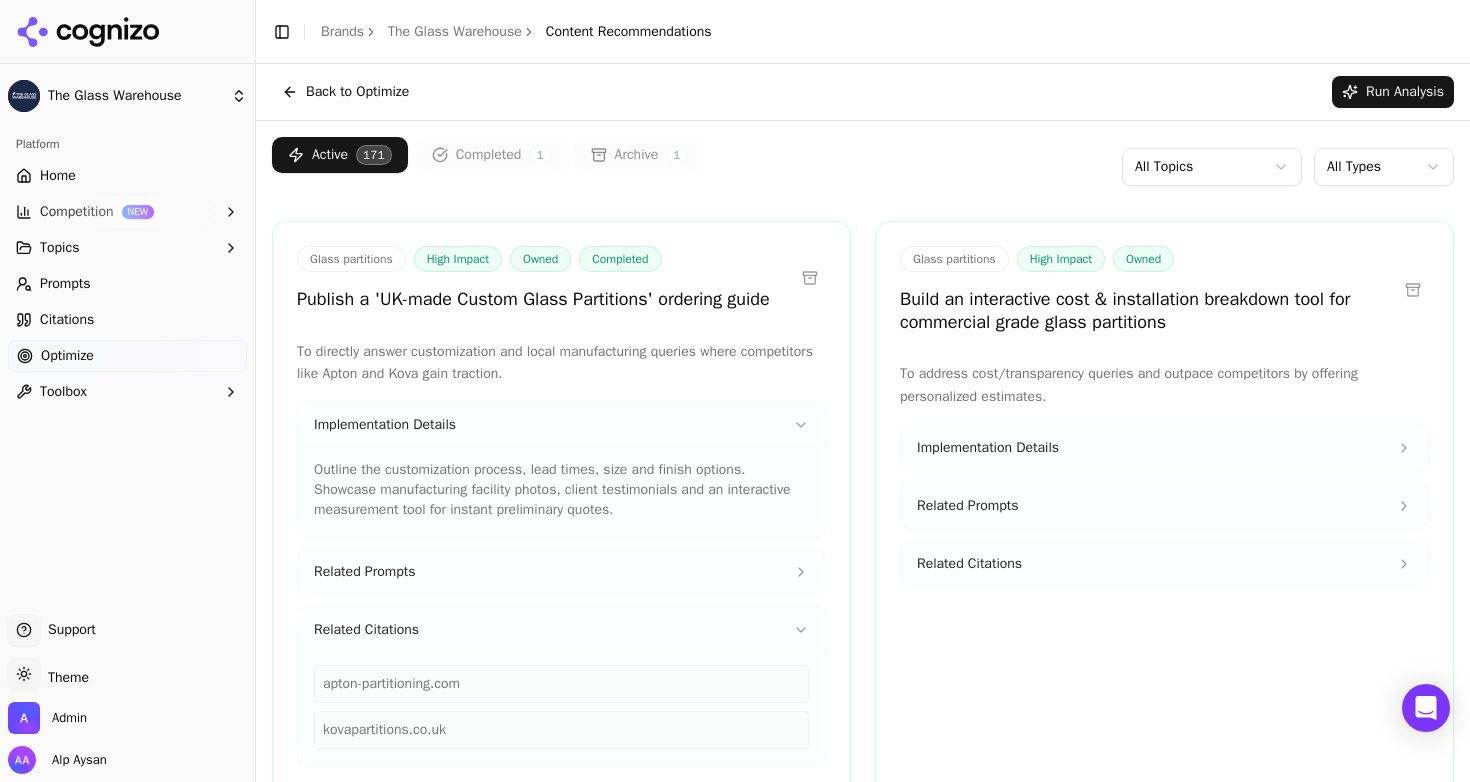click on "Home" at bounding box center (127, 176) 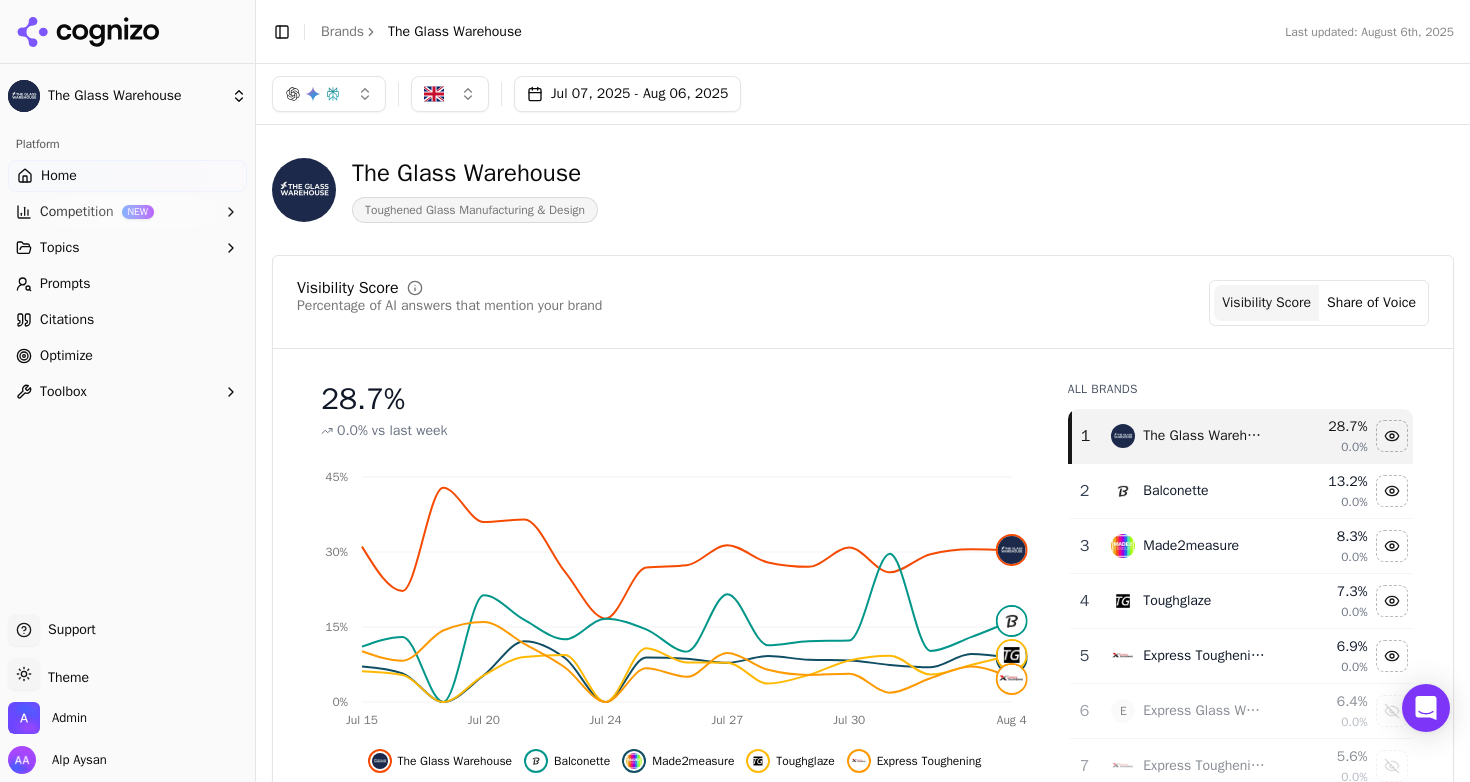 click on "The Glass Warehouse Toughened Glass Manufacturing & Design" at bounding box center (720, 190) 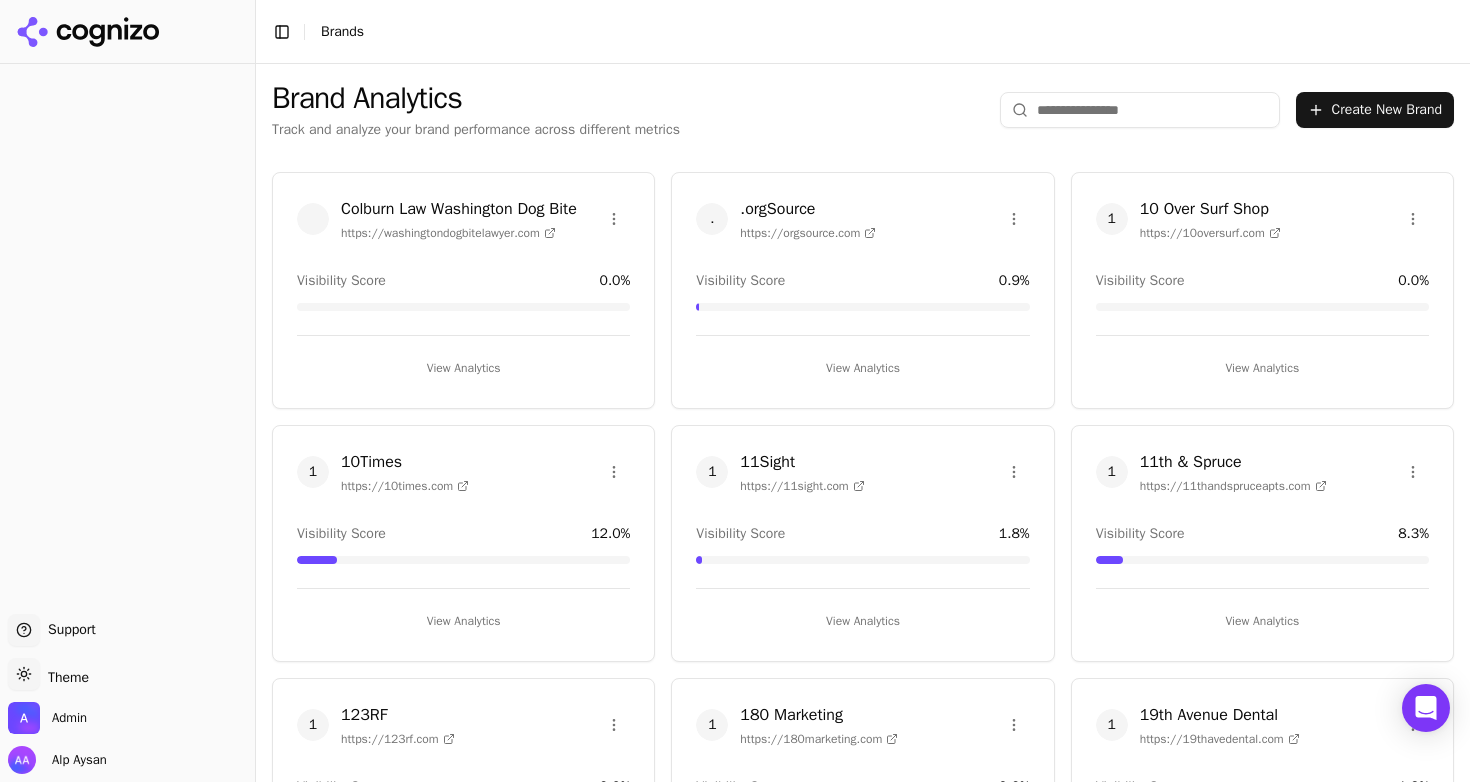 click at bounding box center [1140, 110] 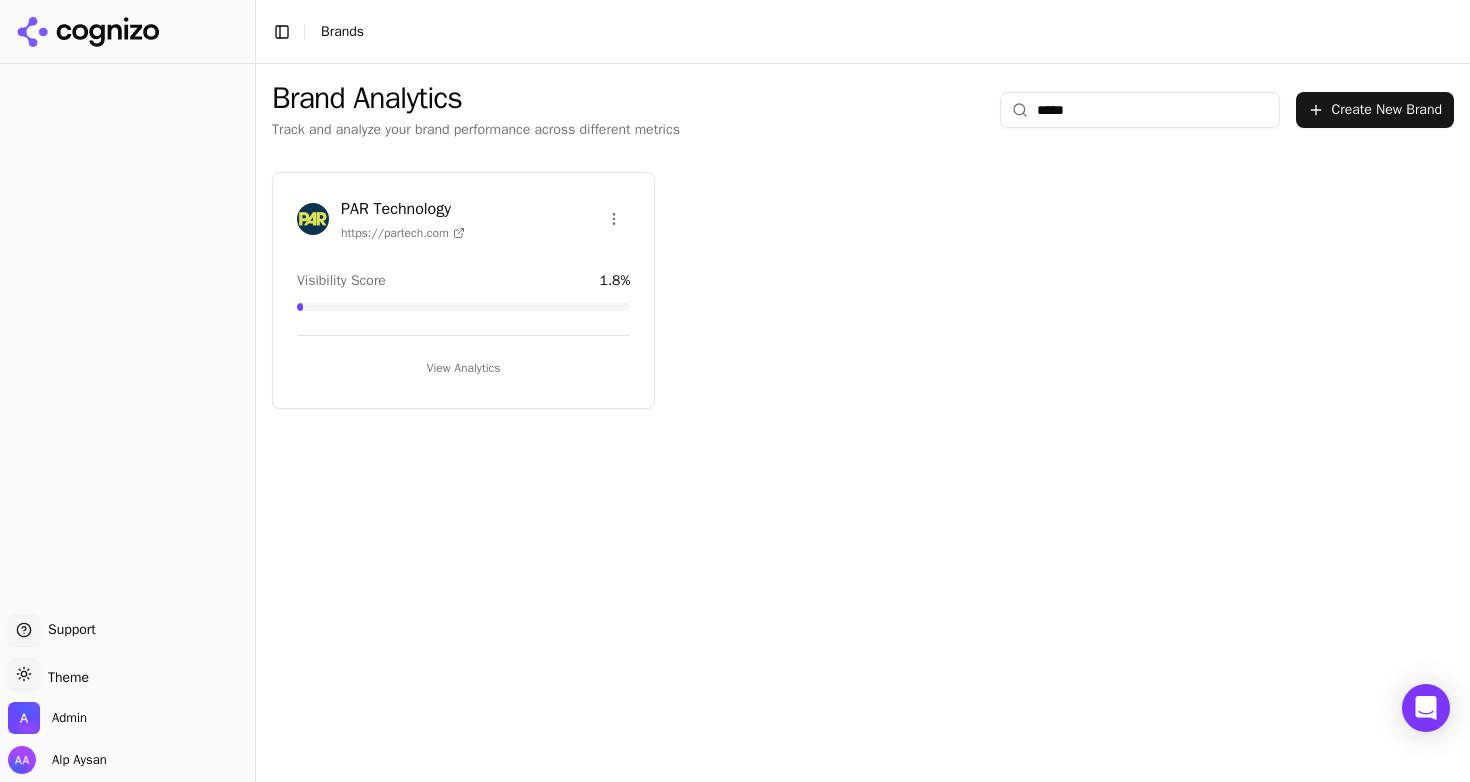 type on "*****" 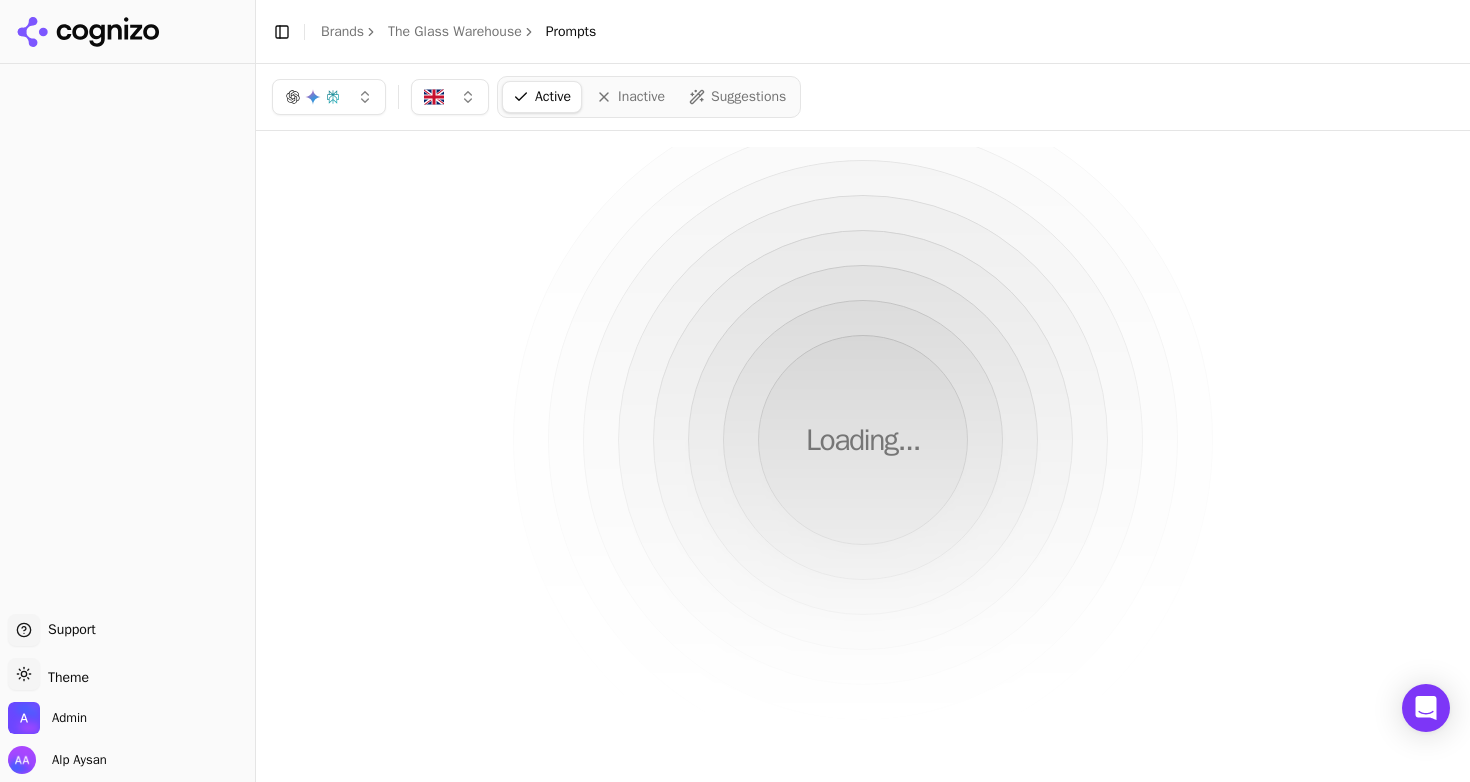 scroll, scrollTop: 0, scrollLeft: 0, axis: both 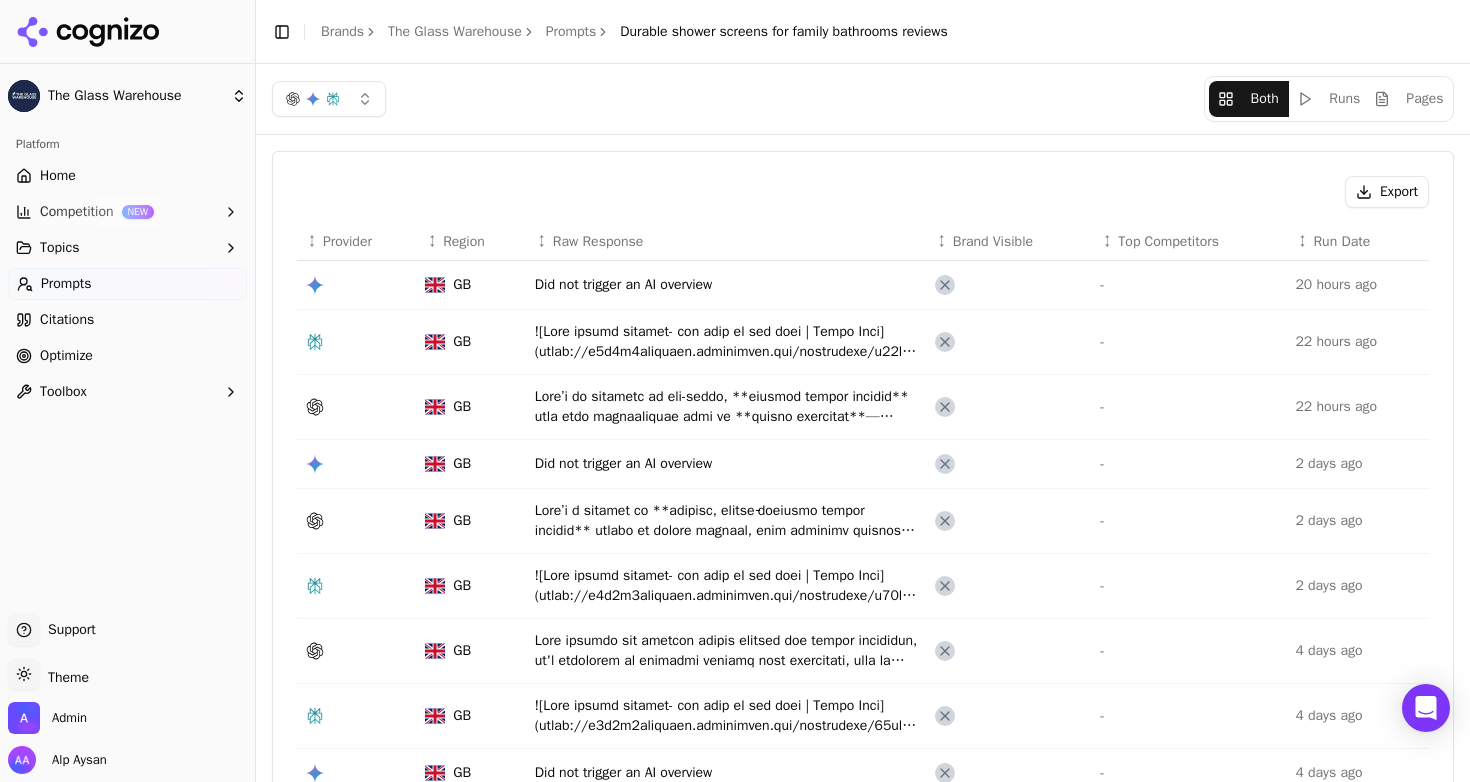 click at bounding box center (727, 342) 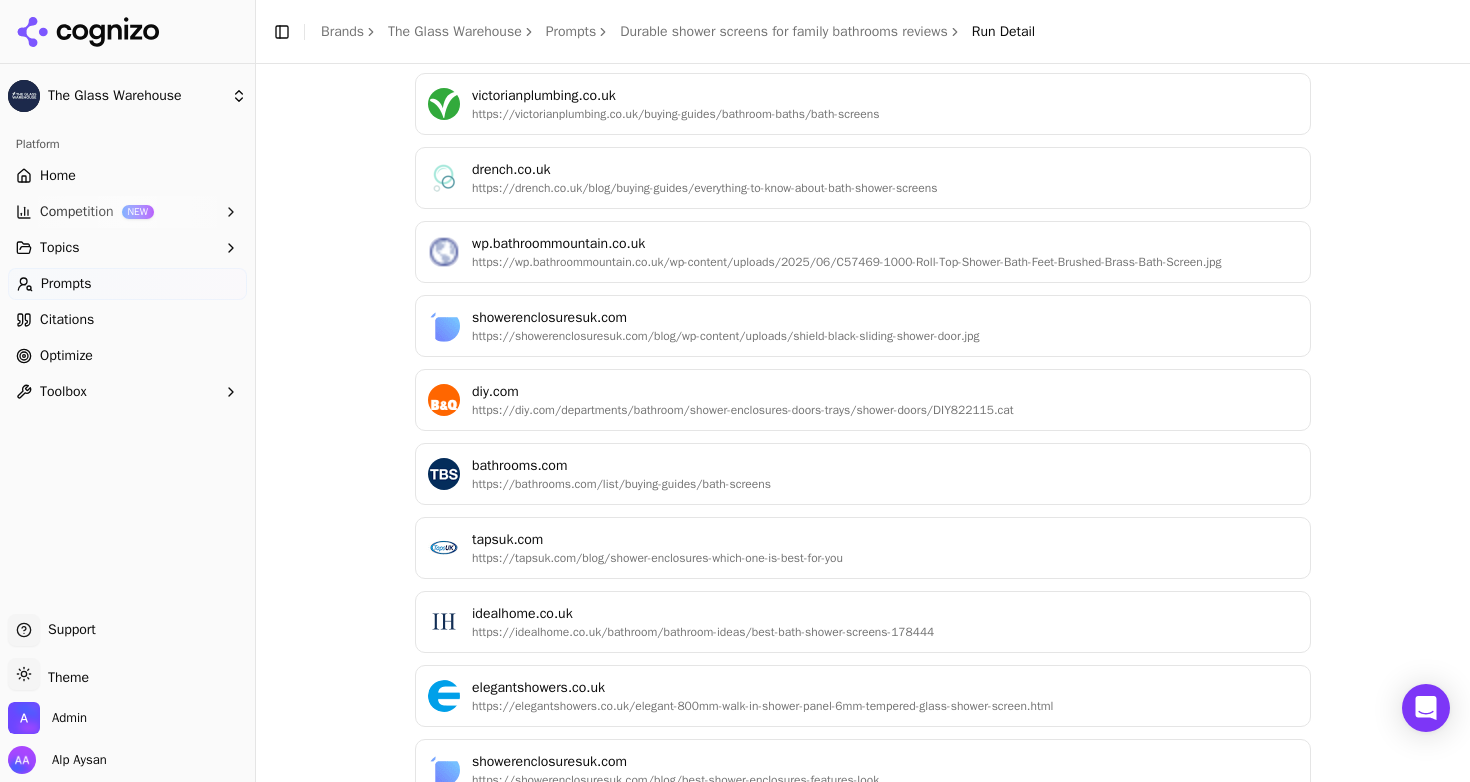 scroll, scrollTop: 2807, scrollLeft: 0, axis: vertical 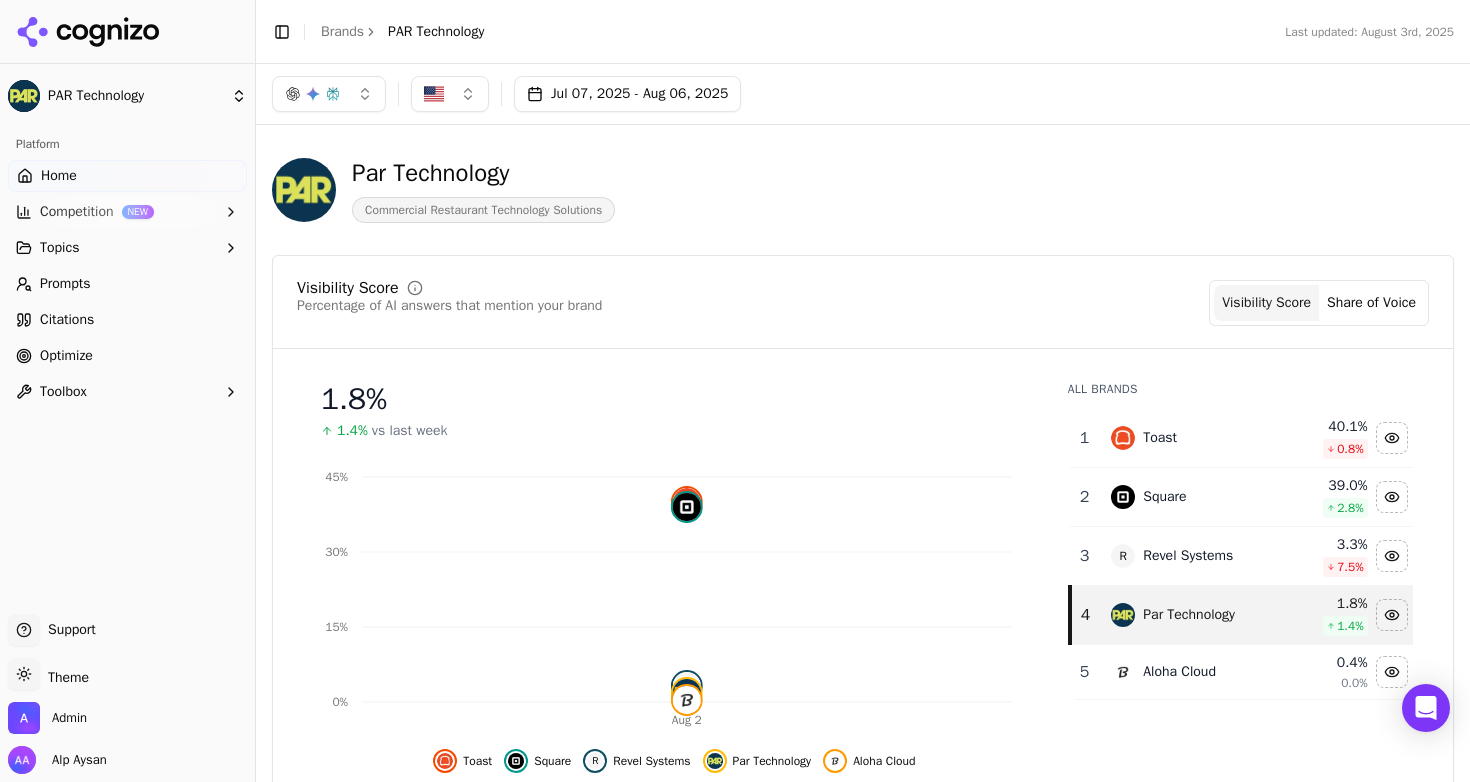 click on "Optimize" at bounding box center (127, 356) 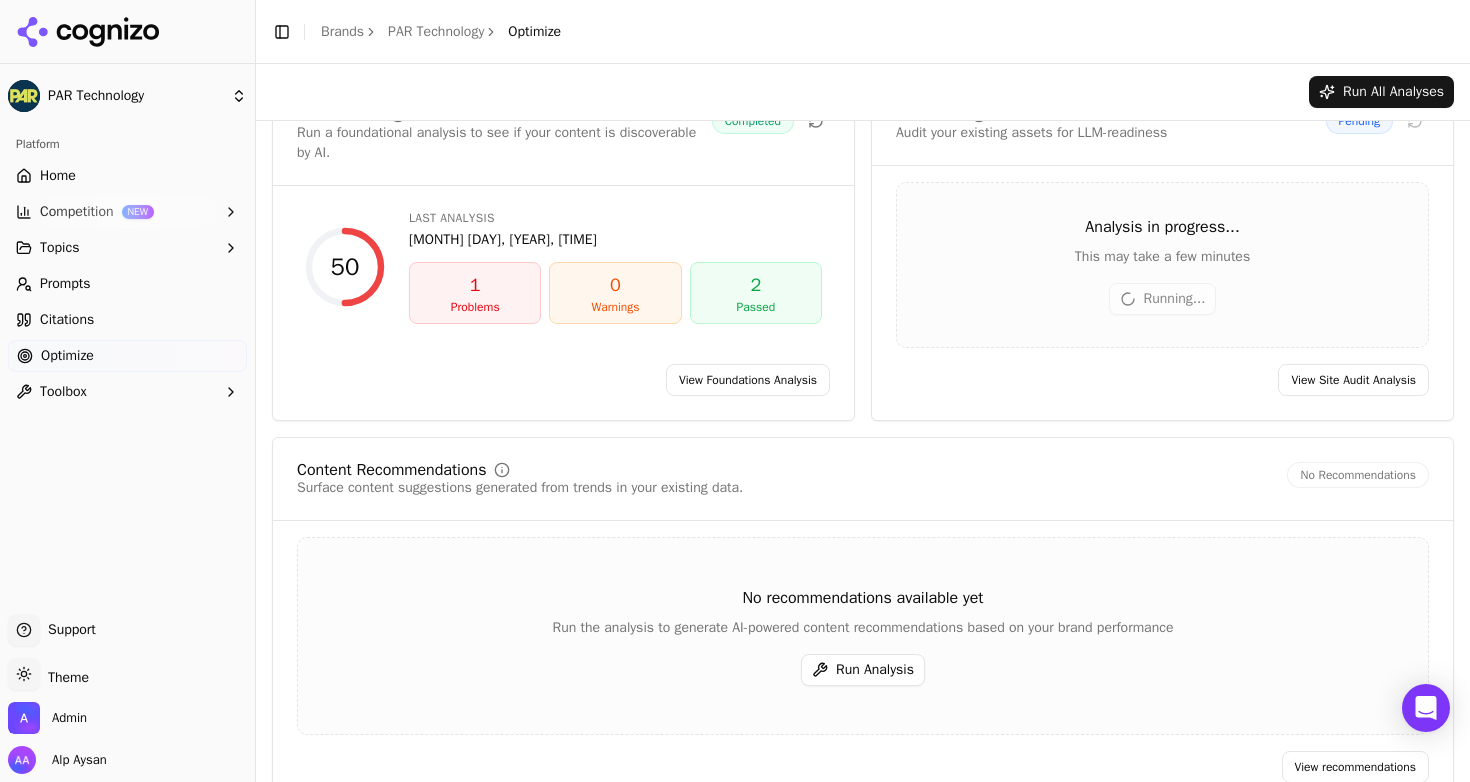 scroll, scrollTop: 0, scrollLeft: 0, axis: both 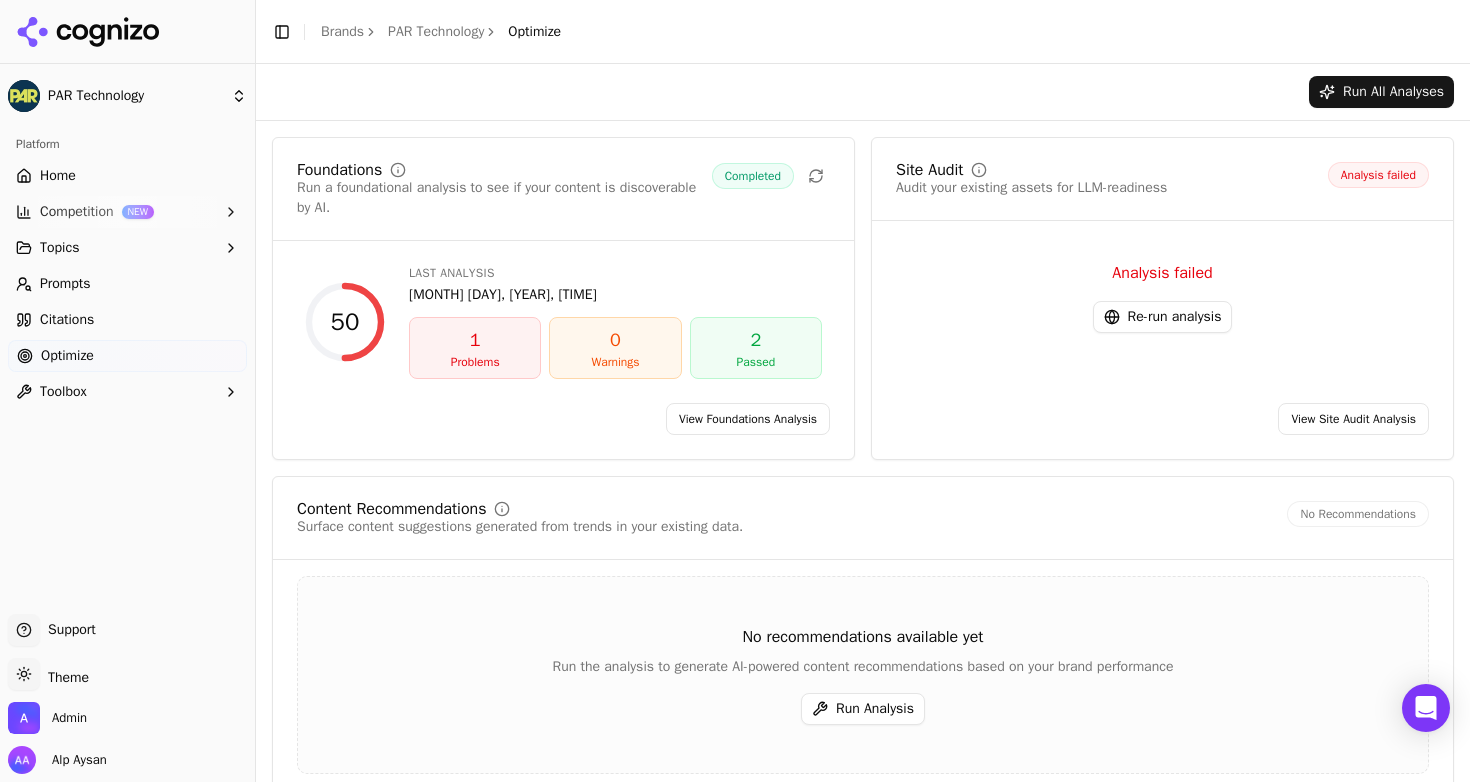 click on "Re-run analysis" at bounding box center (1163, 317) 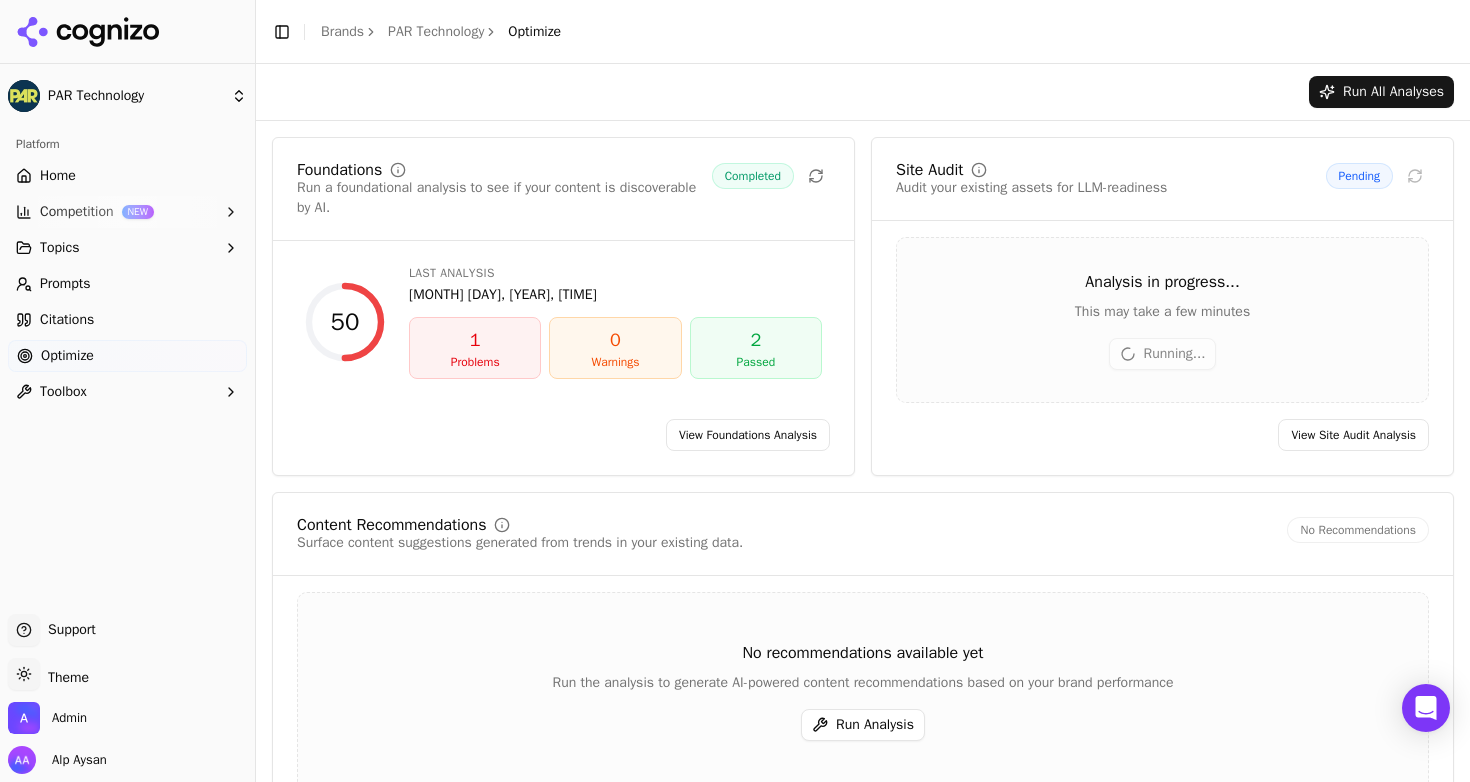 click on "Run All Analyses" at bounding box center (863, 92) 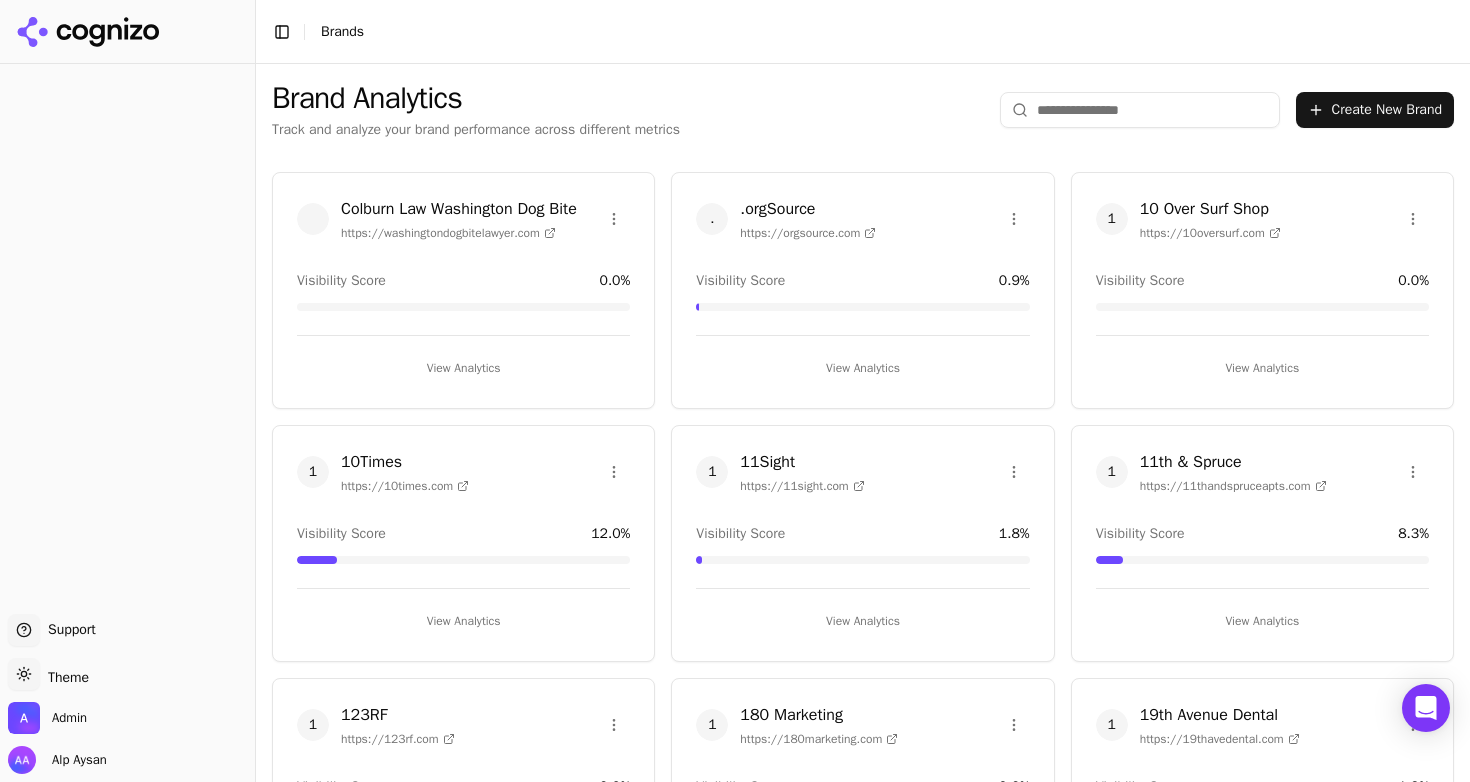 click at bounding box center [1140, 110] 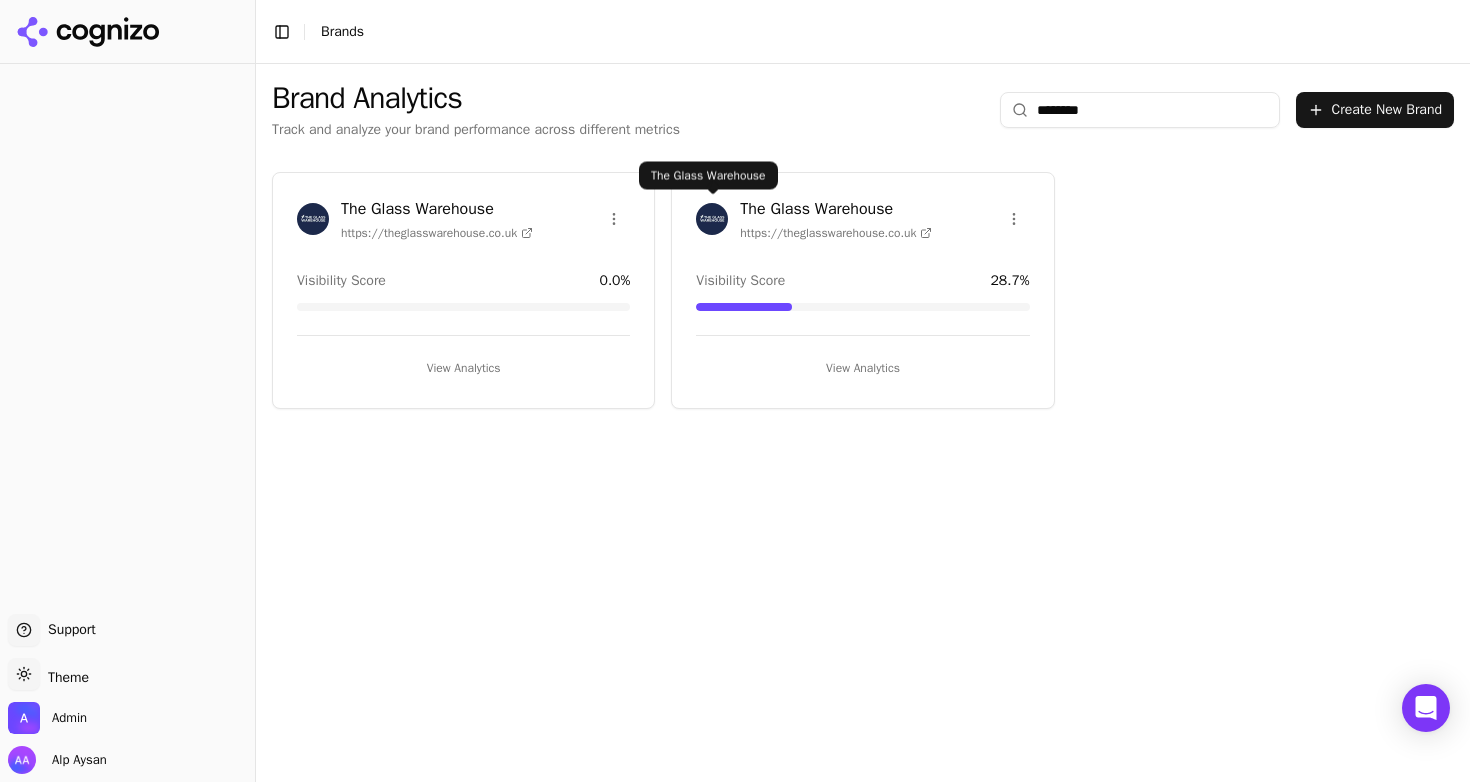 type on "********" 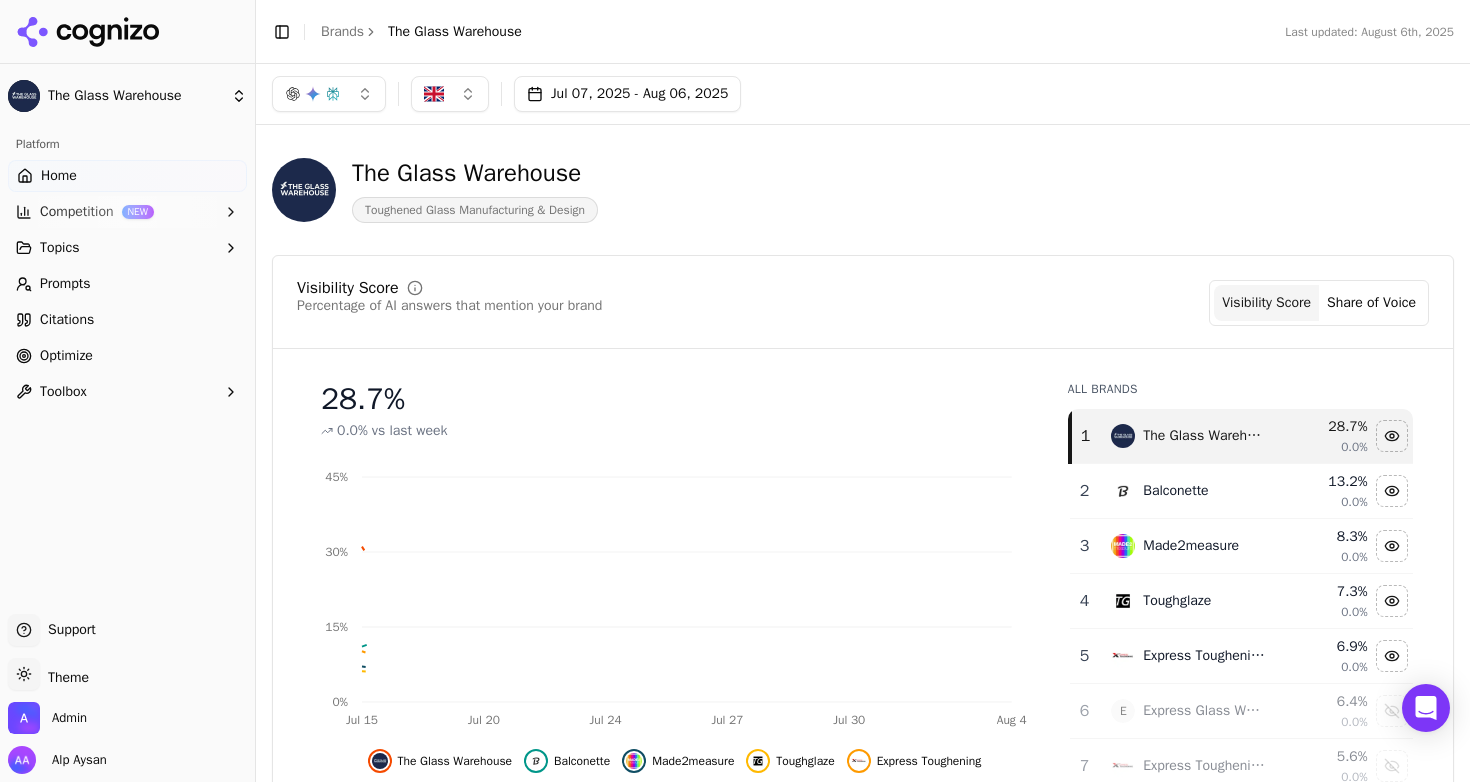 click on "Prompts" at bounding box center (127, 284) 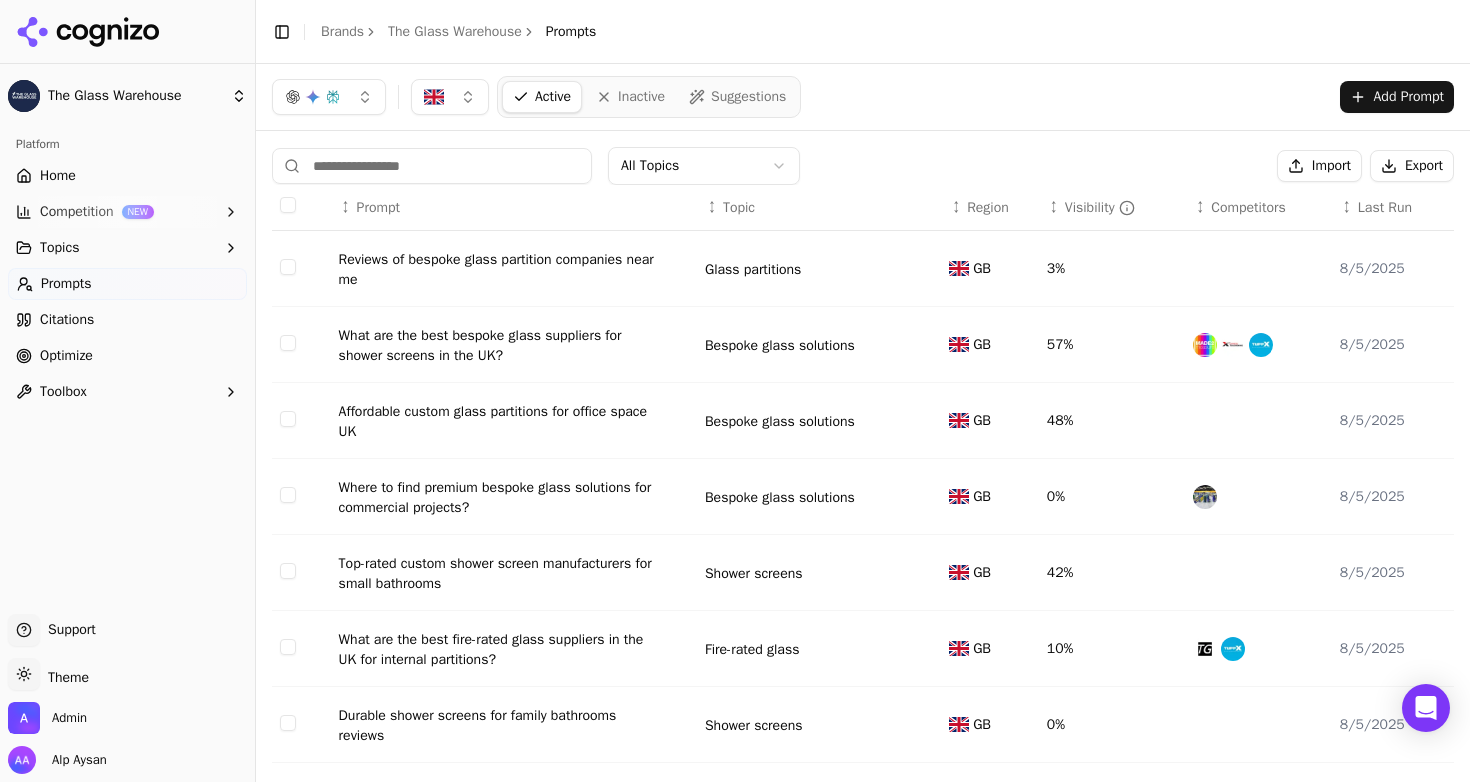click on "Visibility" at bounding box center (1100, 208) 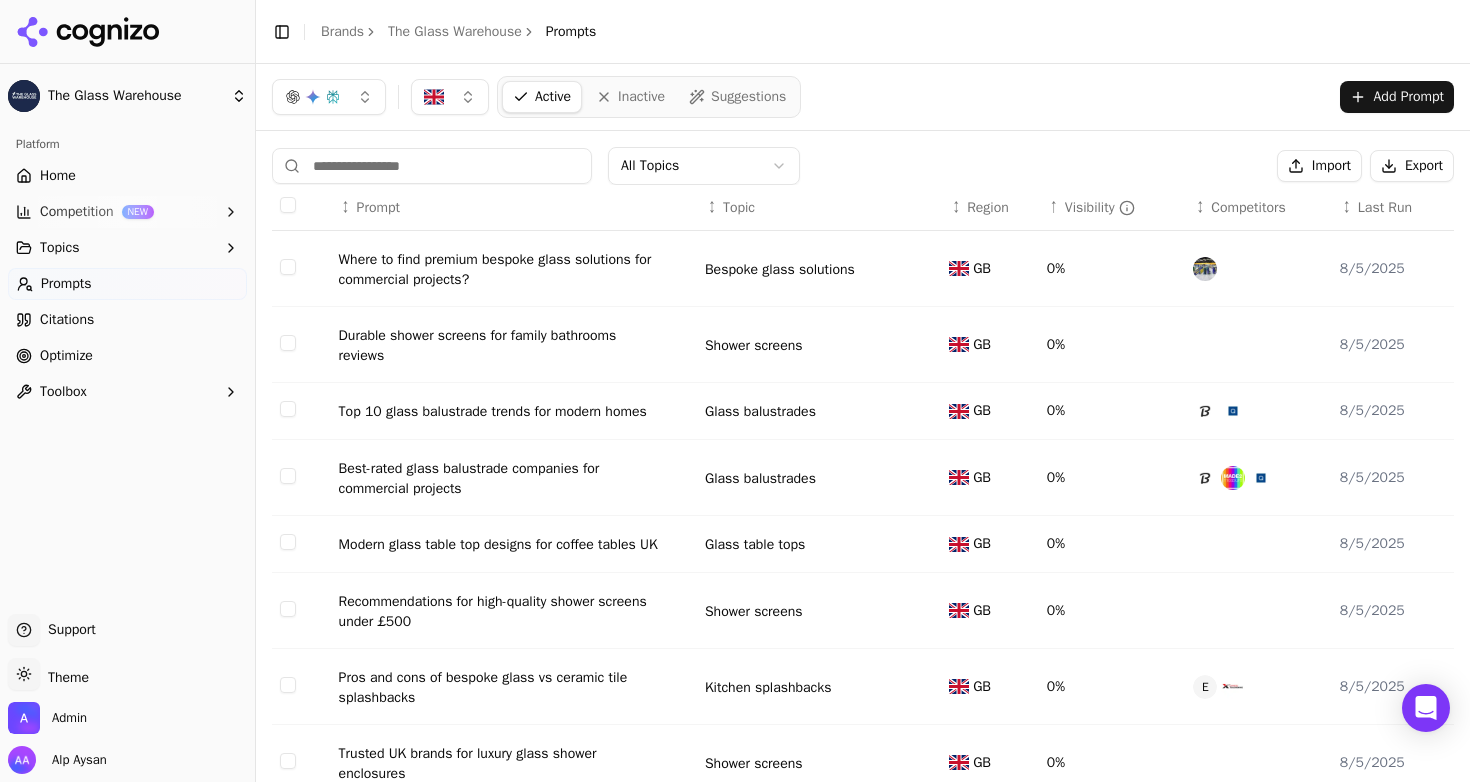 click on "Visibility" at bounding box center [1100, 208] 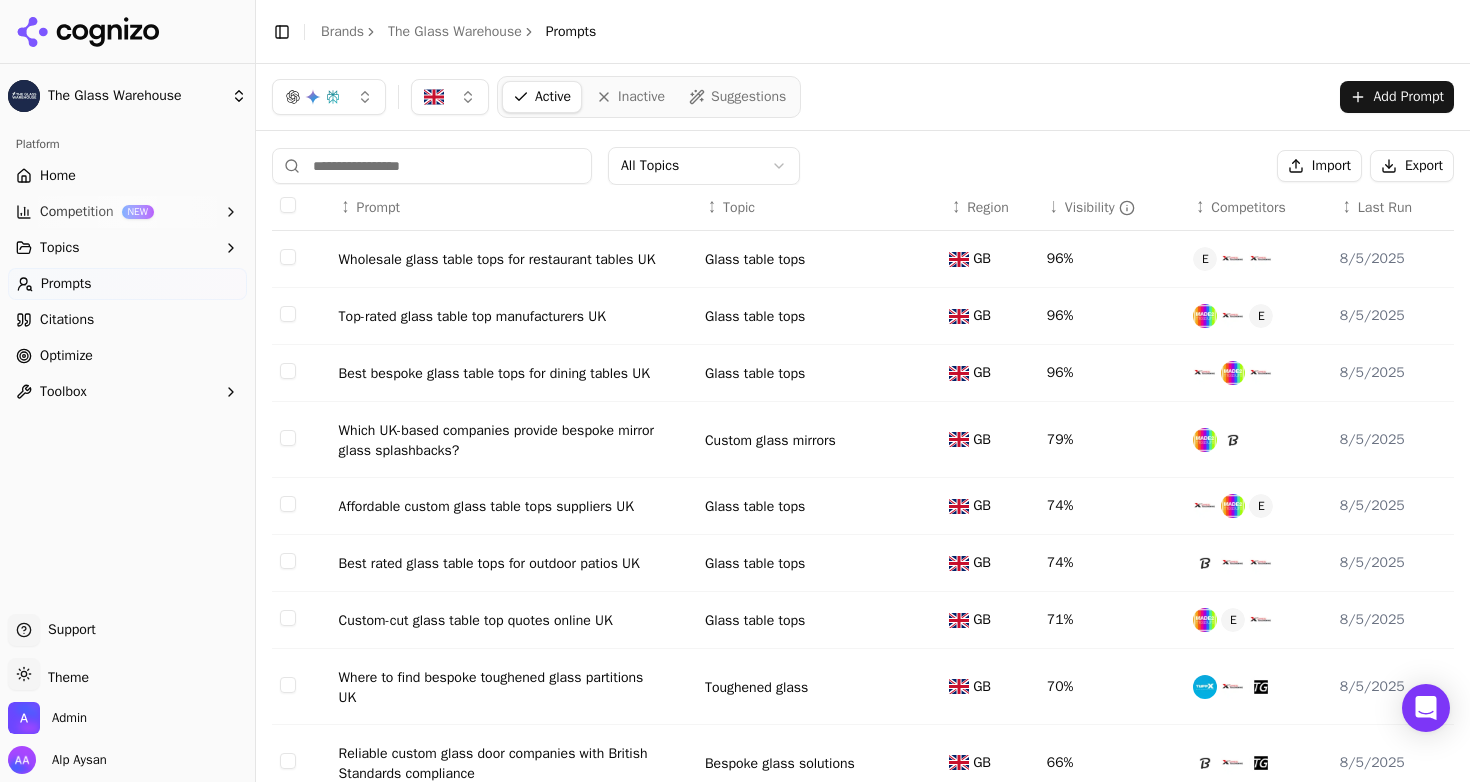scroll, scrollTop: 215, scrollLeft: 0, axis: vertical 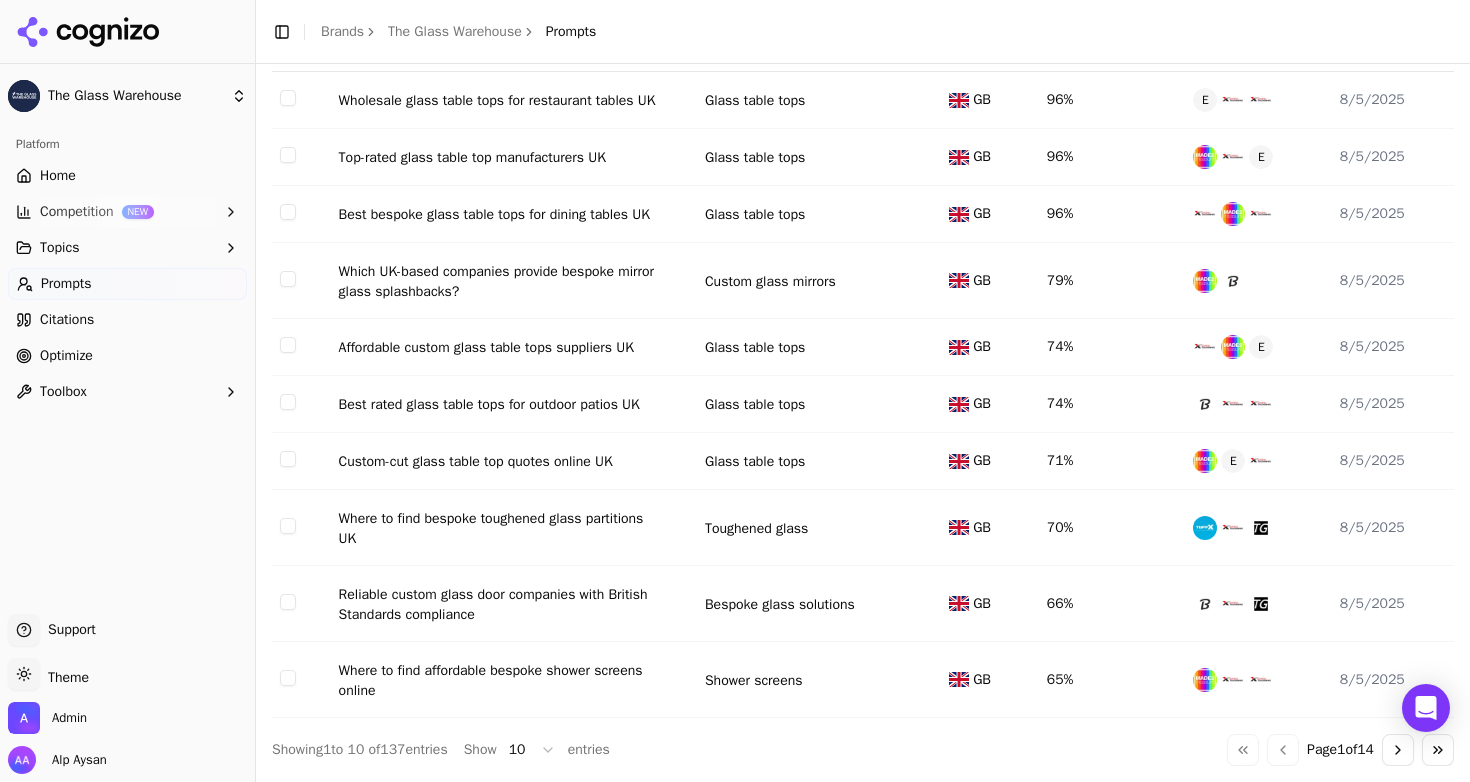 click on "Custom-cut glass table top quotes online UK" at bounding box center [476, 462] 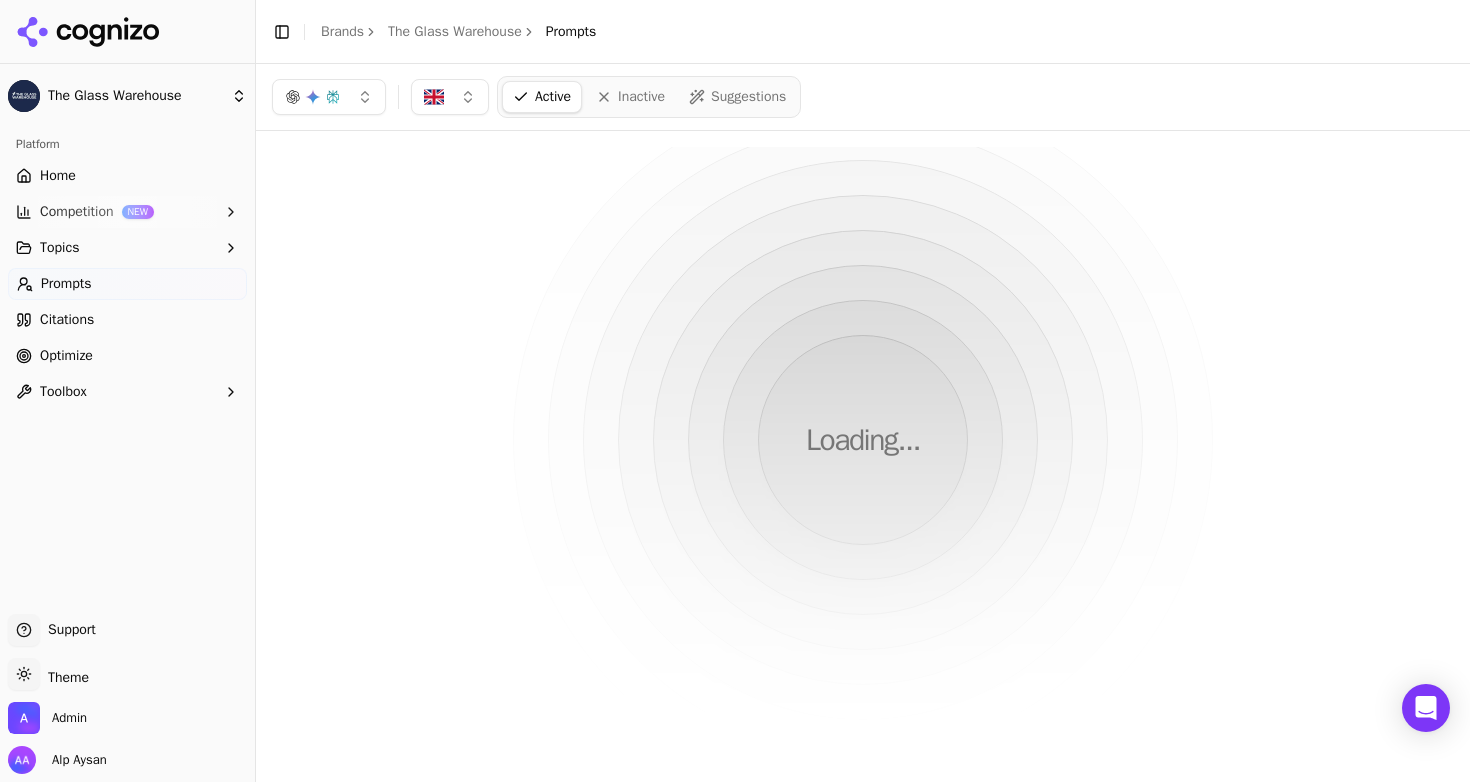 scroll, scrollTop: 0, scrollLeft: 0, axis: both 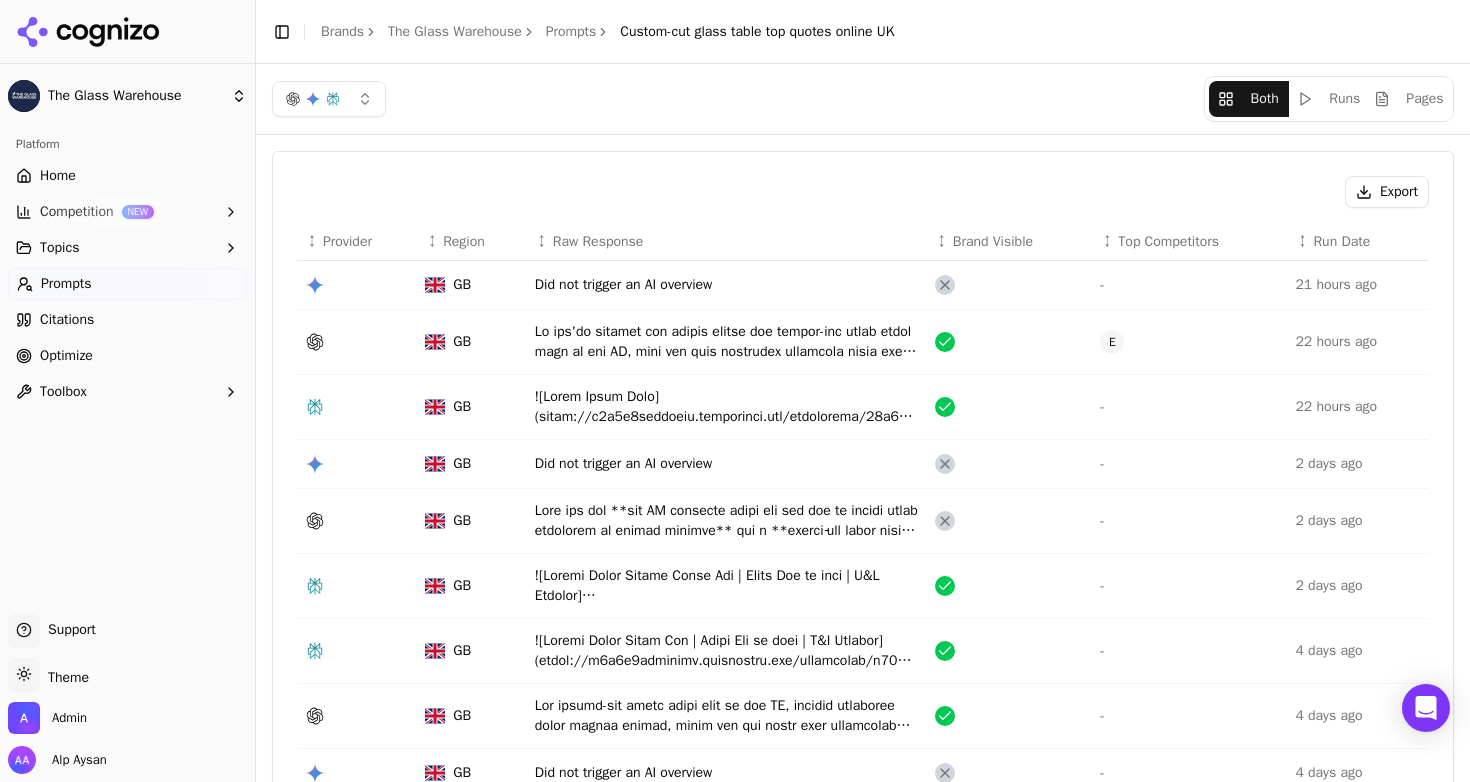 click at bounding box center (727, 342) 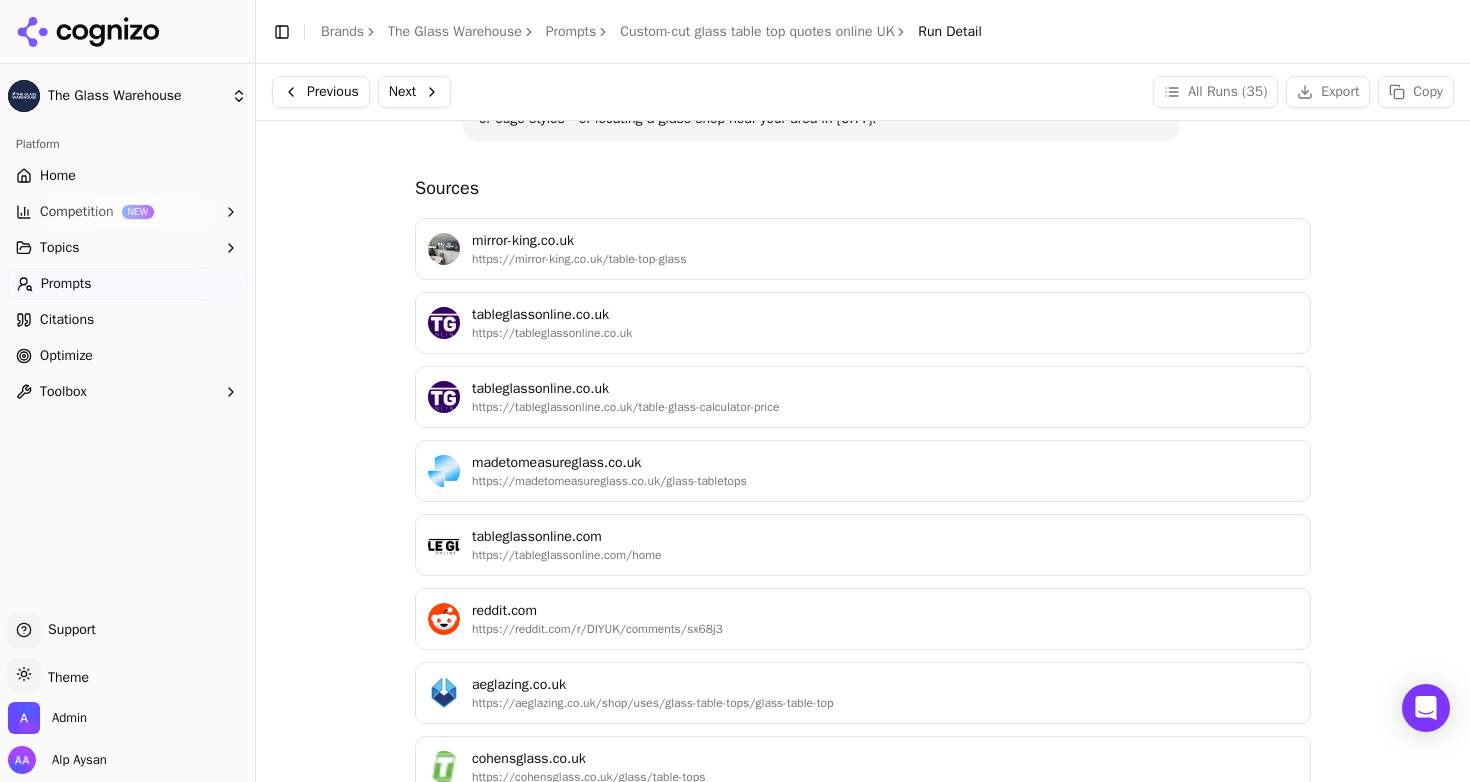 scroll, scrollTop: 894, scrollLeft: 0, axis: vertical 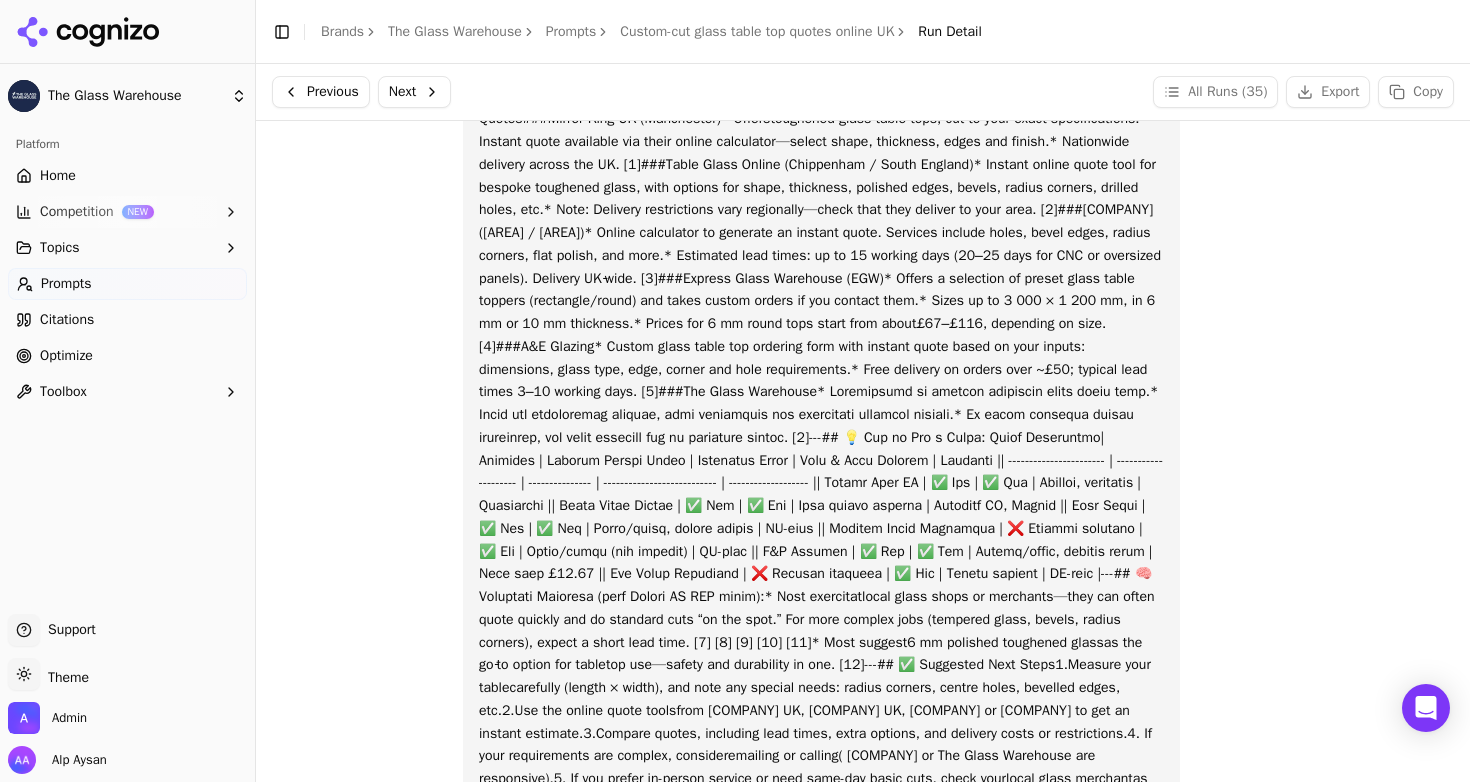 click on "If you're looking for online quotes for custom-cut glass table tops in the UK, here are some reputable suppliers where you can get an instant estimate or quote: ---## 🧊 Top UK Suppliers Offering Online Table-Glass Quotes###  [COMPANY] UK (Manchester)  * Offers  toughened glass table tops , cut to your exact specifications.* Instant quote available via their online calculator—select shape, thickness, edges and finish.* Nationwide delivery across the UK. [1]###  [COMPANY] UK (Chippenham / South England)  * Instant online quote tool for bespoke toughened glass, with options for shape, thickness, polished edges, bevels, radius corners, drilled holes, etc.* Note: Delivery restrictions vary regionally—check that they deliver to your area. [2]###  [COMPANY] ([AREA] / [AREA]) [COMPANY] £67–£116 , depending on size. [4]###  [COMPANY] The Glass Warehouse local glass shops or merchants 6 mm polished toughened glass Measure your table Use the online quote tools" at bounding box center (821, 450) 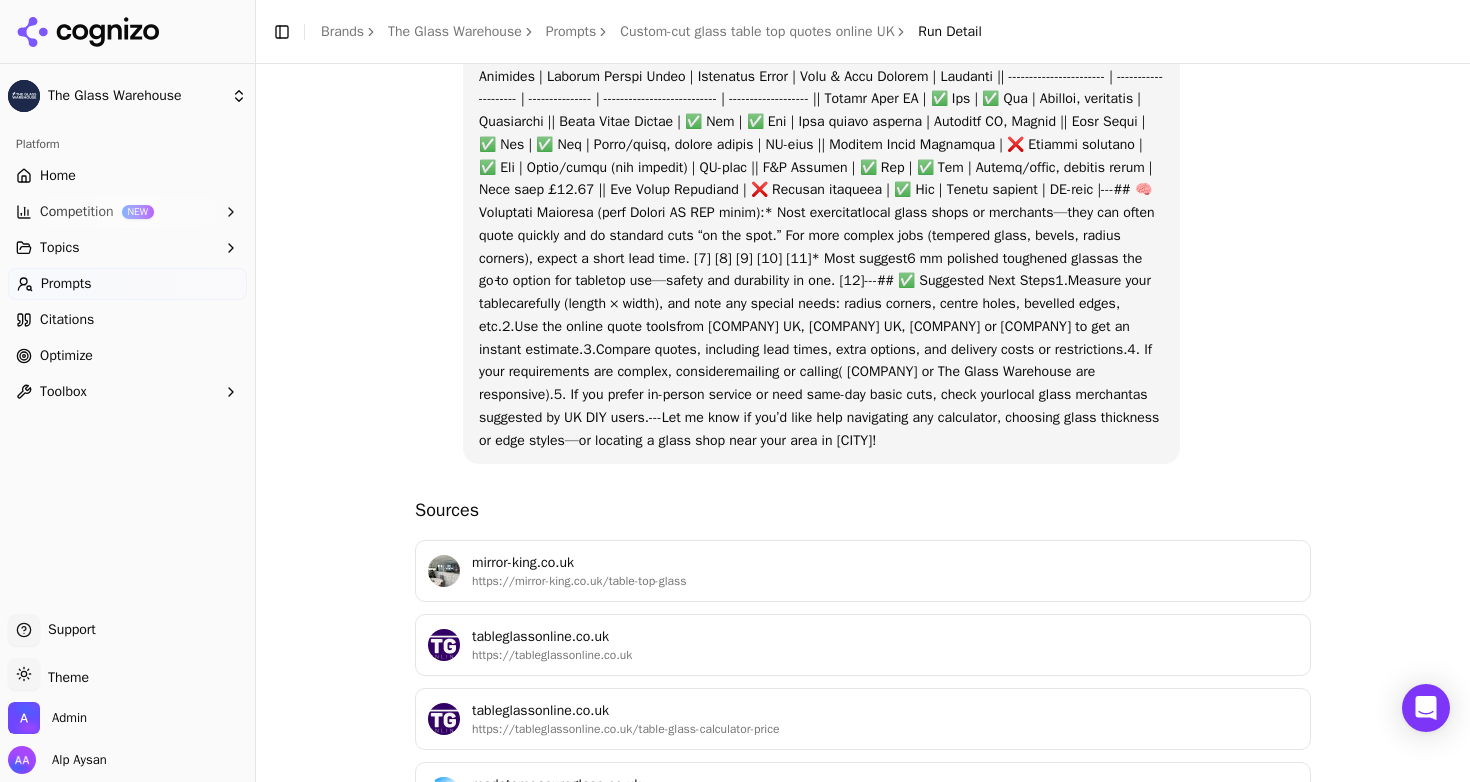 scroll, scrollTop: 579, scrollLeft: 0, axis: vertical 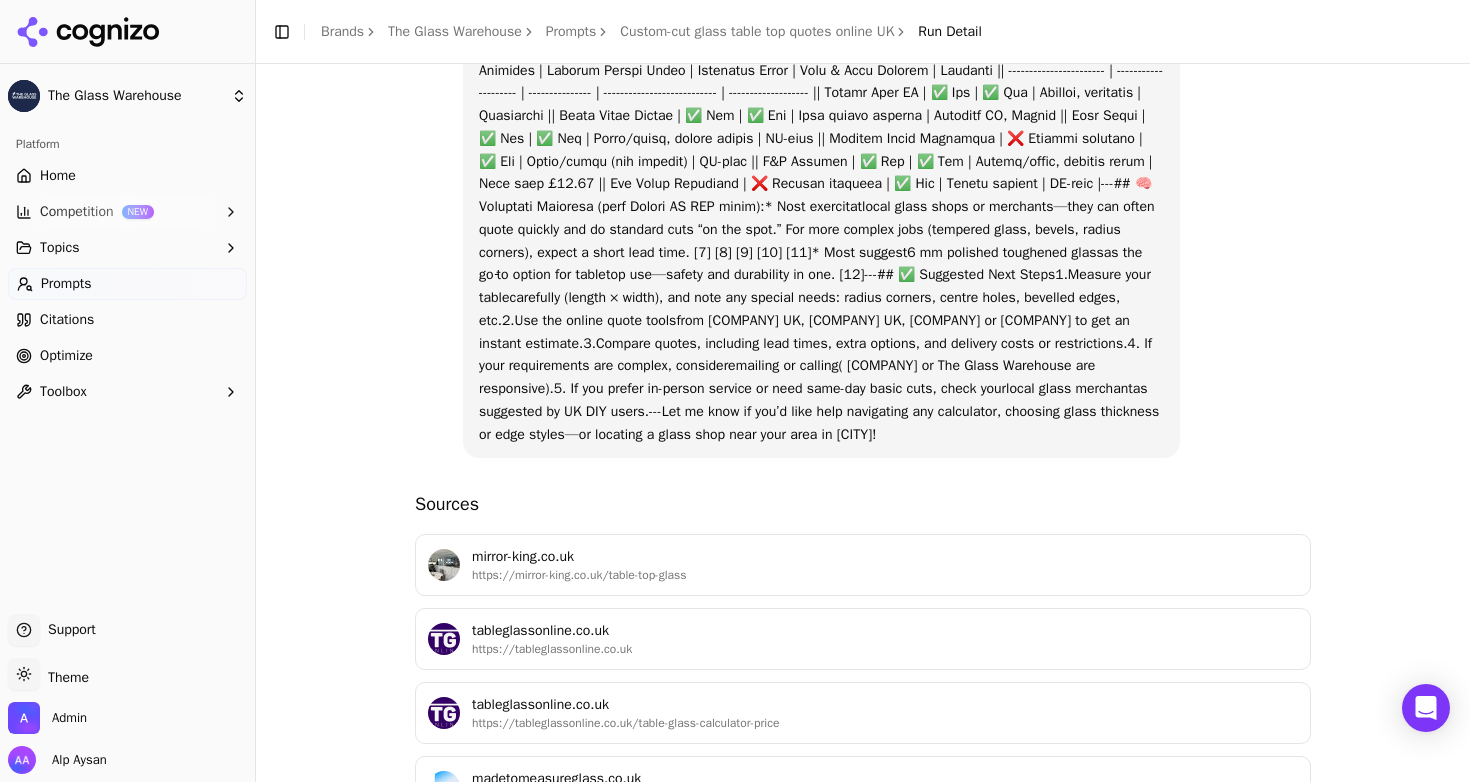 click on "Citations" at bounding box center [127, 320] 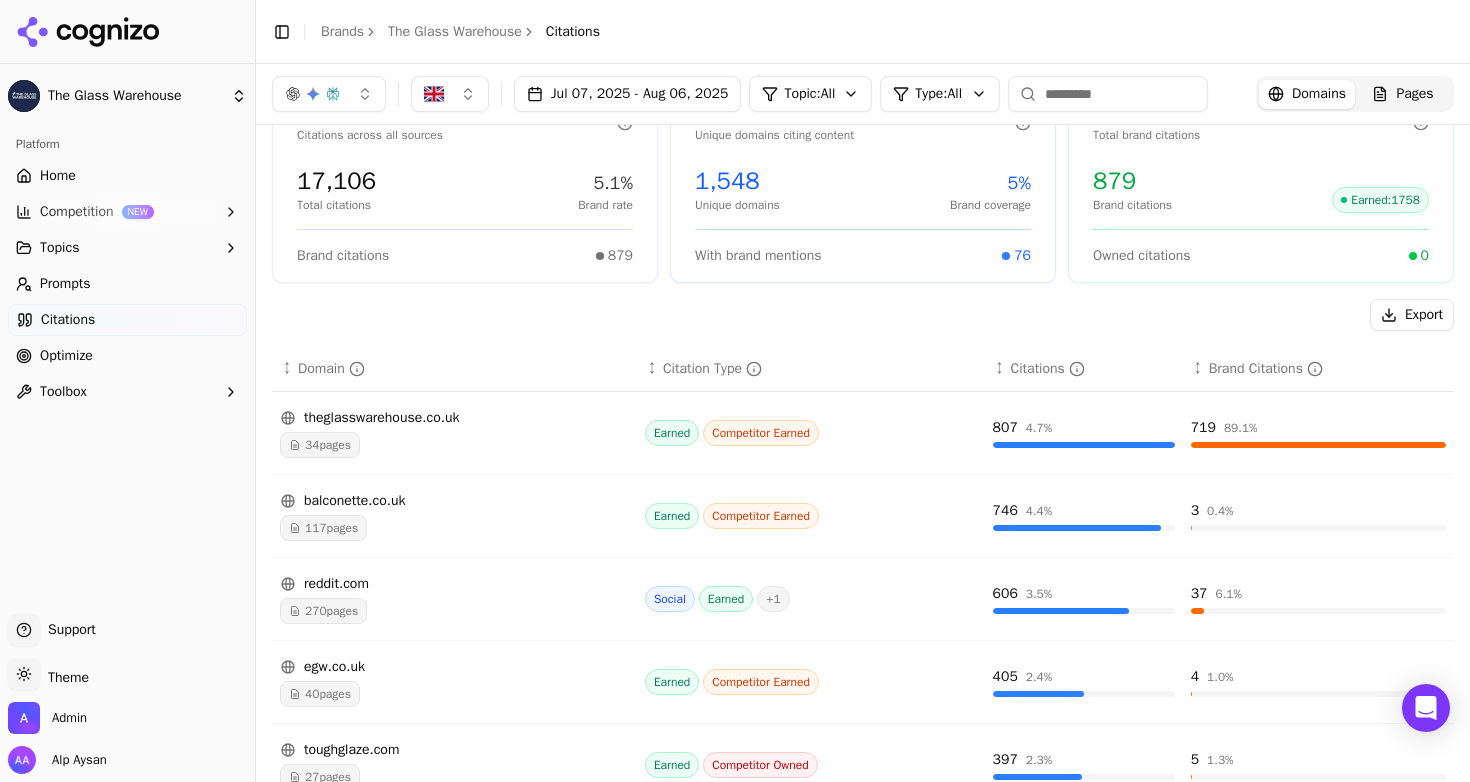 scroll, scrollTop: 86, scrollLeft: 0, axis: vertical 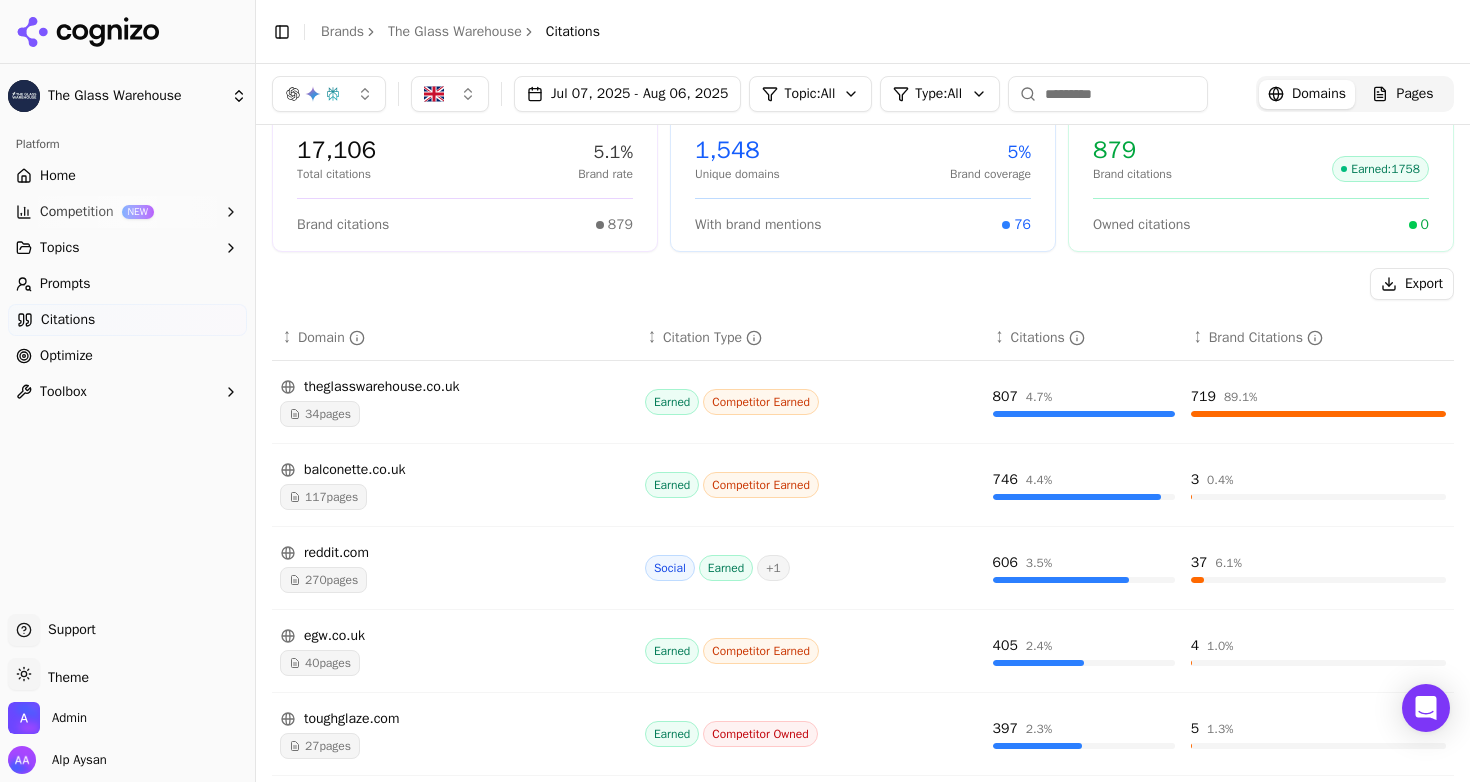 click on "270 pages" at bounding box center (454, 580) 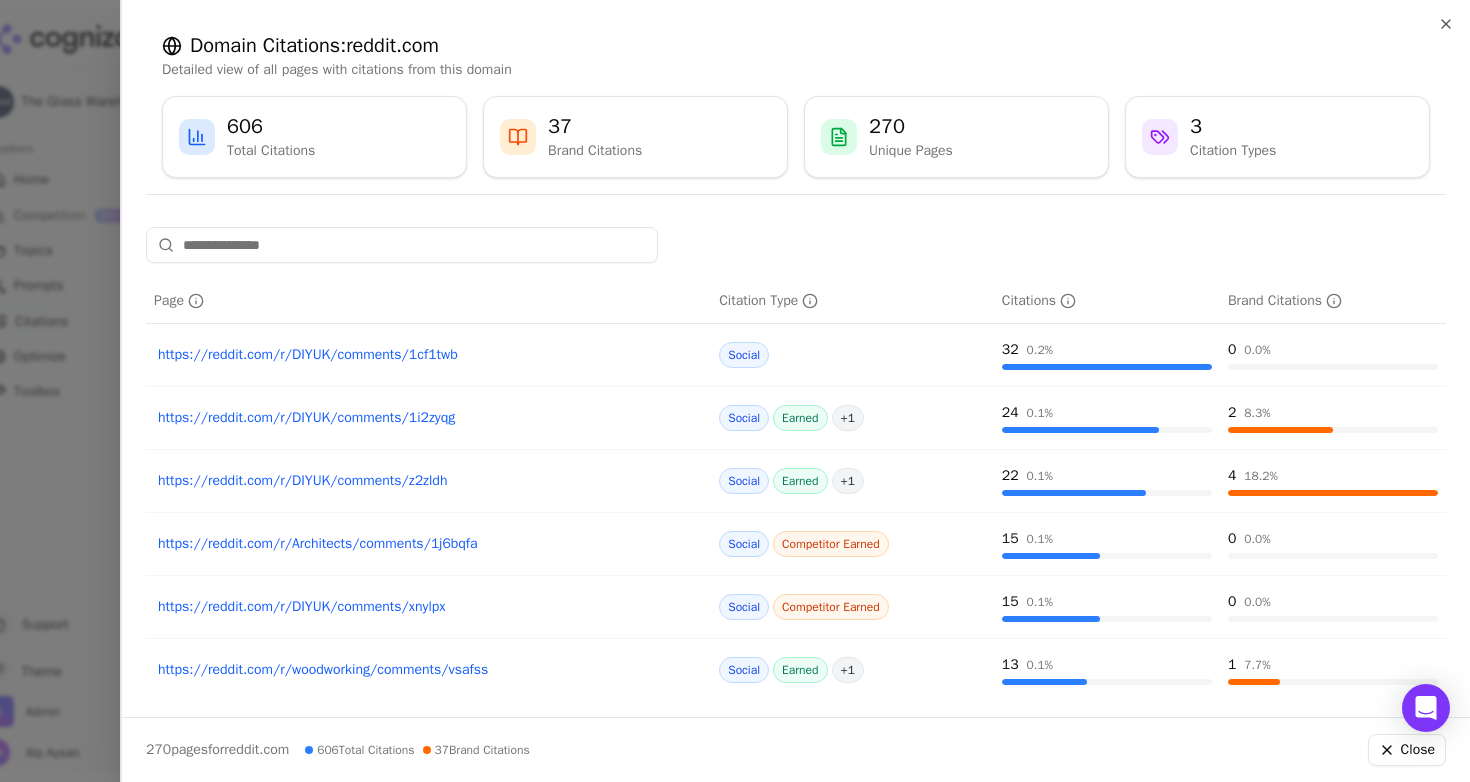 click on "https://reddit.com/r/DIYUK/comments/z2zldh" at bounding box center (428, 481) 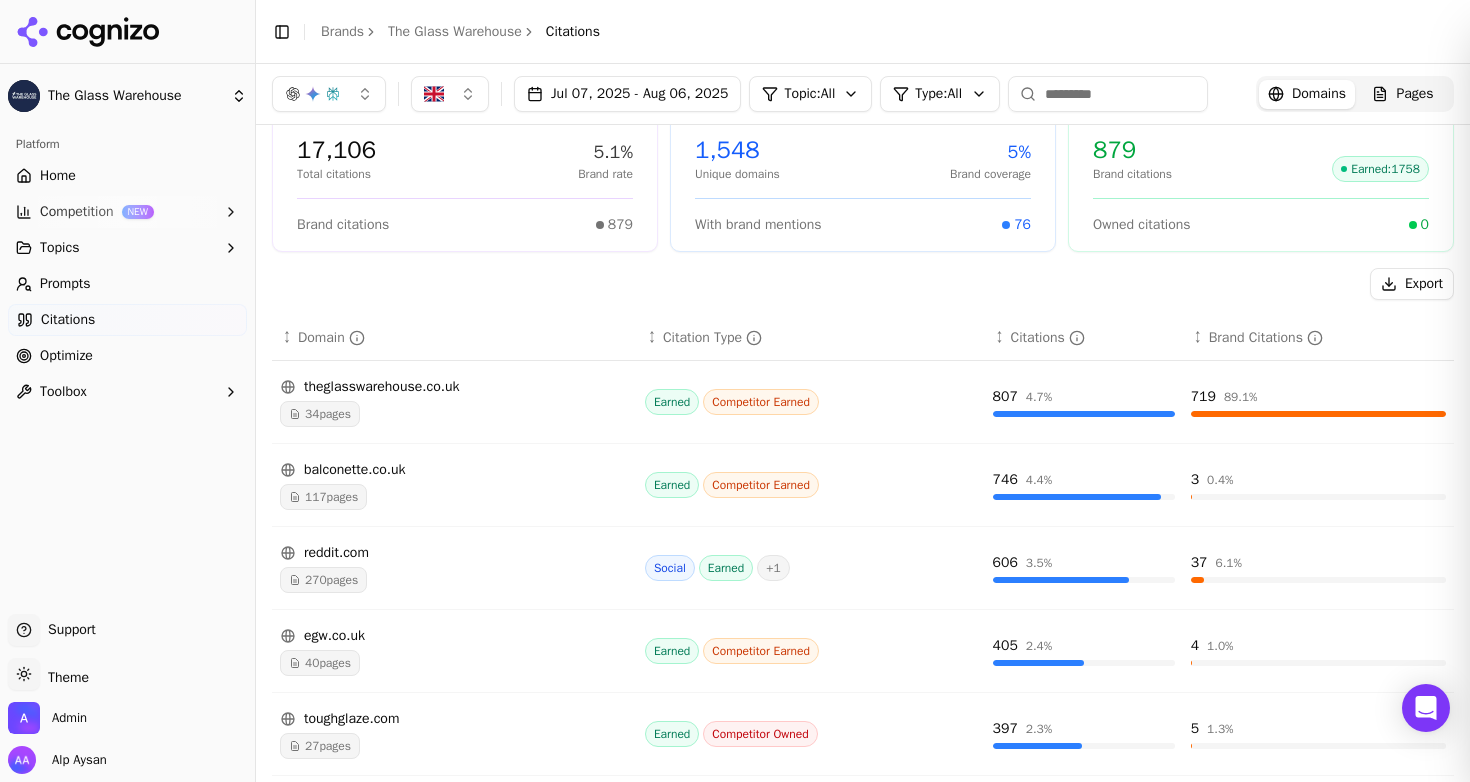 click at bounding box center [735, 391] 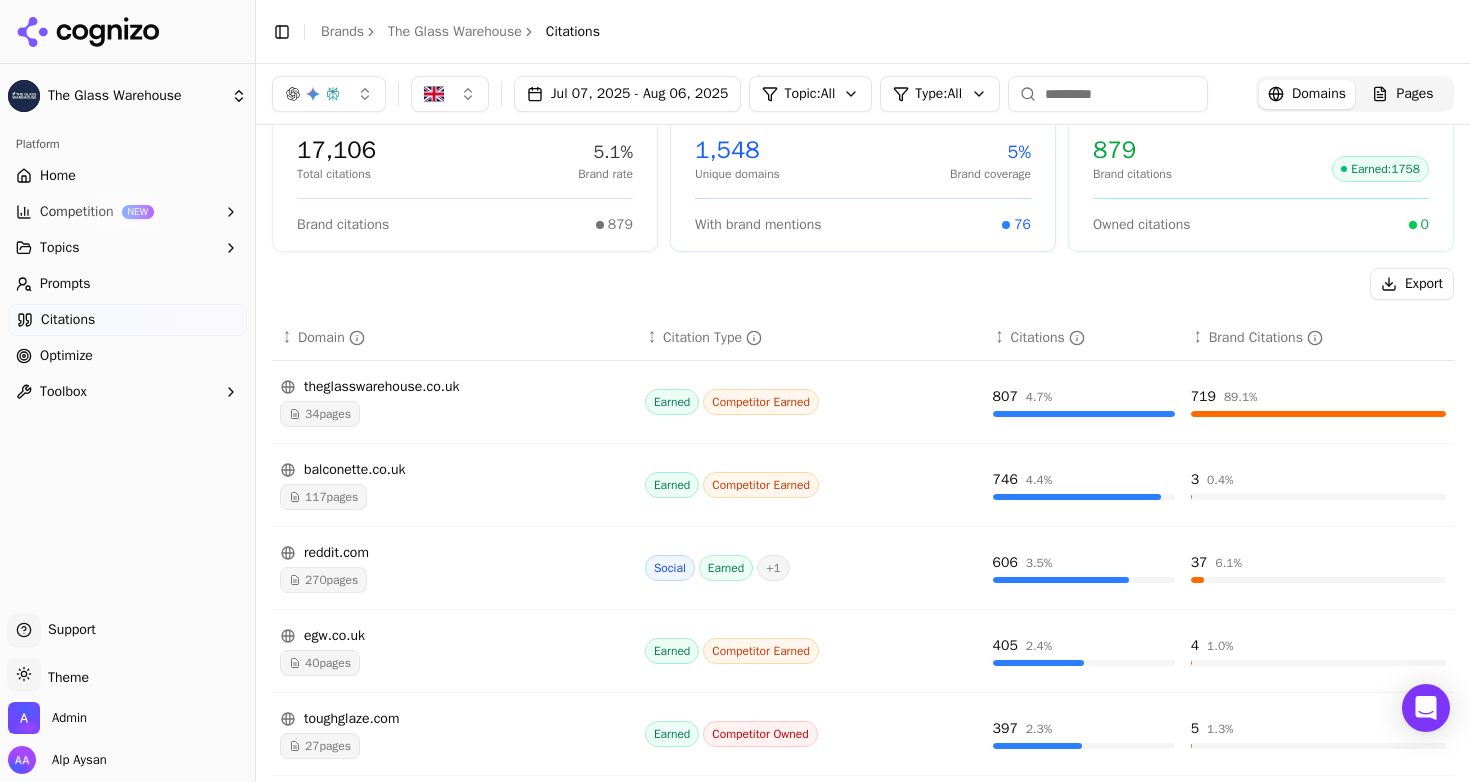 click on "Citations" at bounding box center (127, 320) 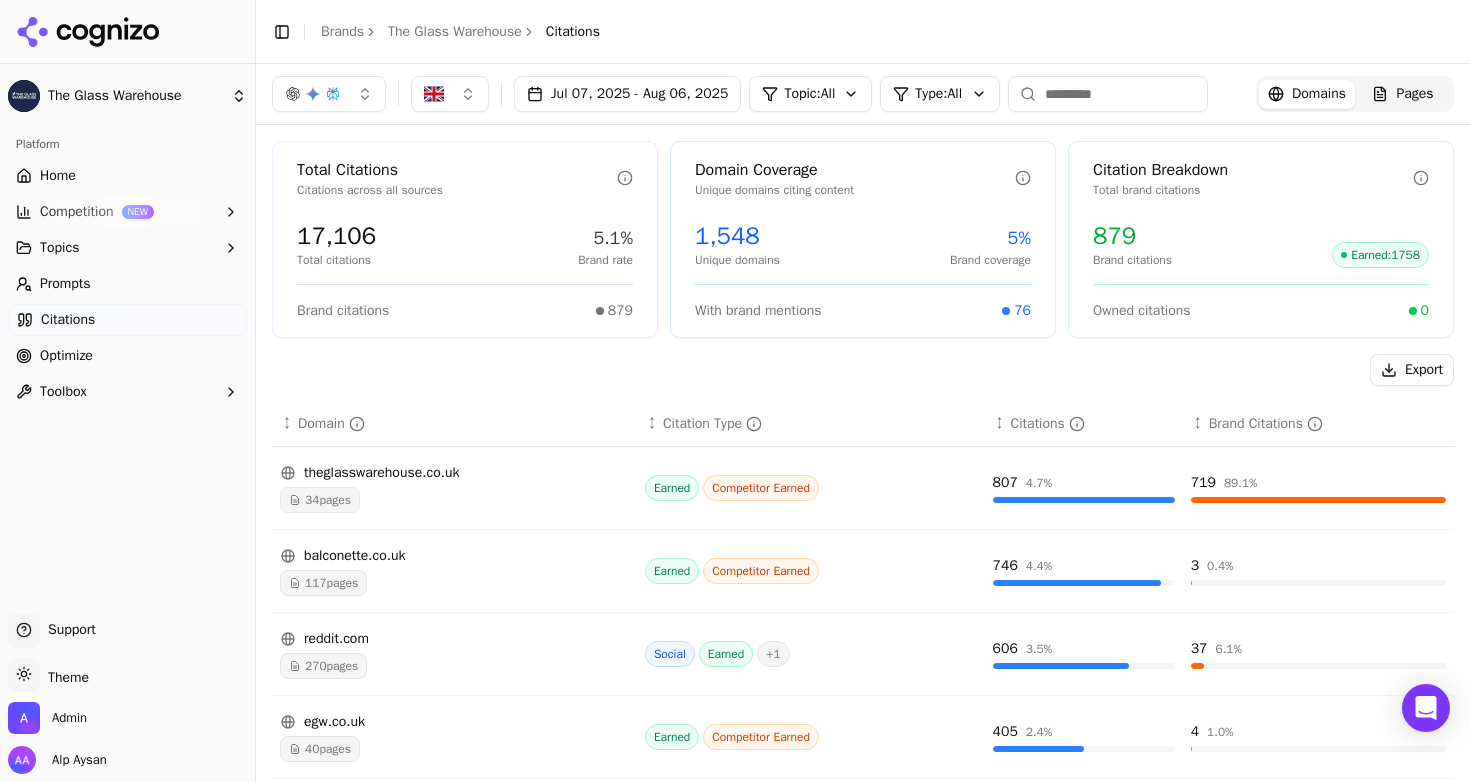 click on "Optimize" at bounding box center (127, 356) 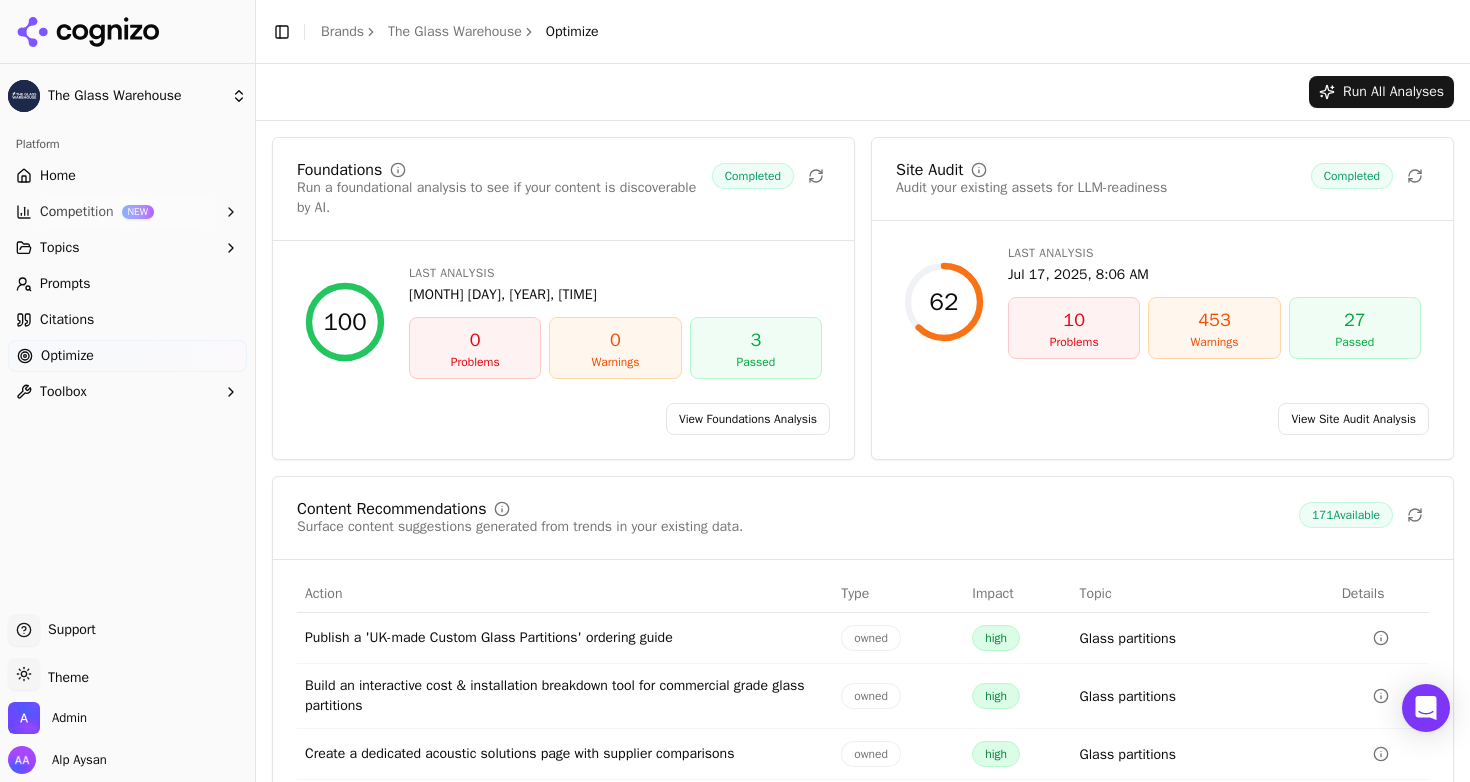 scroll, scrollTop: 204, scrollLeft: 0, axis: vertical 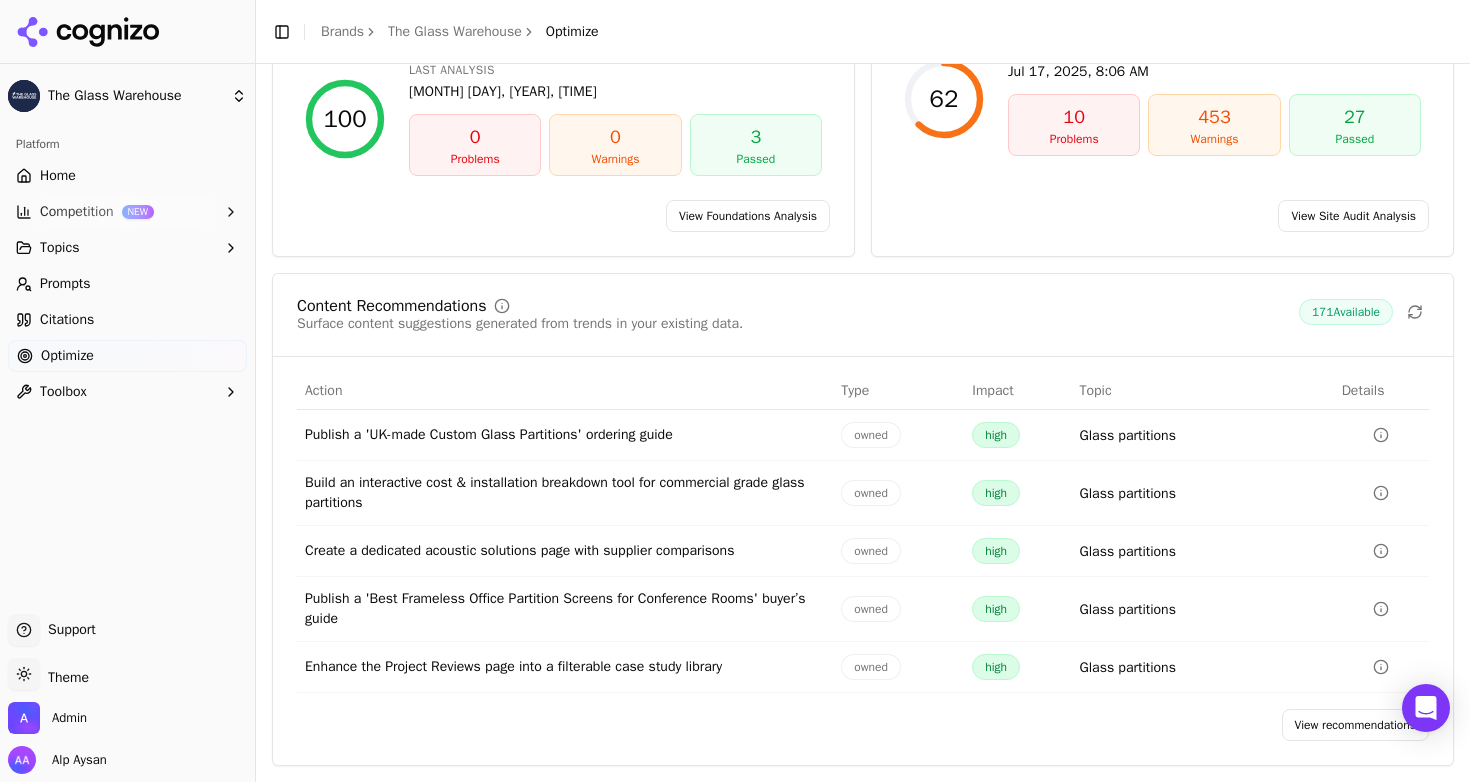 click on "View recommendations" at bounding box center [1356, 725] 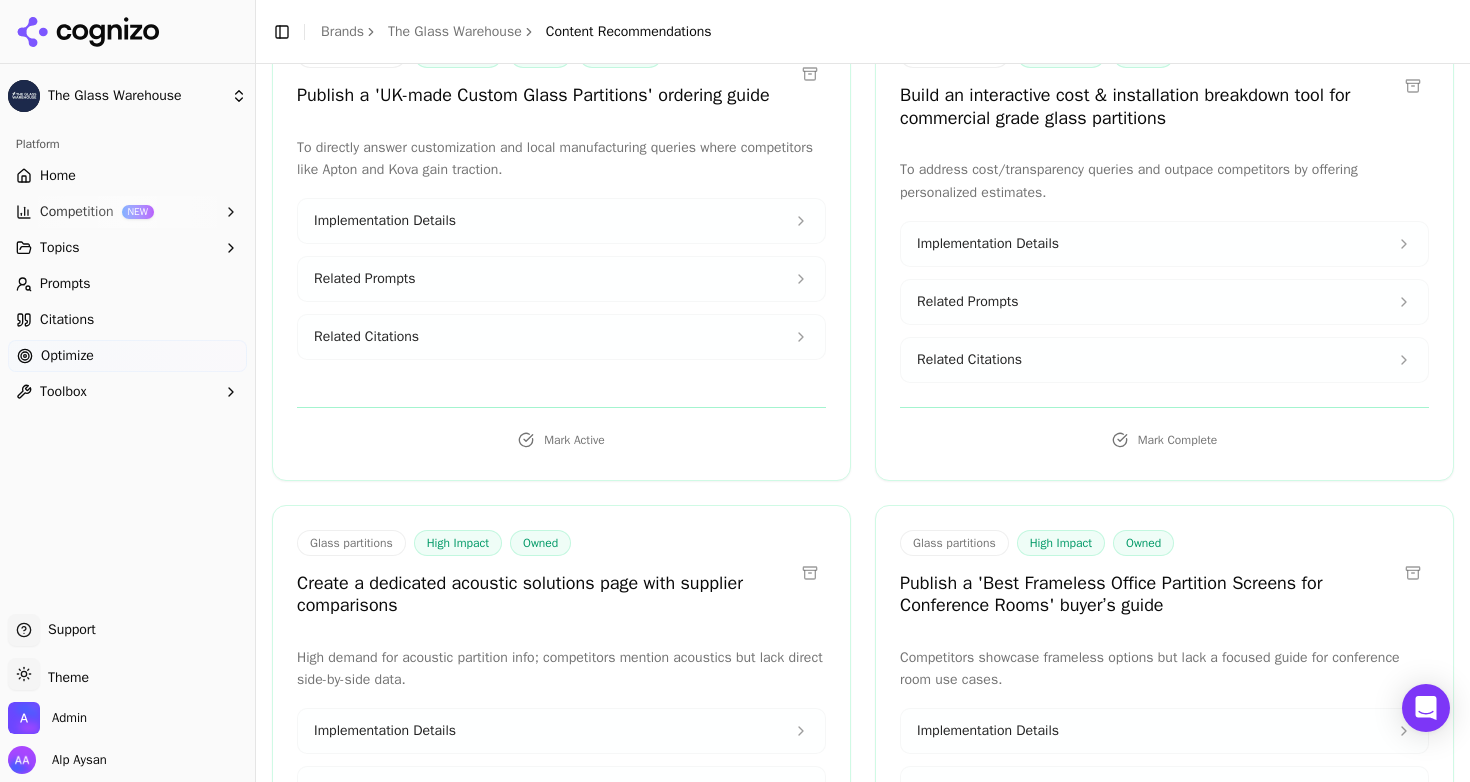 scroll, scrollTop: 0, scrollLeft: 0, axis: both 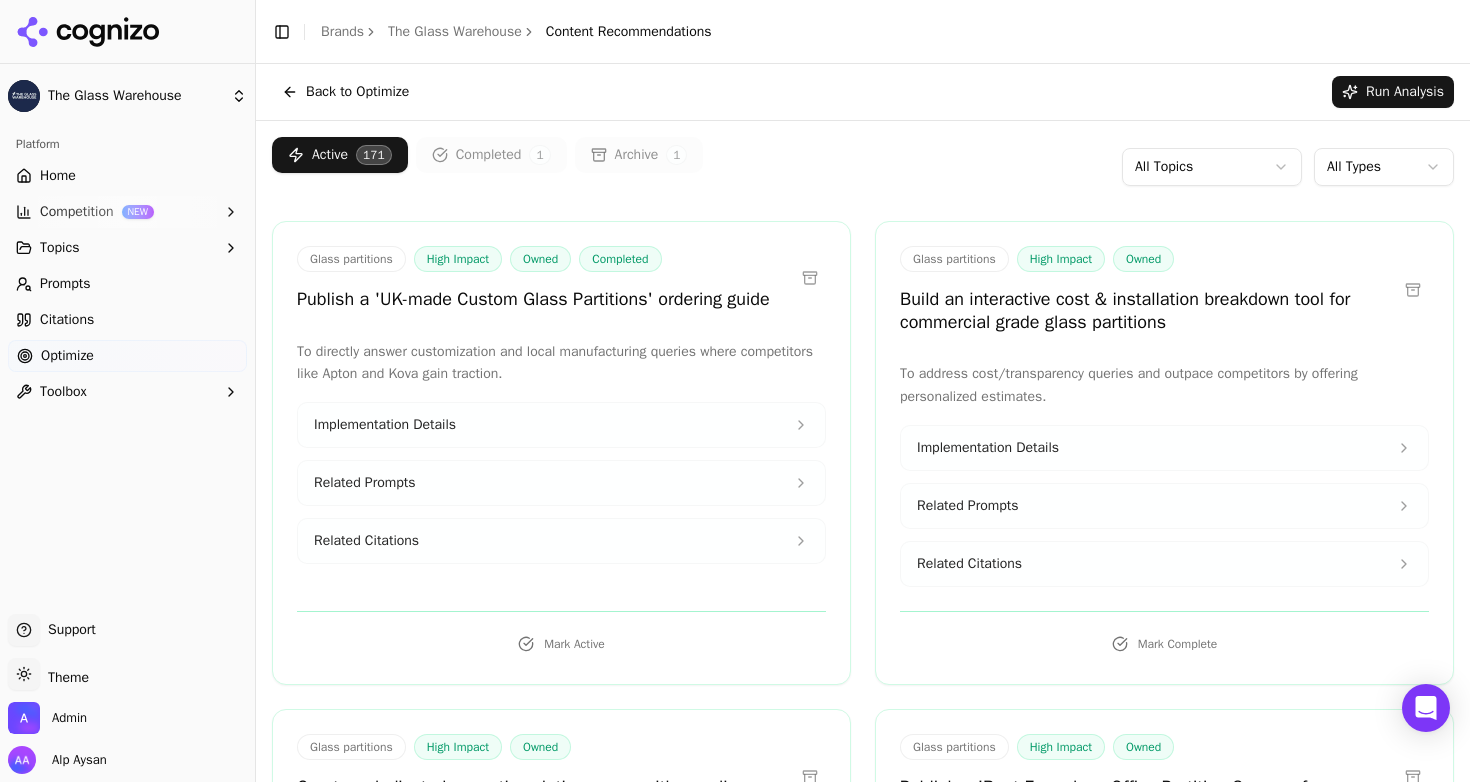 click on "Completed 1" at bounding box center [491, 155] 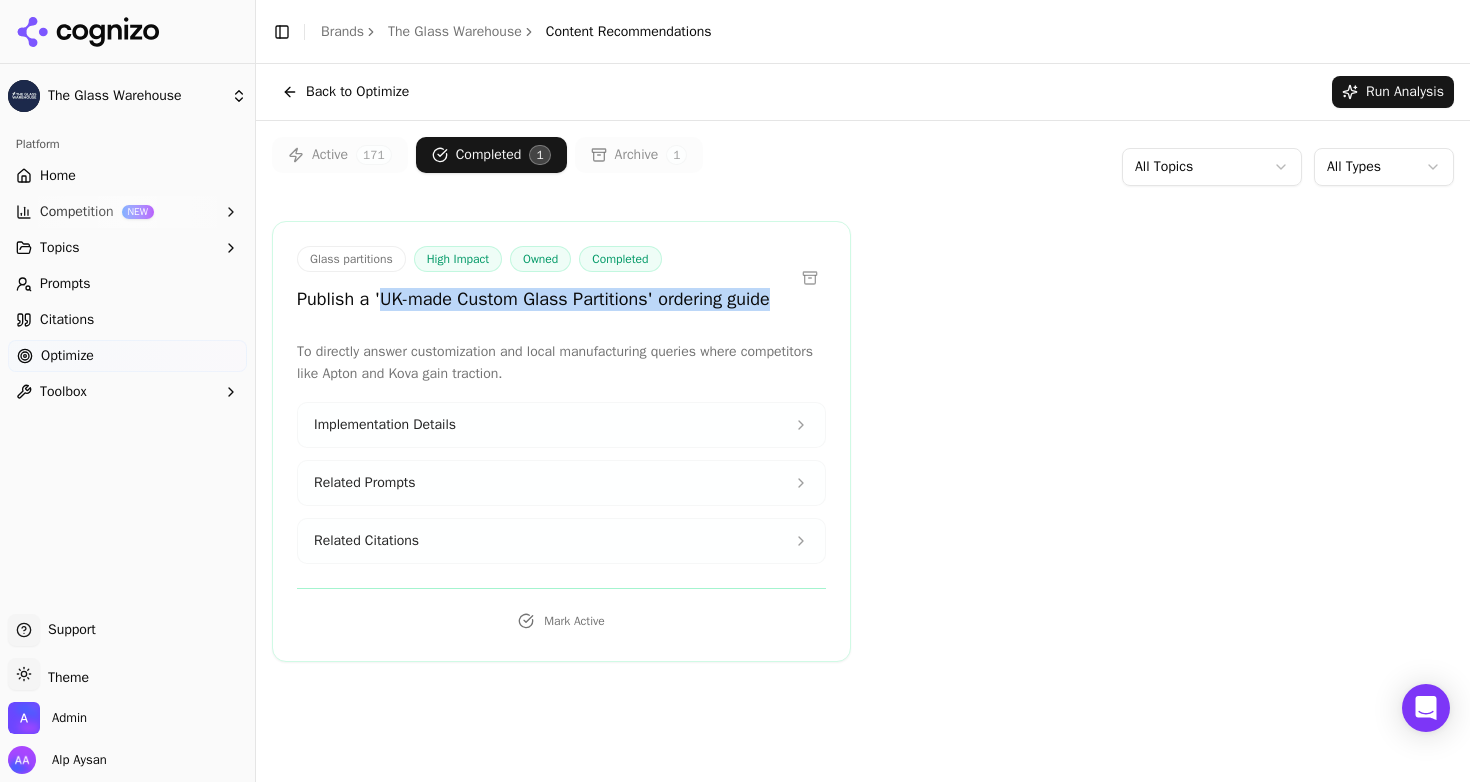 drag, startPoint x: 381, startPoint y: 296, endPoint x: 445, endPoint y: 327, distance: 71.11259 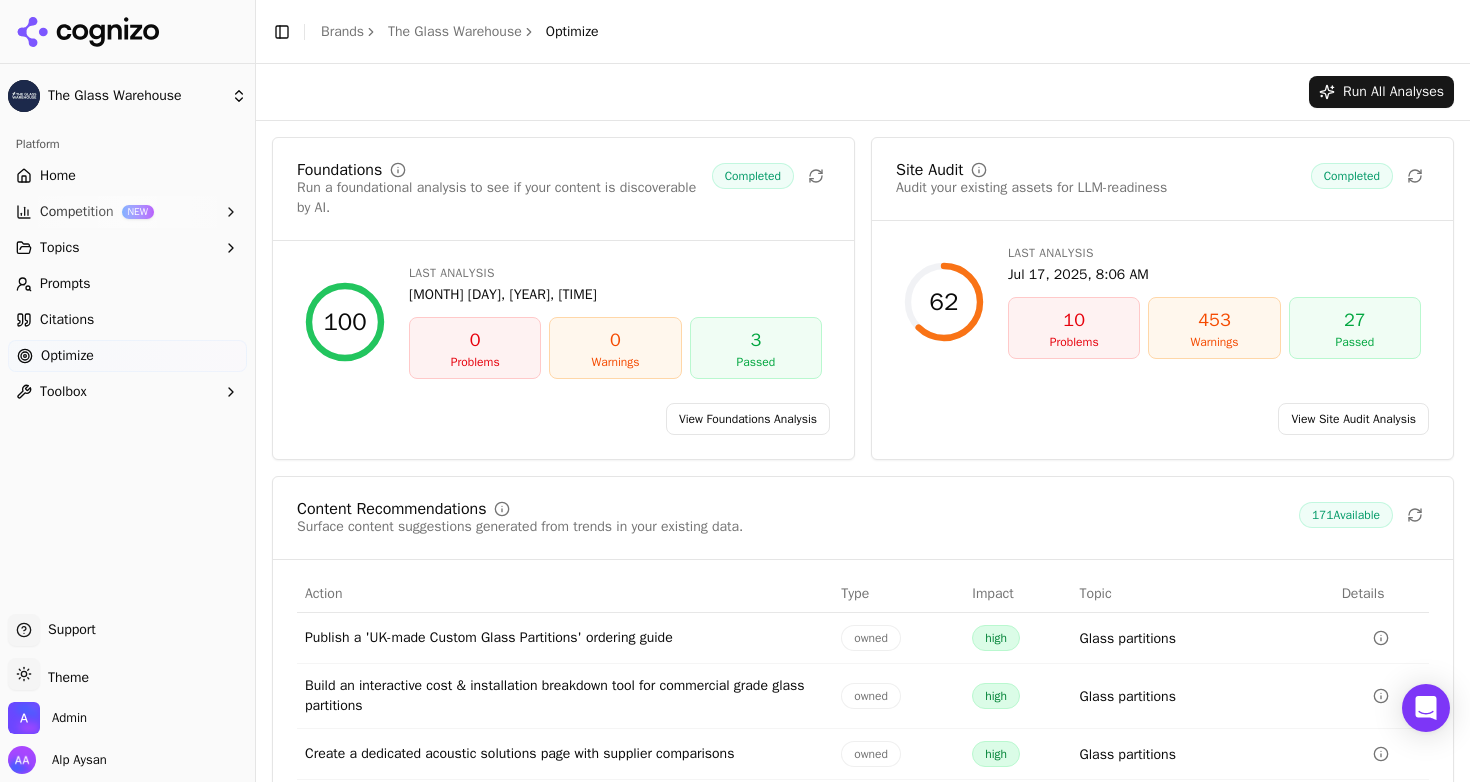 click on "Citations" at bounding box center (67, 320) 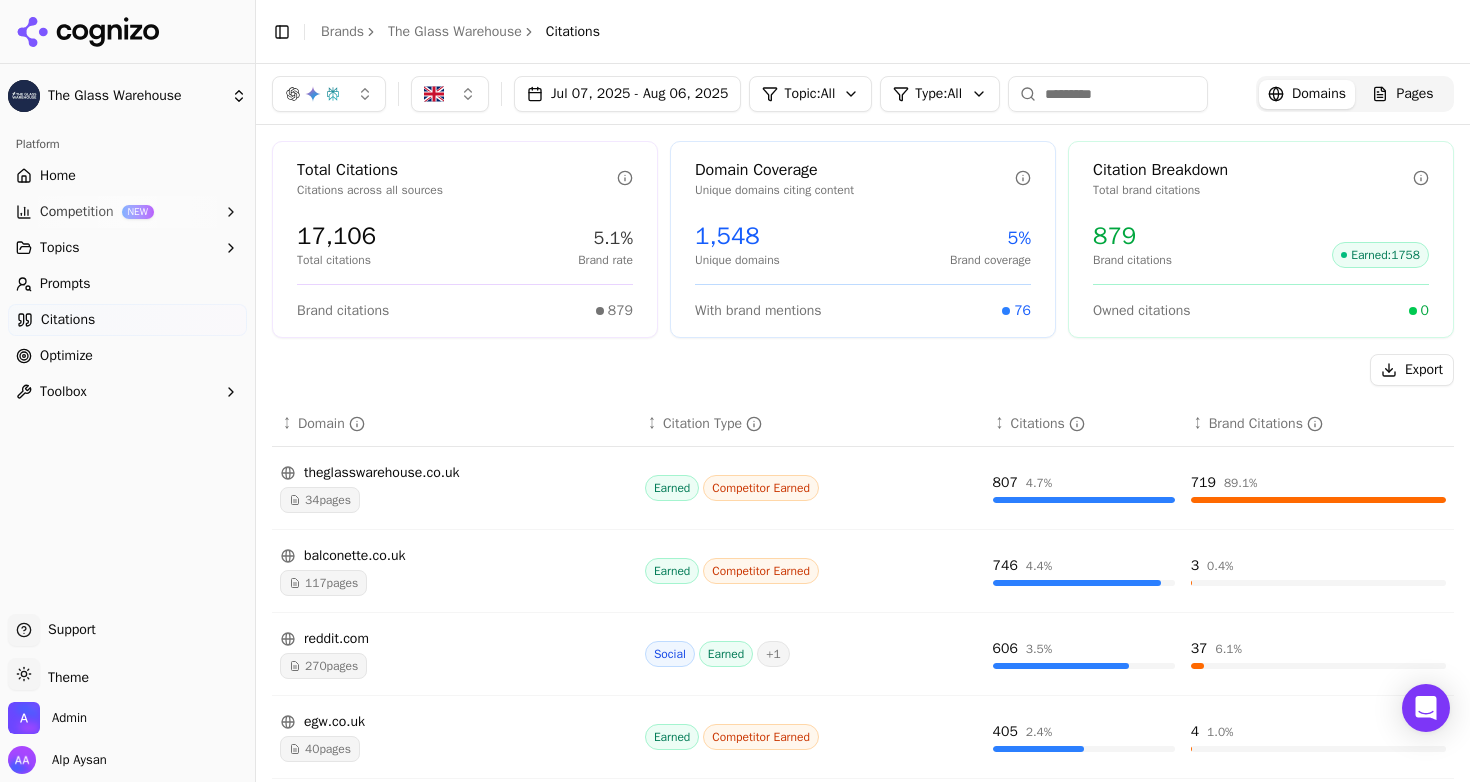 click on "Pages" at bounding box center [1414, 94] 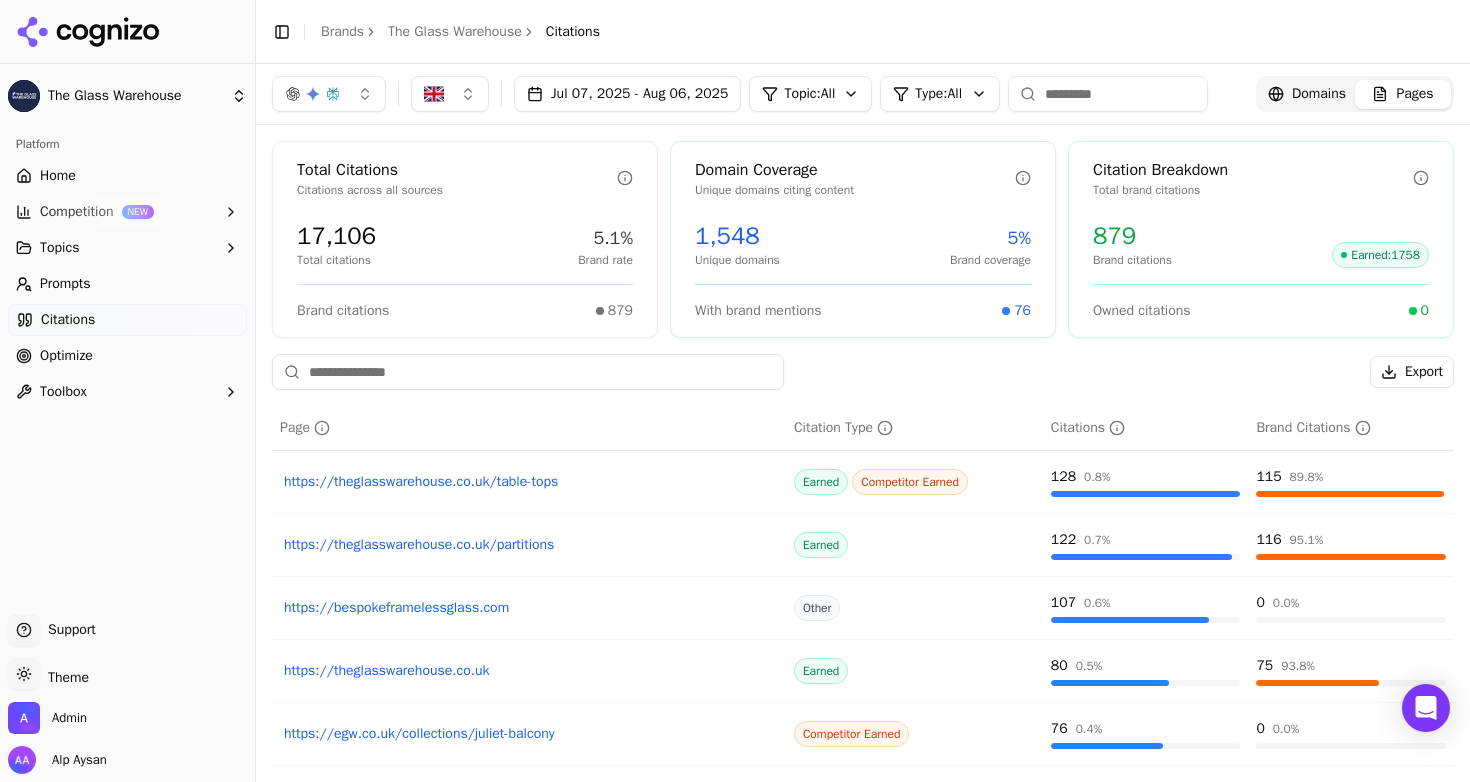 click at bounding box center [1108, 94] 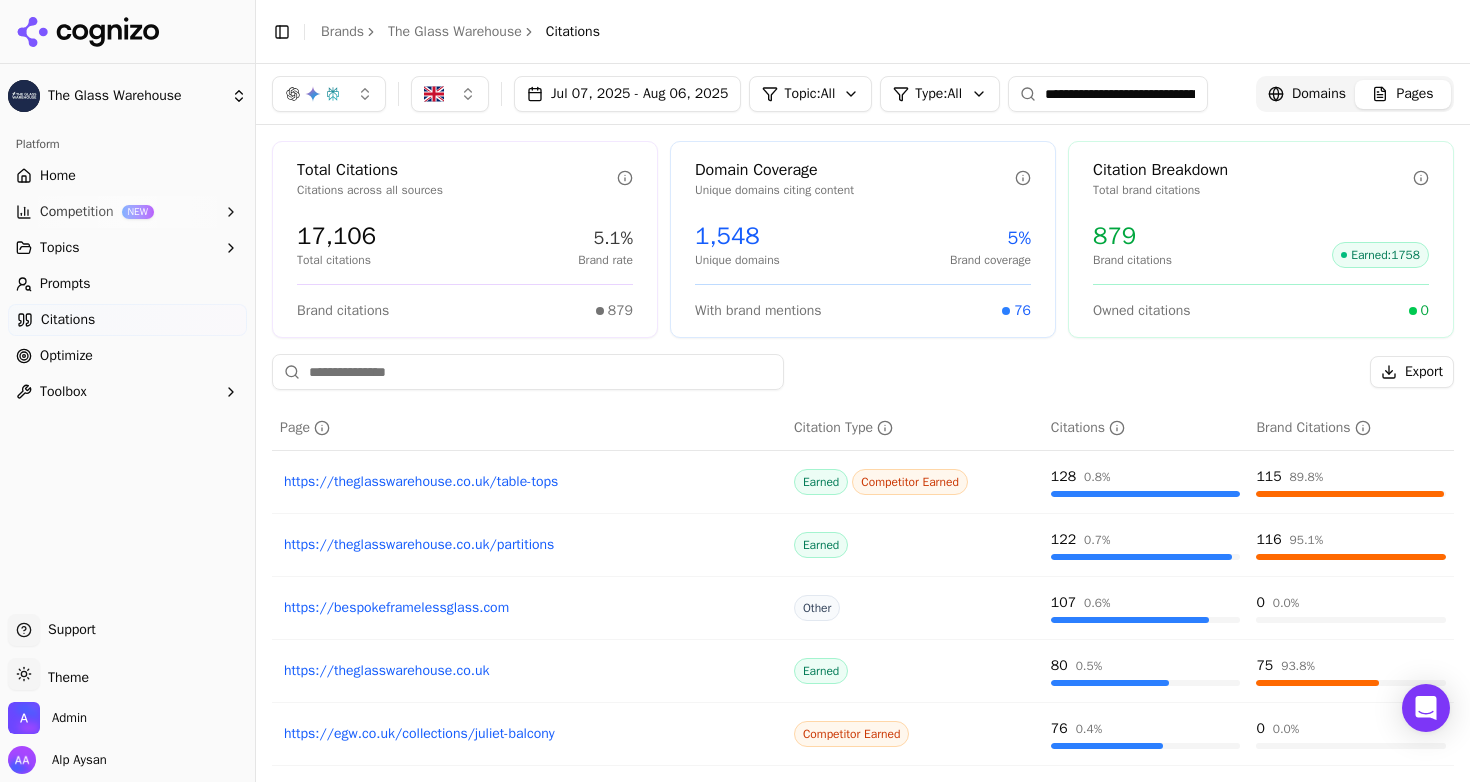 scroll, scrollTop: 0, scrollLeft: 287, axis: horizontal 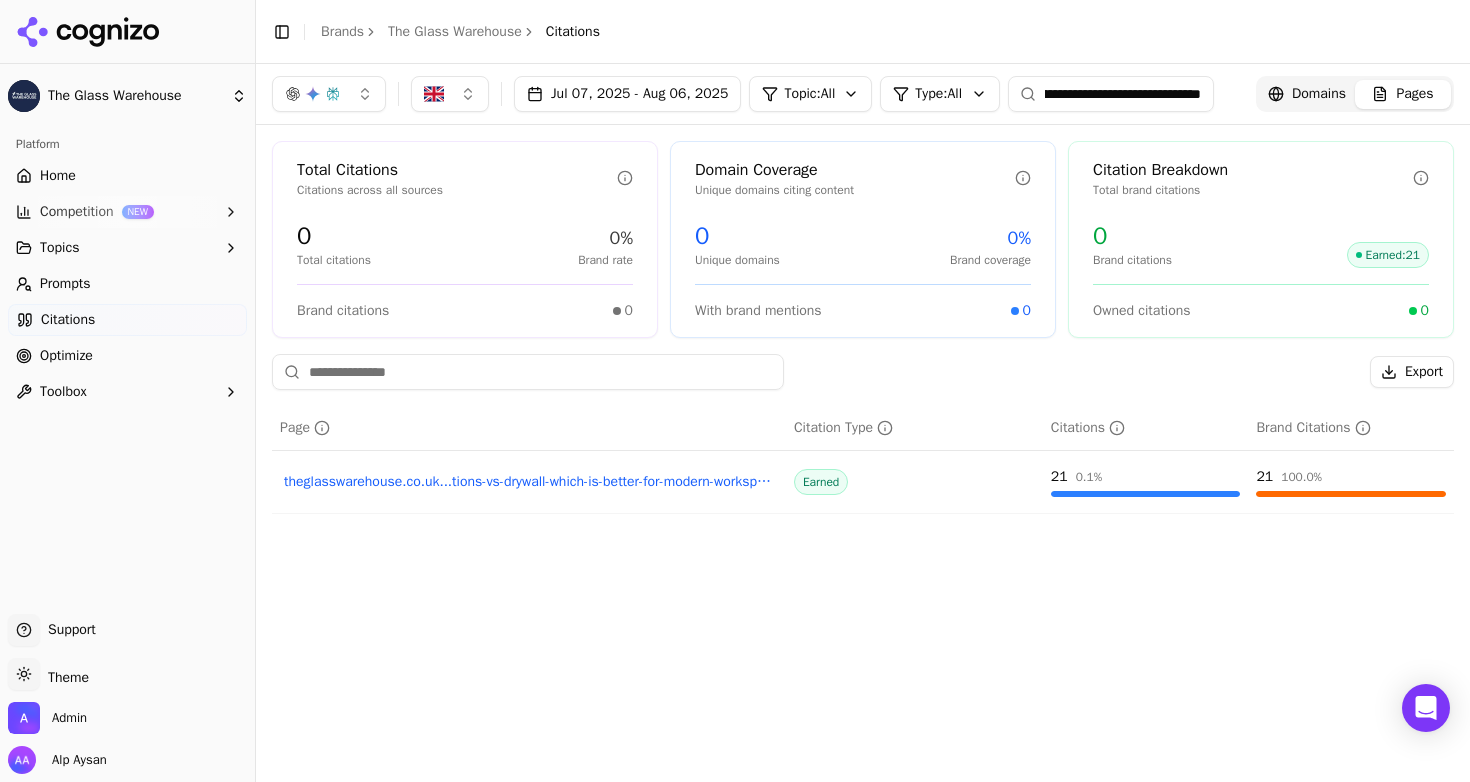 type on "**********" 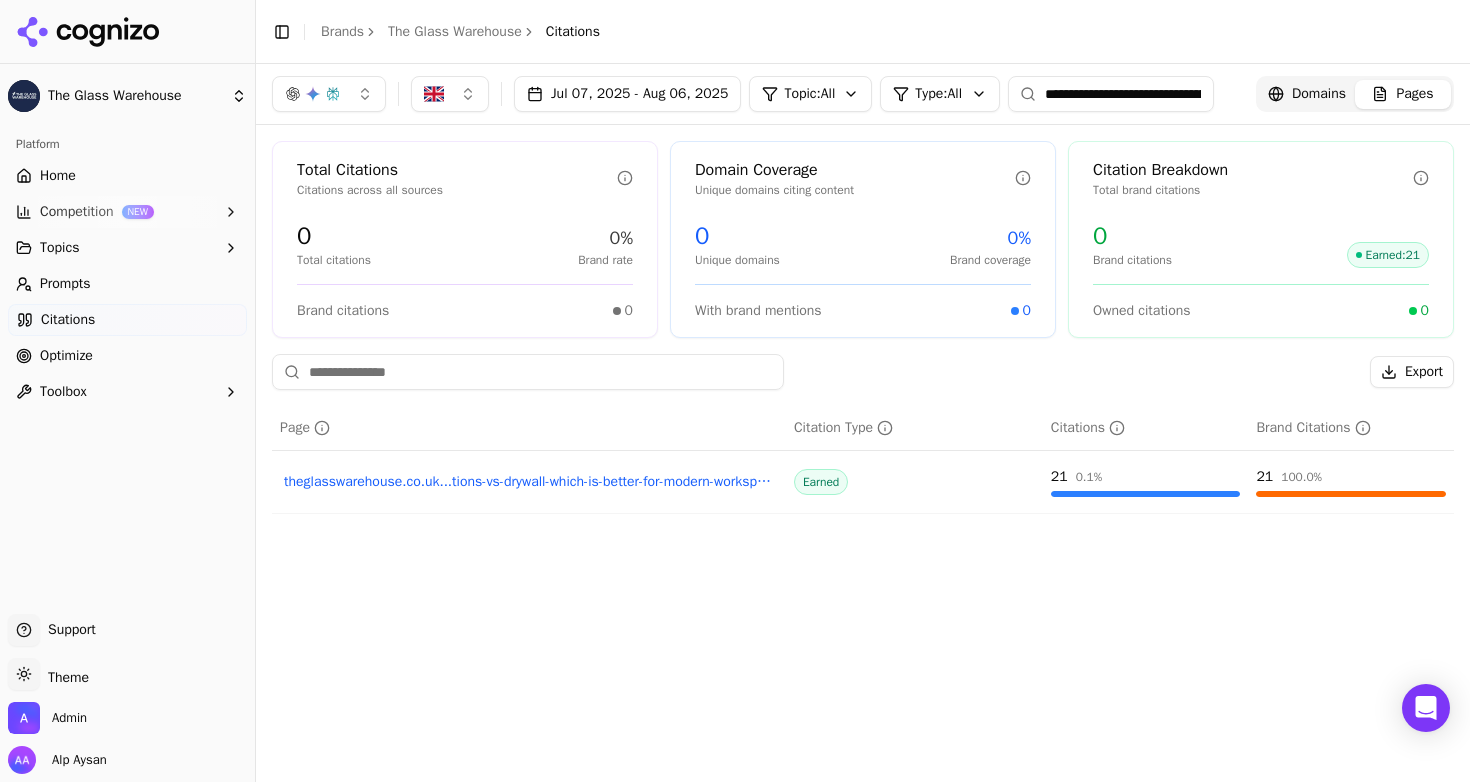 click on "**********" at bounding box center [1111, 94] 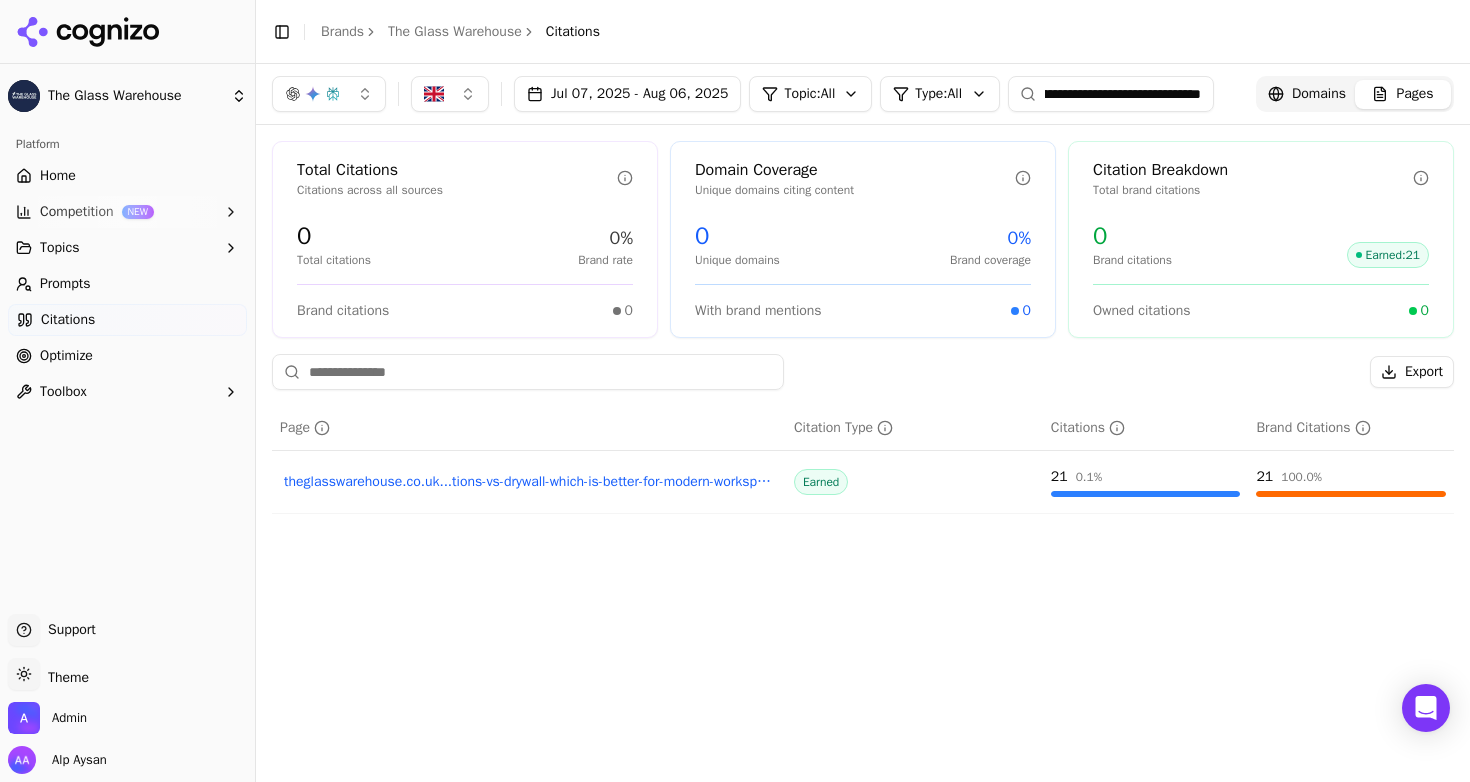 drag, startPoint x: 804, startPoint y: 145, endPoint x: 1099, endPoint y: 167, distance: 295.8192 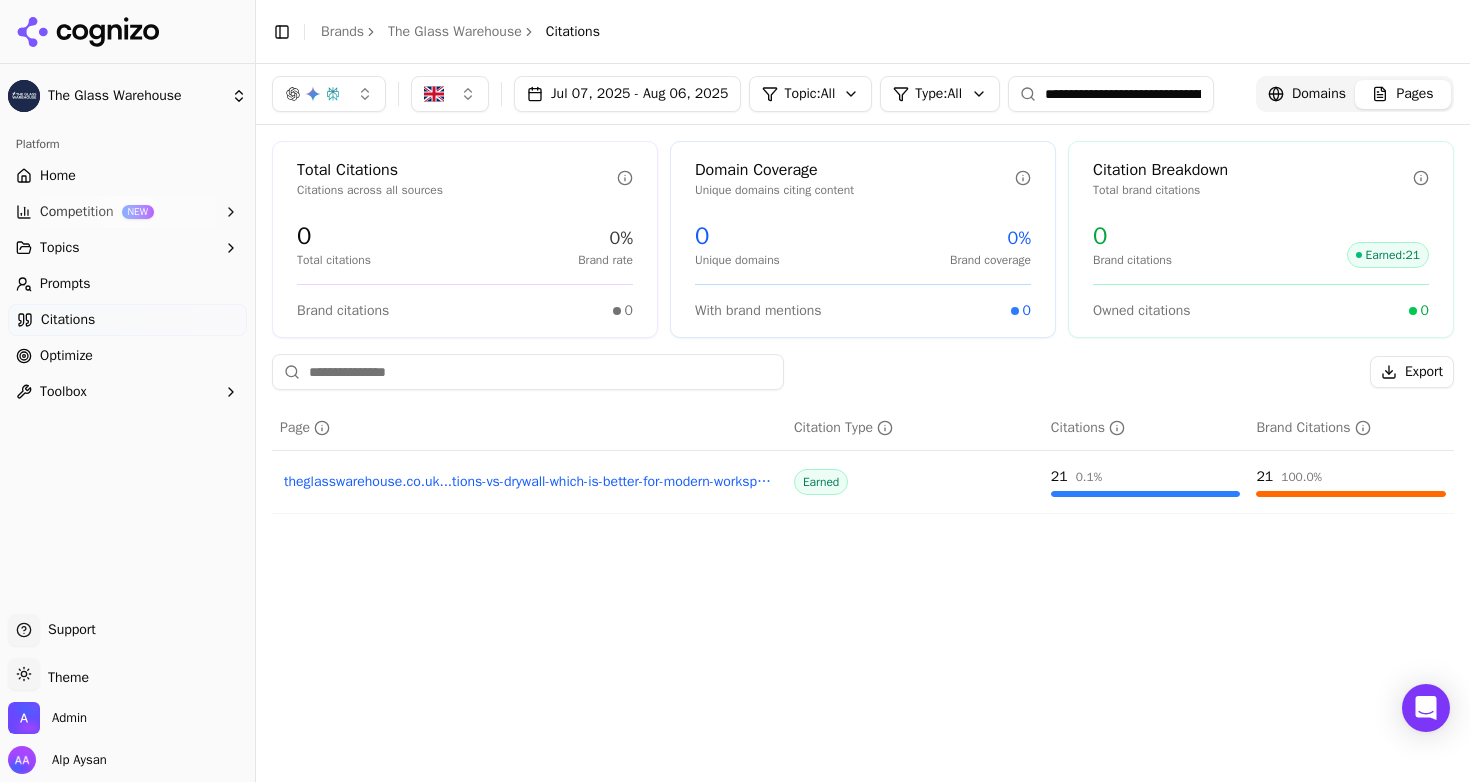 click on "Home" at bounding box center (58, 176) 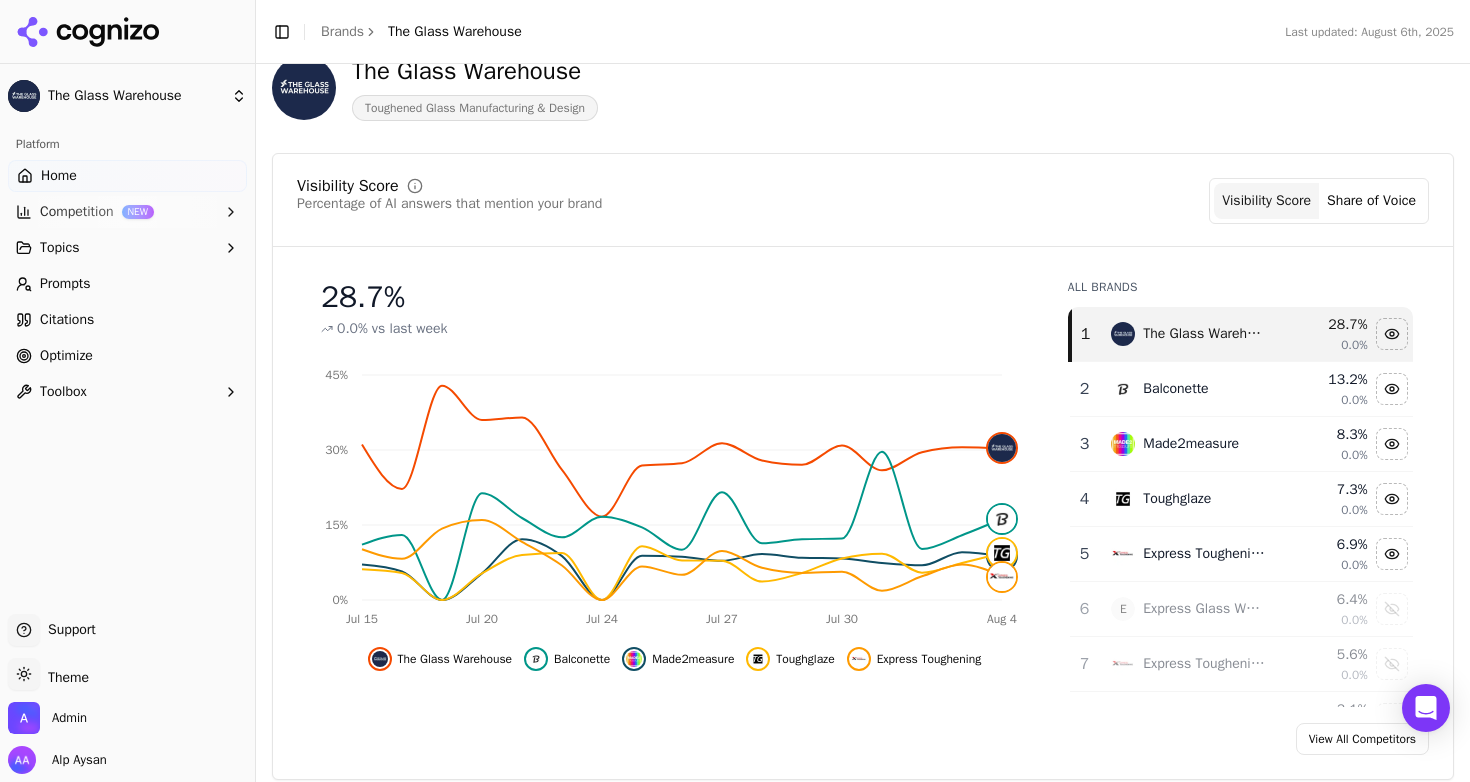 scroll, scrollTop: 0, scrollLeft: 0, axis: both 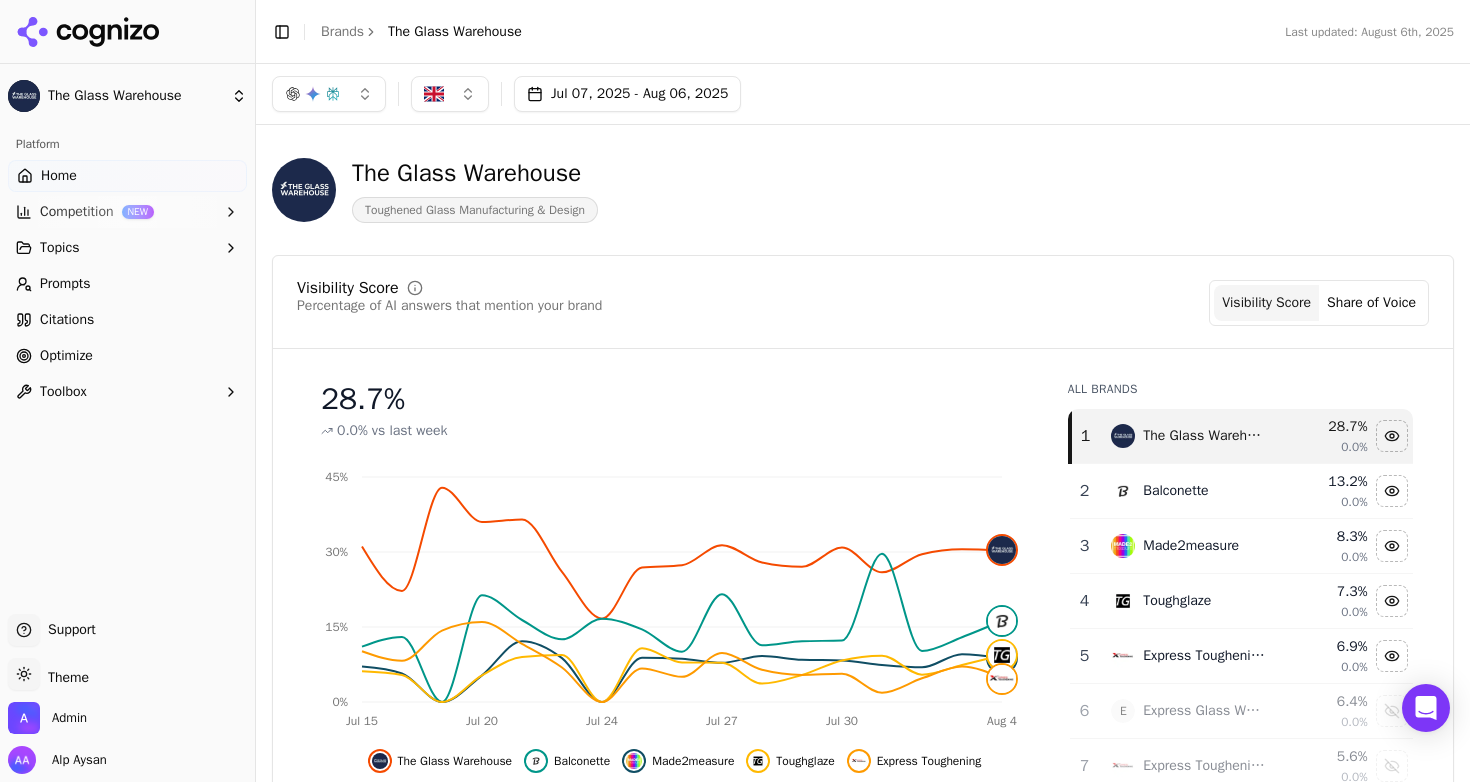 click on "Jul 07, 2025 - Aug 06, 2025" at bounding box center (627, 94) 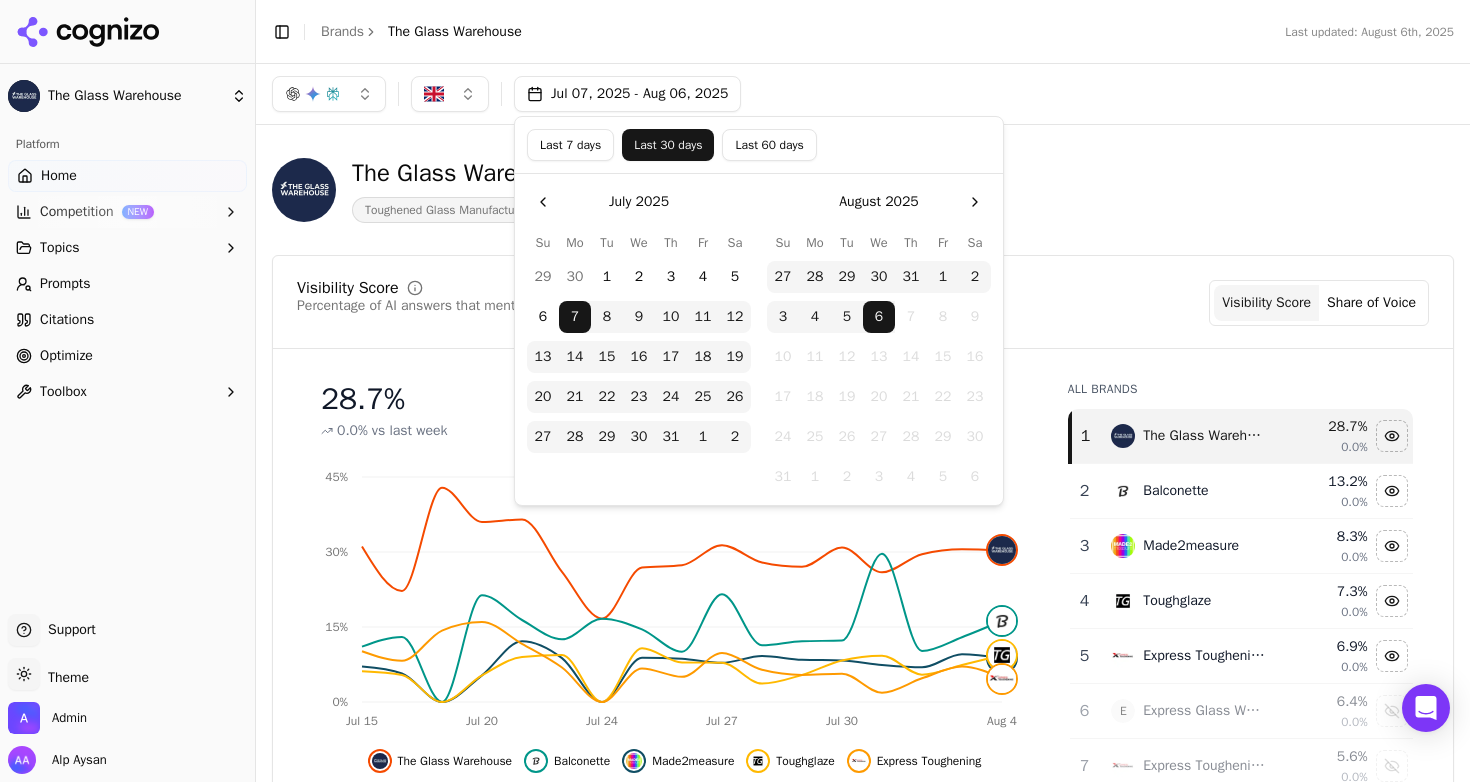 click on "Last 7 days" at bounding box center (570, 145) 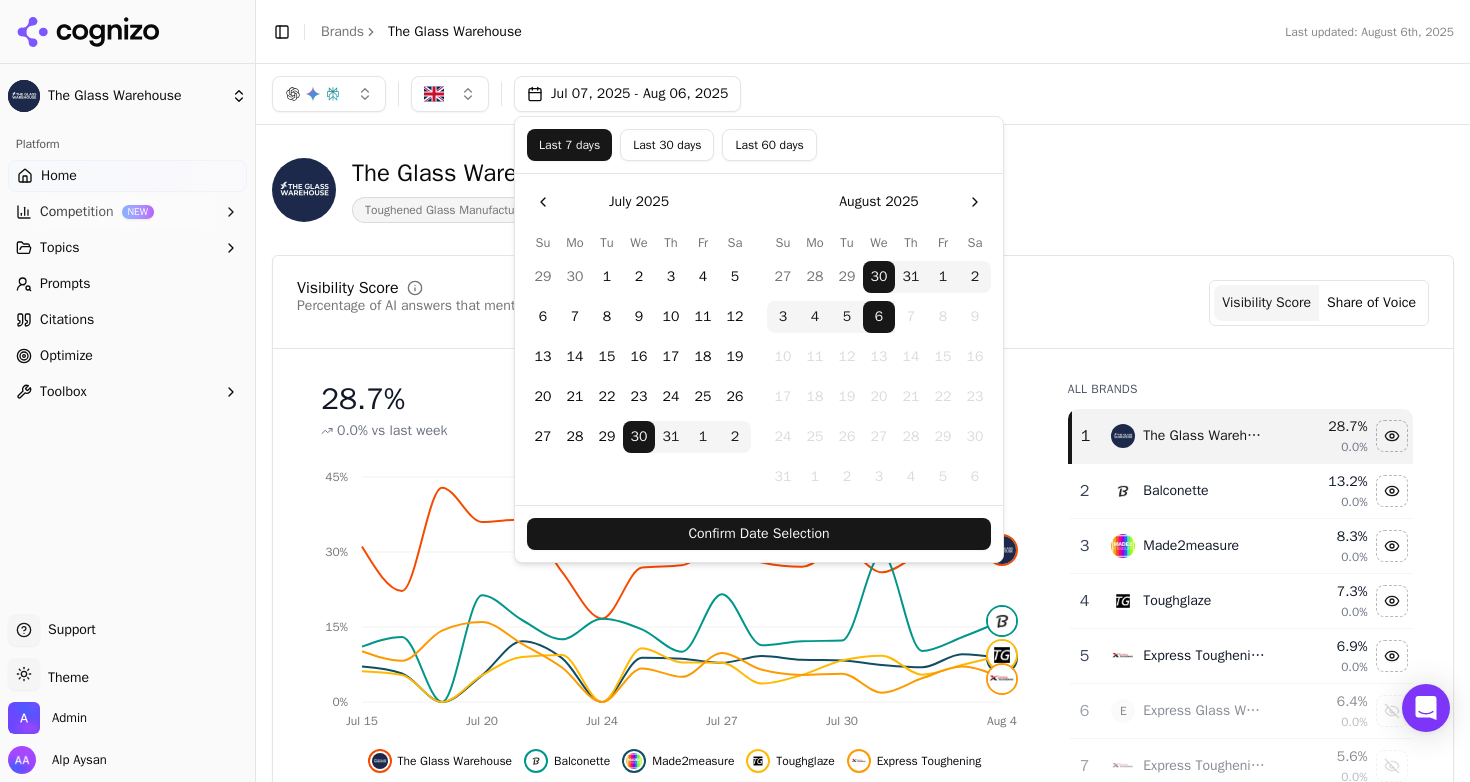 click on "Confirm Date Selection" at bounding box center [759, 534] 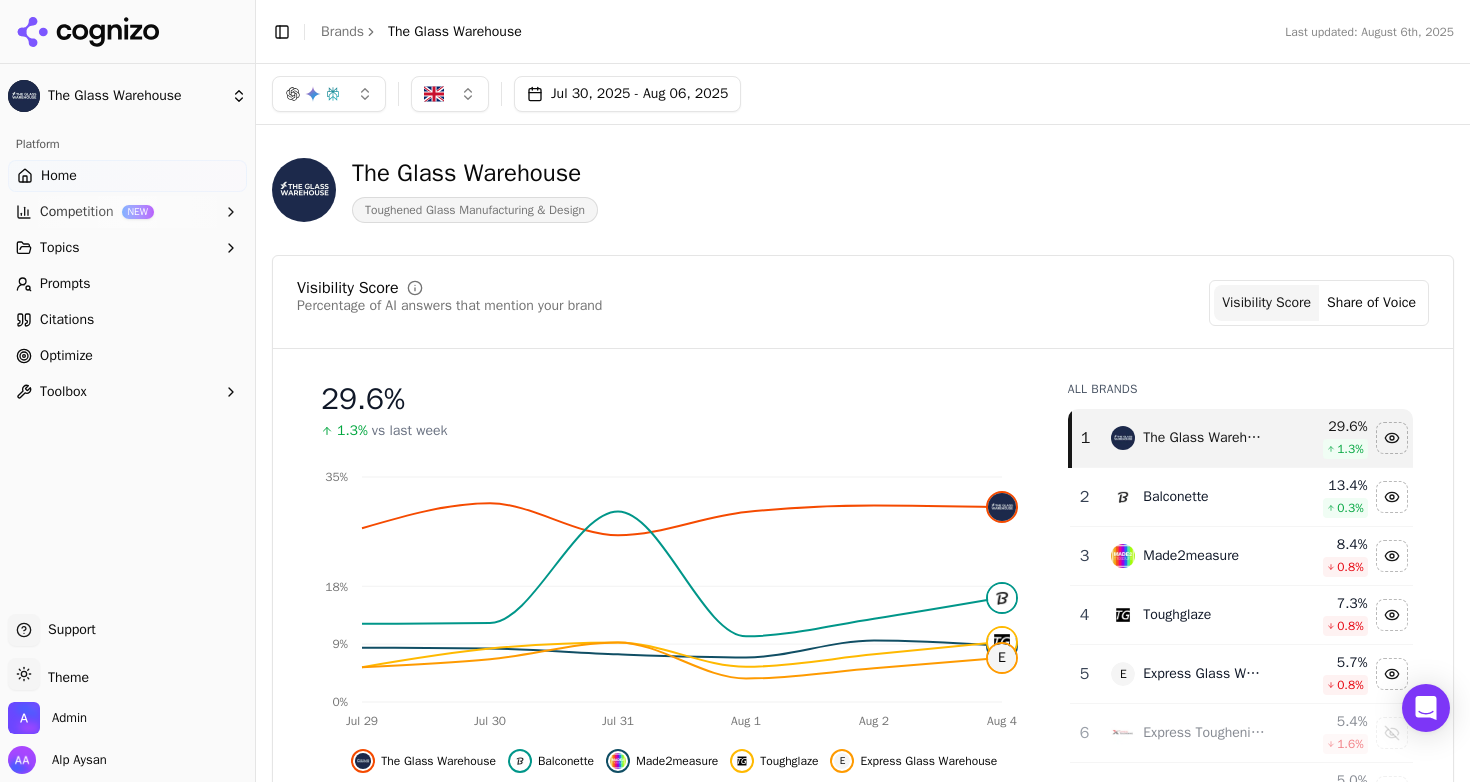 click on "Optimize" at bounding box center [66, 356] 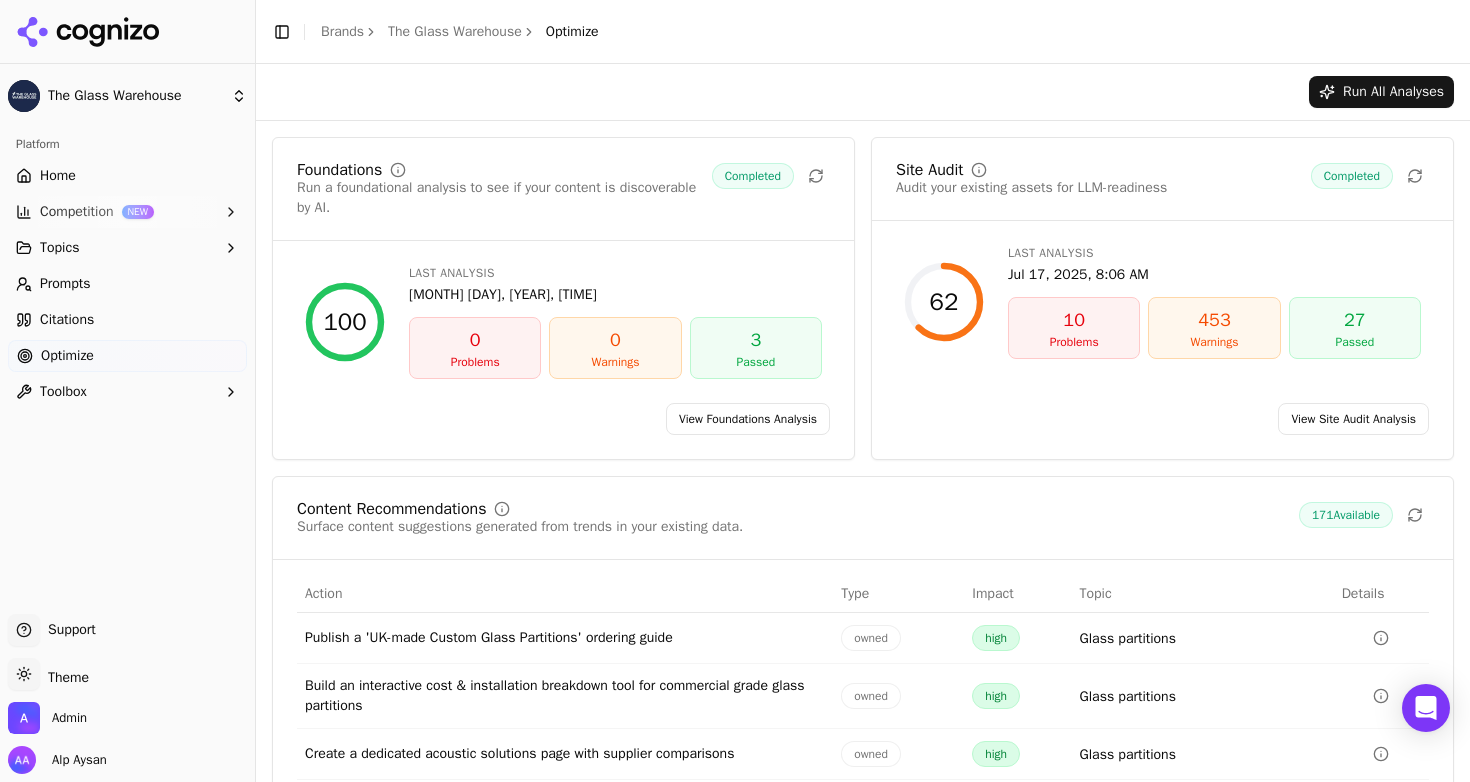 click on "View Site Audit Analysis" at bounding box center [1353, 419] 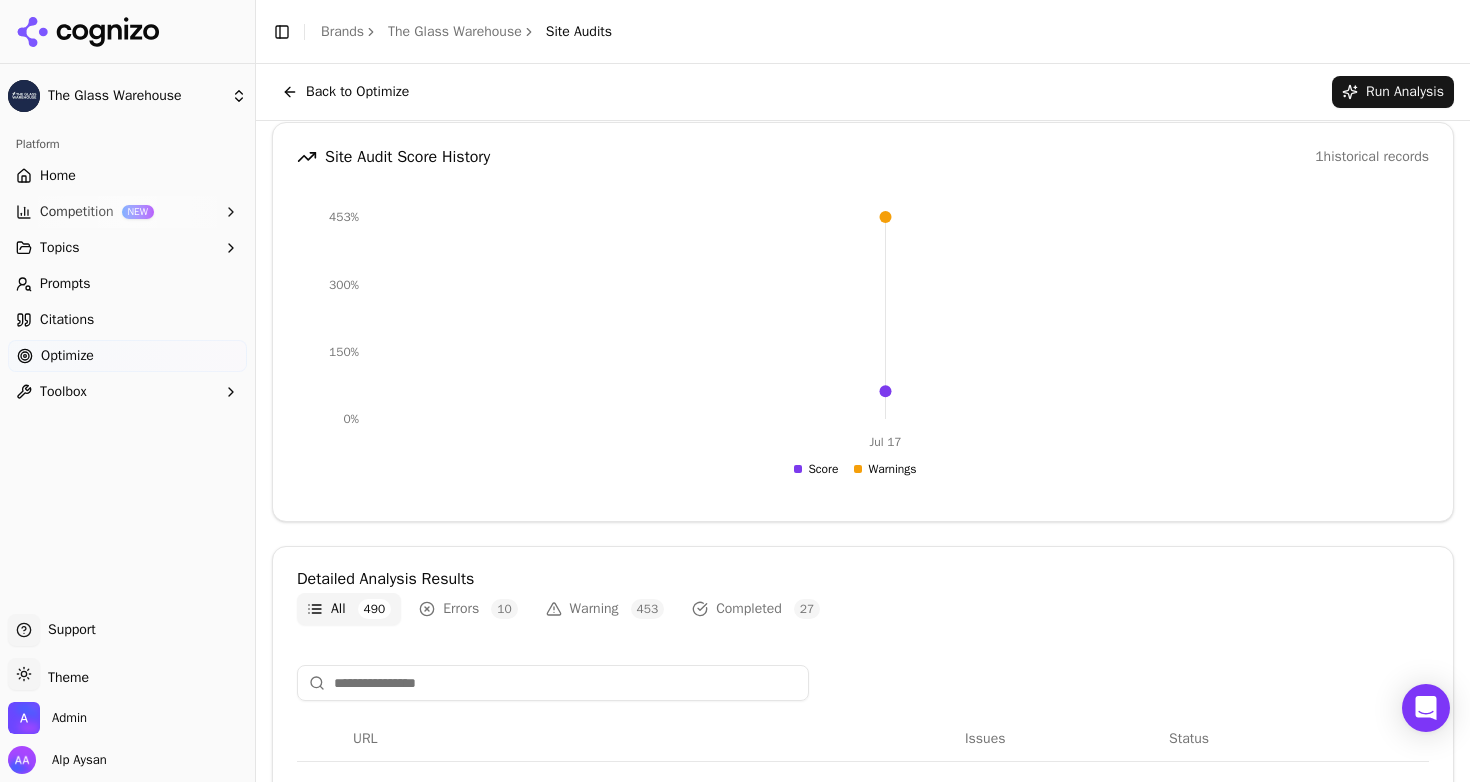 scroll, scrollTop: 0, scrollLeft: 0, axis: both 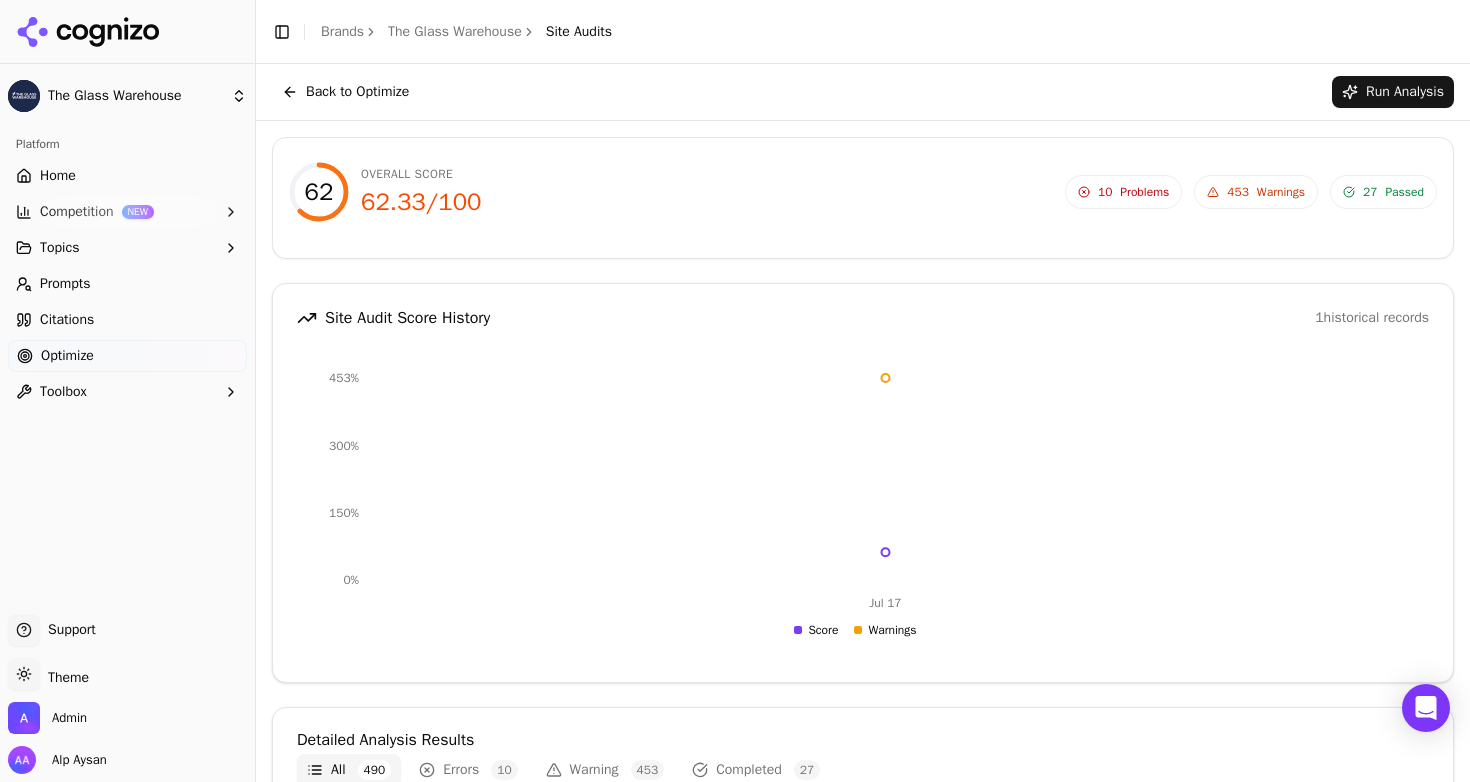 click on "The Glass Warehouse" at bounding box center (455, 32) 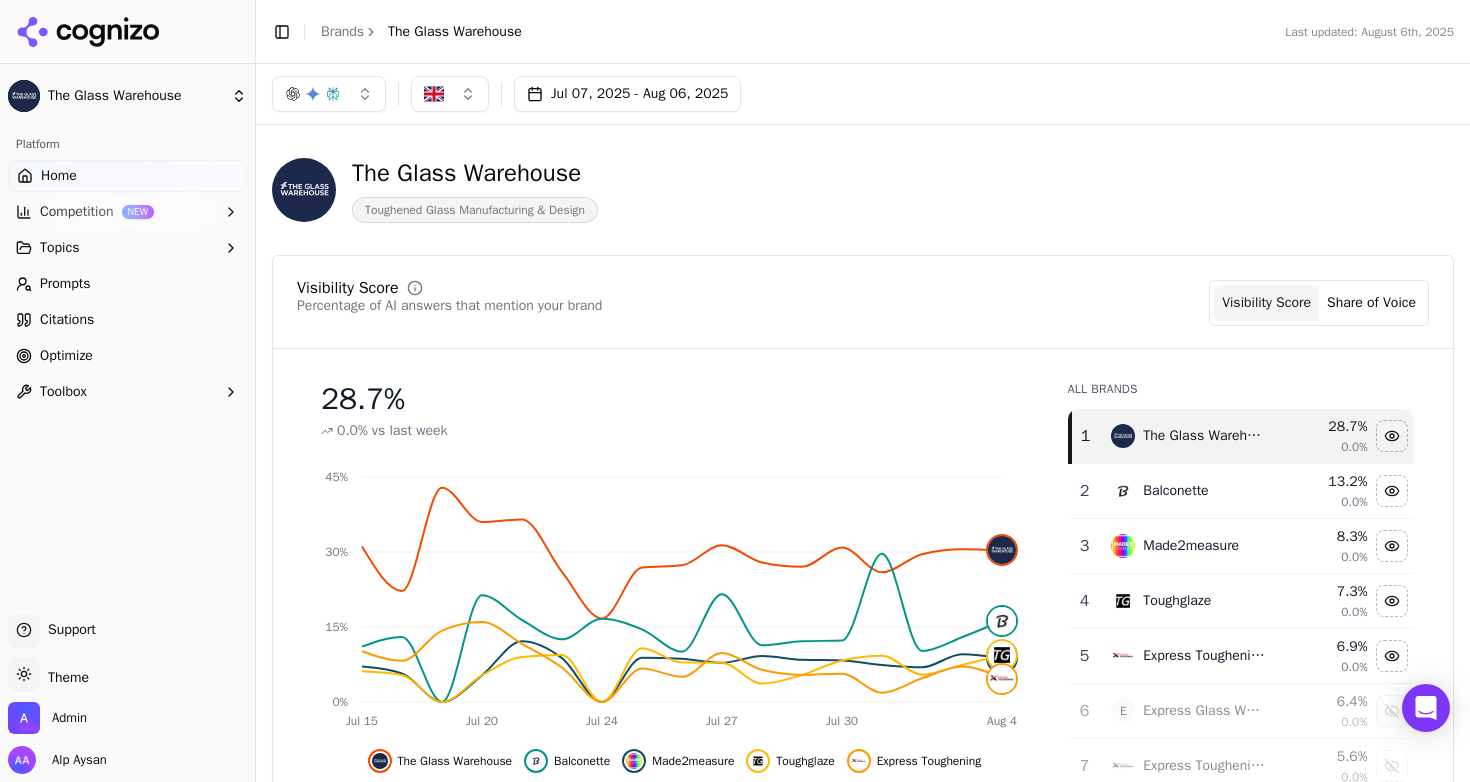 click on "Optimize" at bounding box center [127, 356] 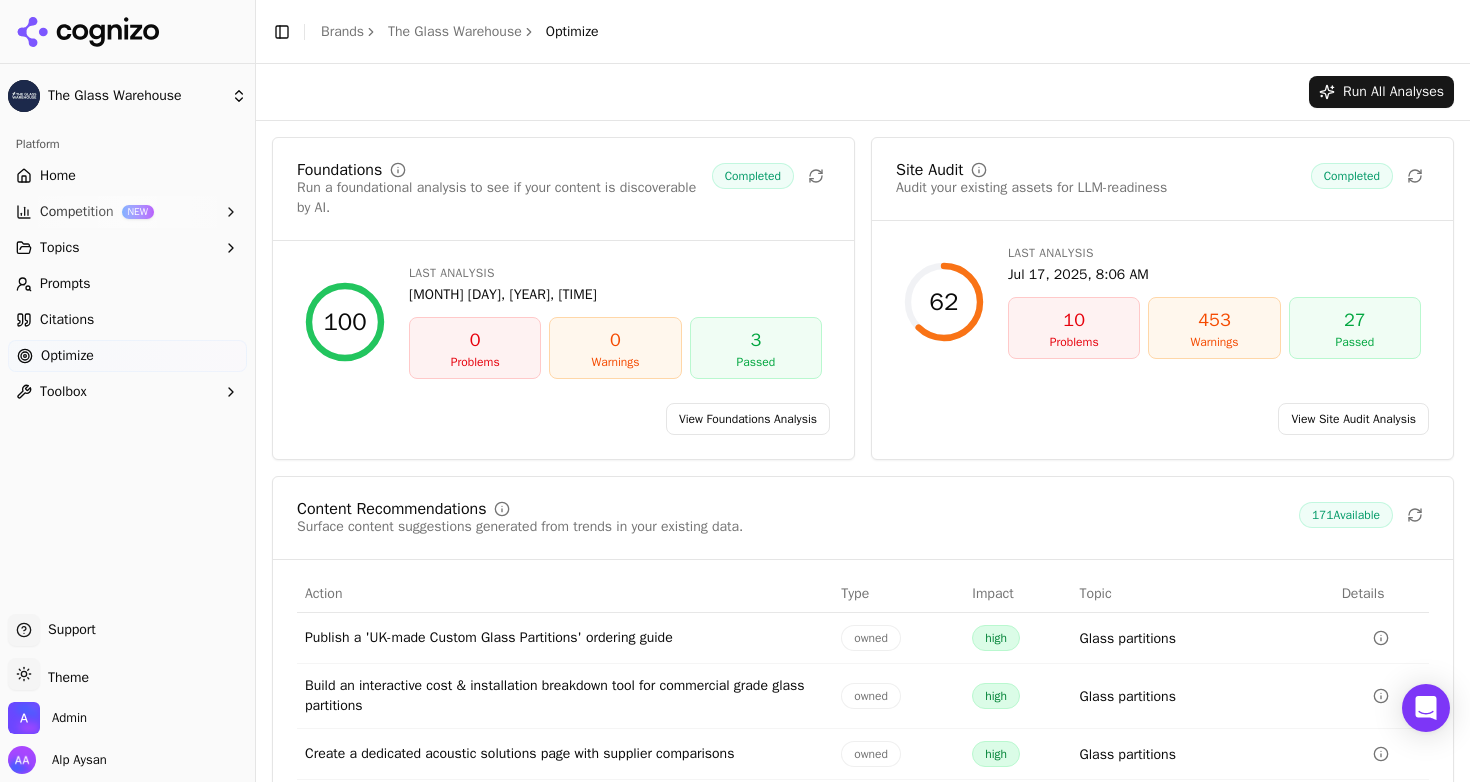 click on "Optimize" at bounding box center [127, 356] 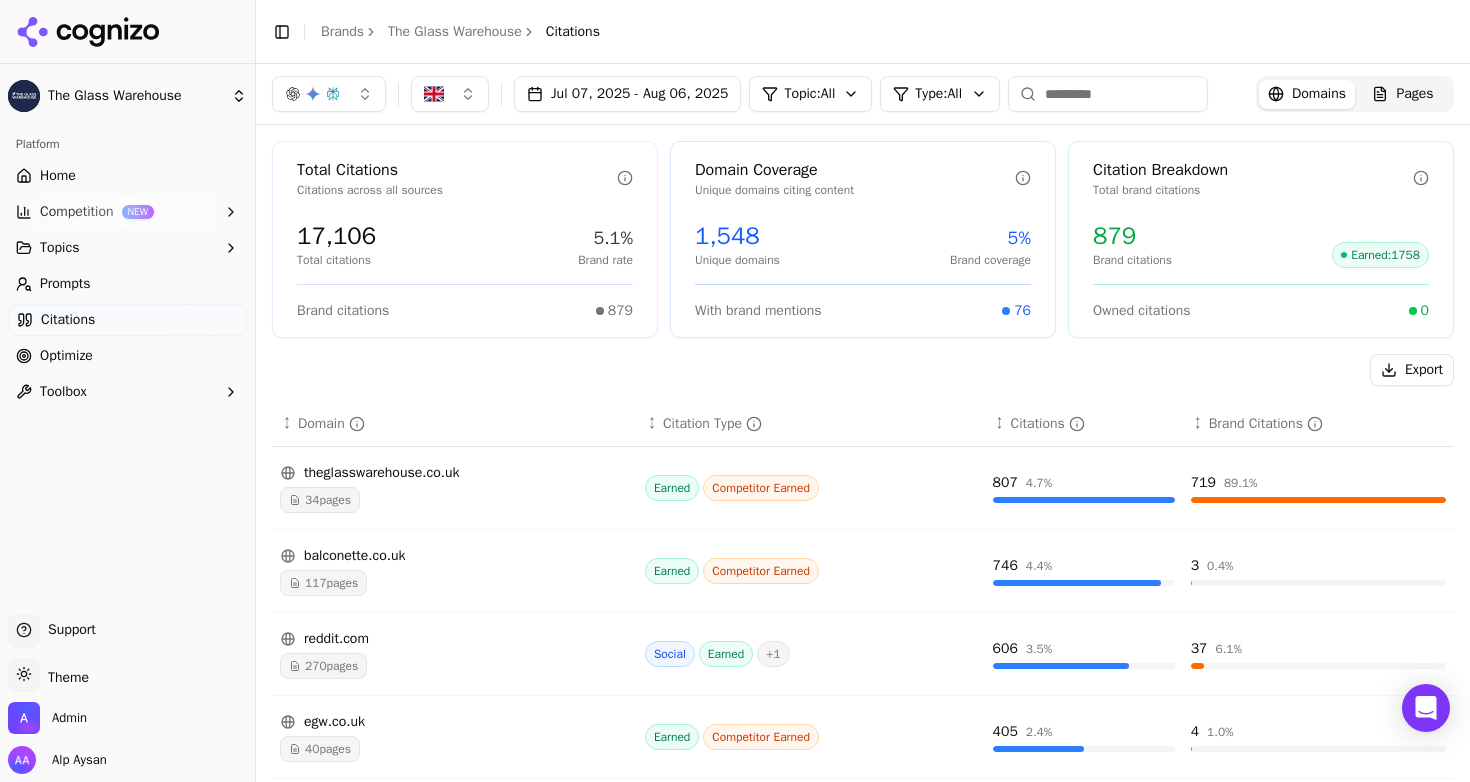 click on "Pages" at bounding box center [1414, 94] 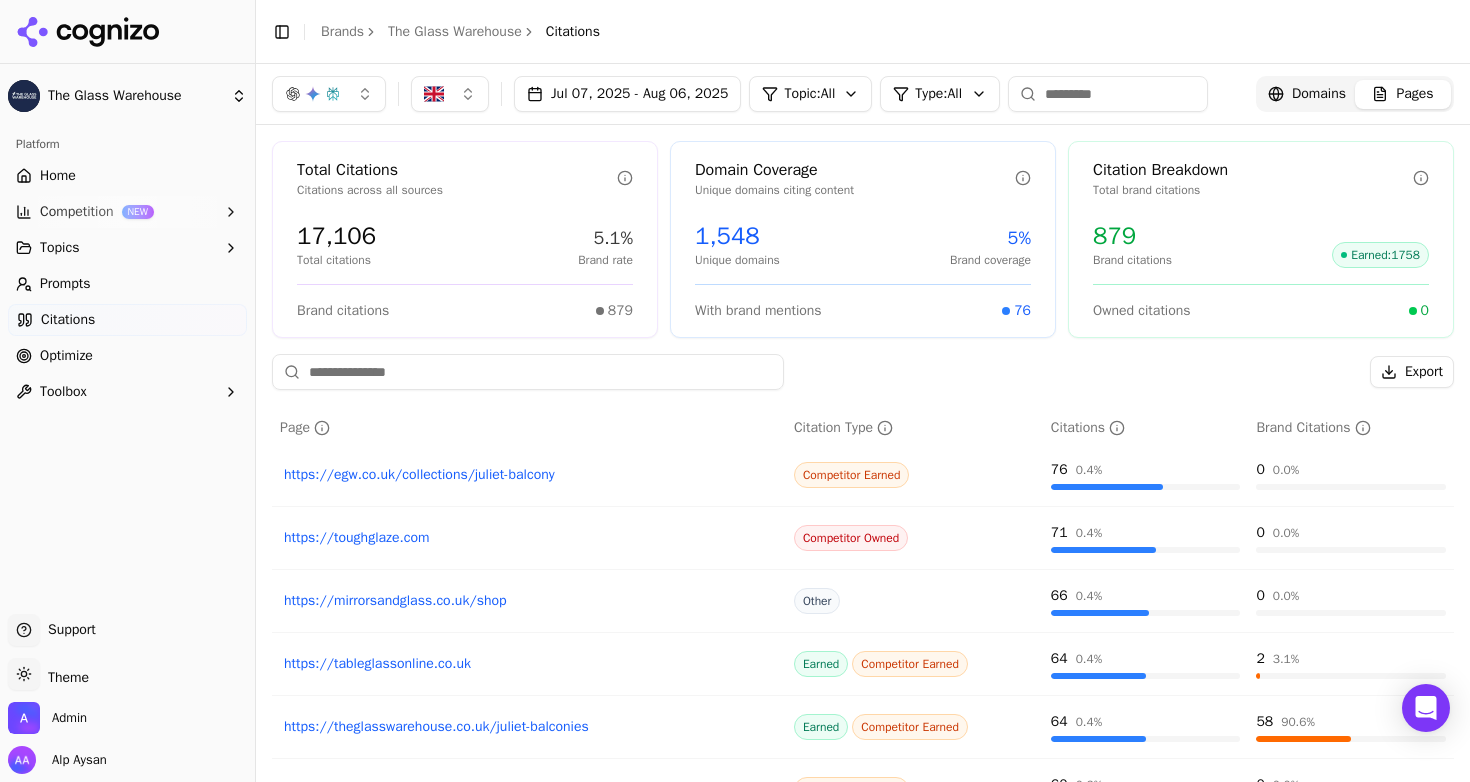 scroll, scrollTop: 263, scrollLeft: 0, axis: vertical 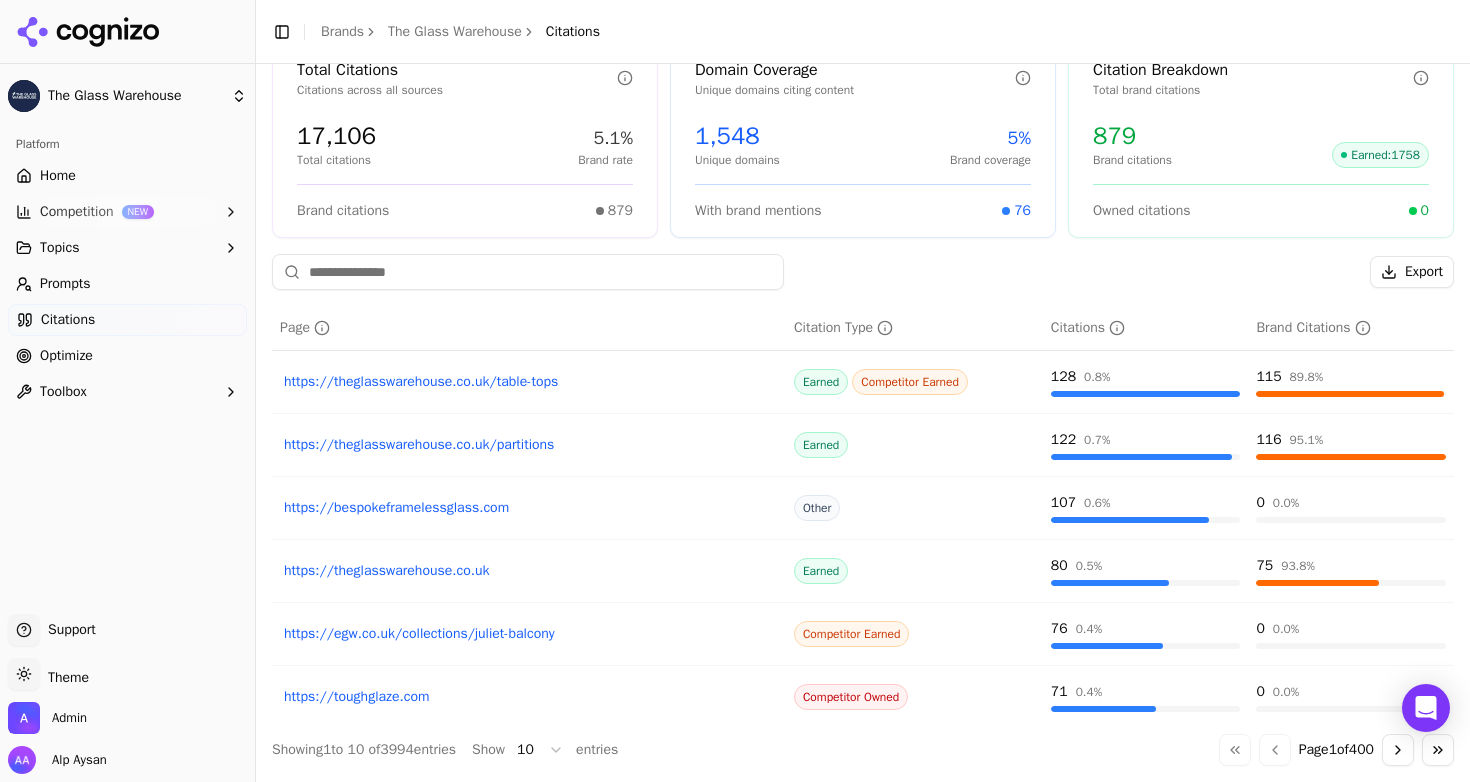 click 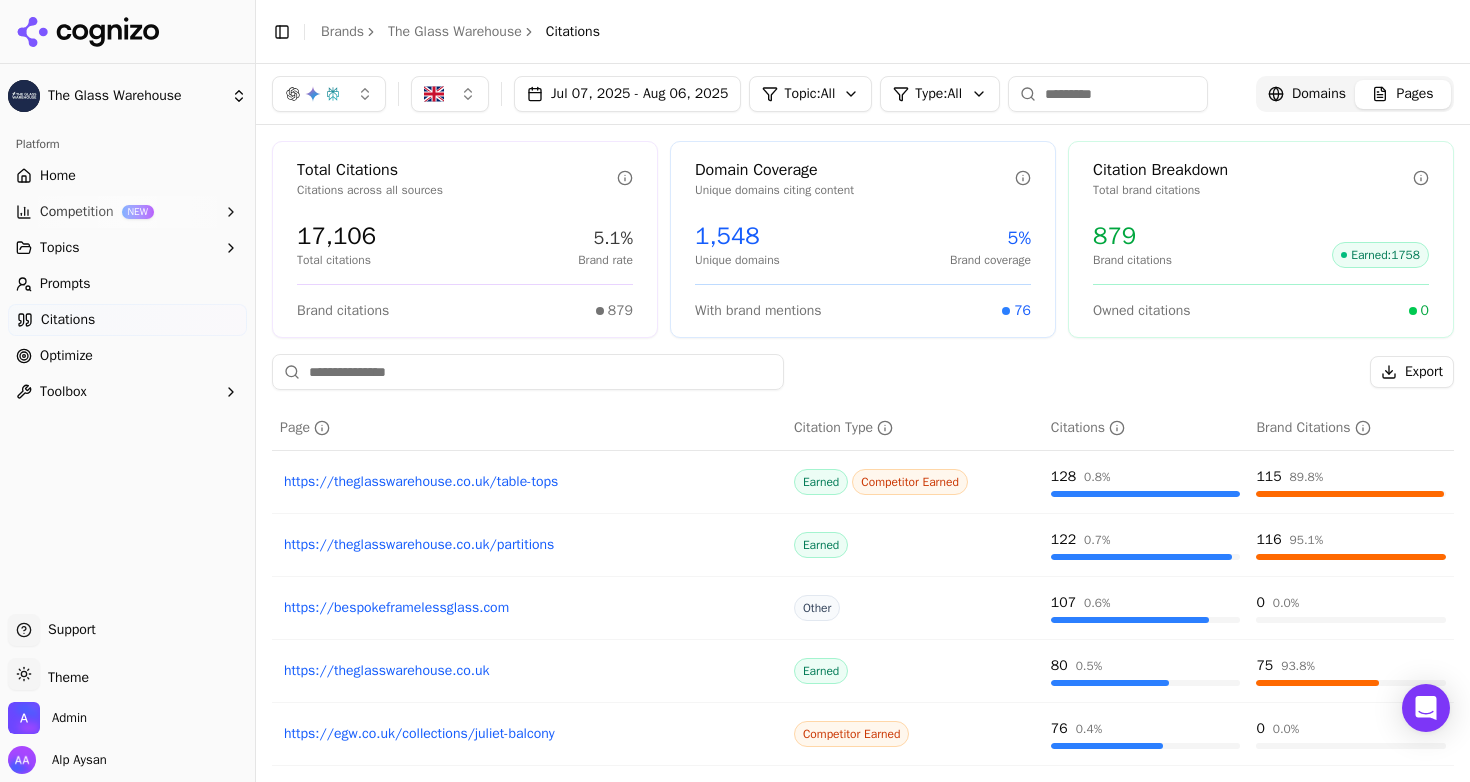click on "Home" at bounding box center (127, 176) 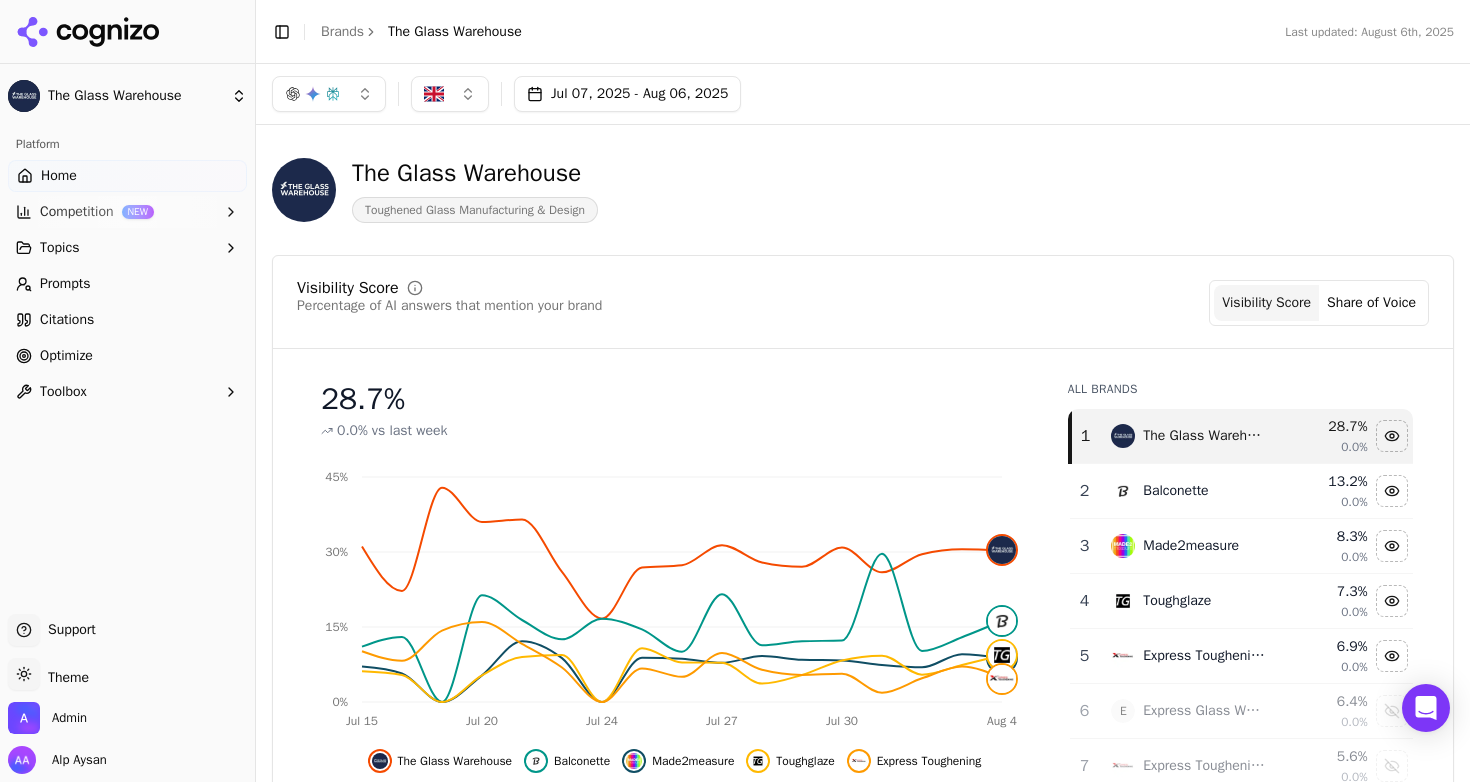 click on "Prompts" at bounding box center (65, 284) 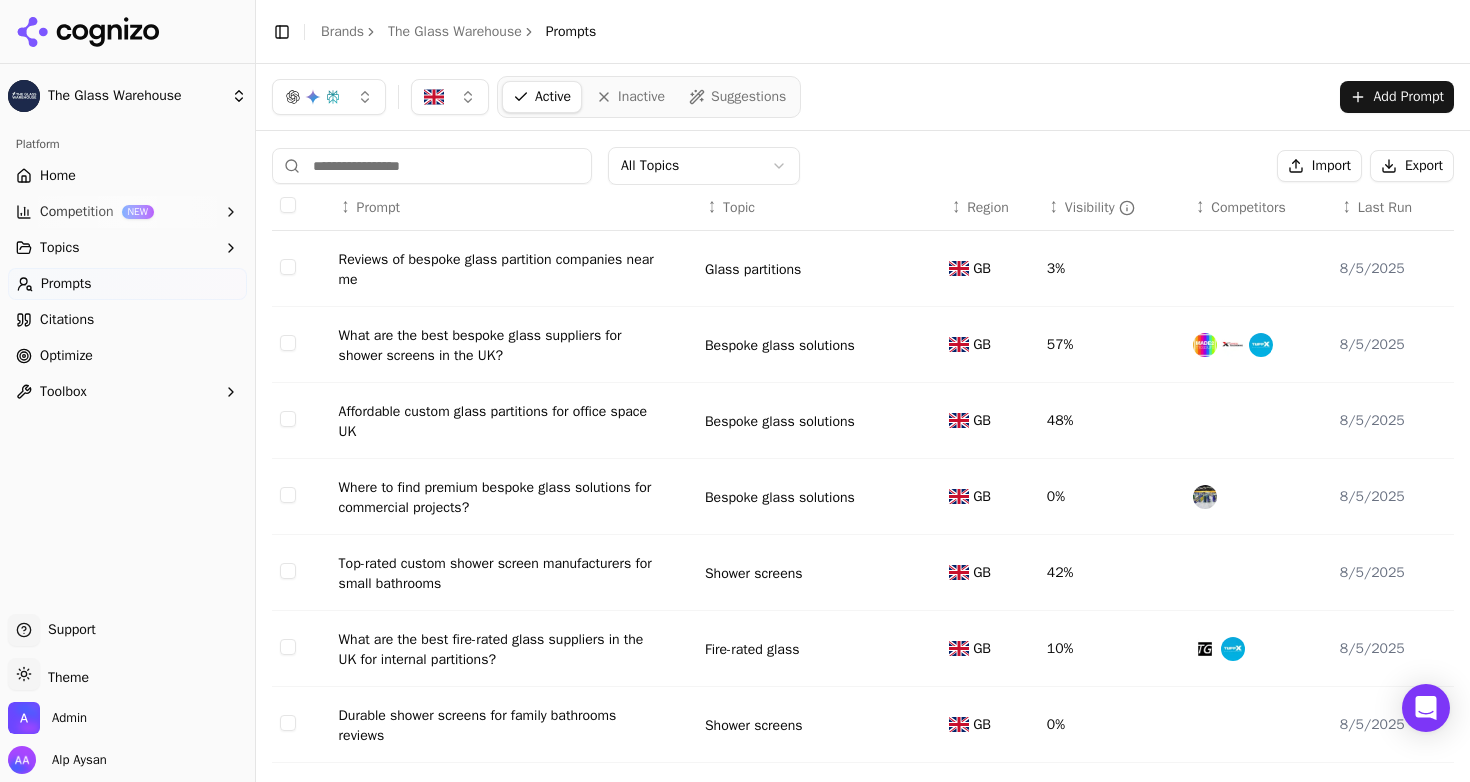 click 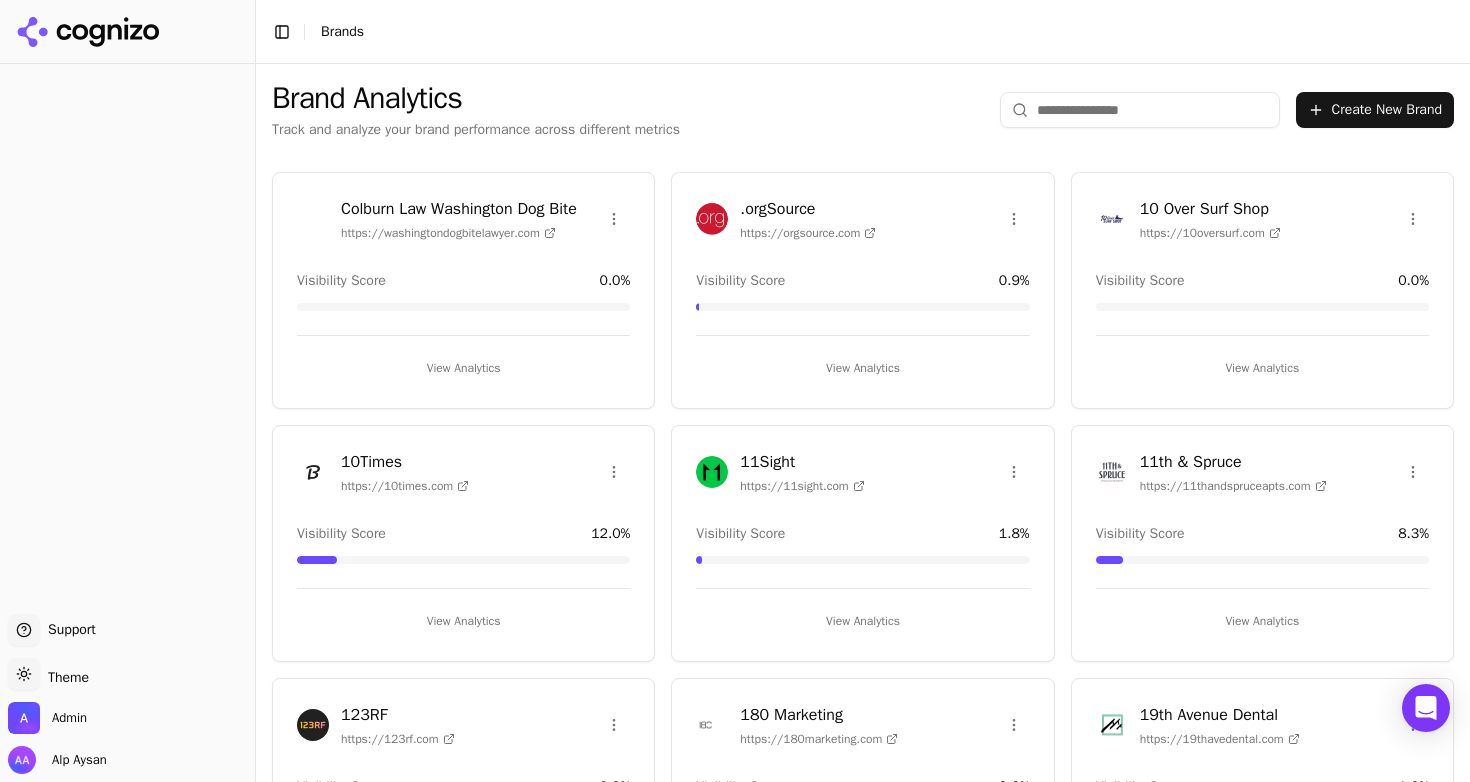 click at bounding box center [1140, 110] 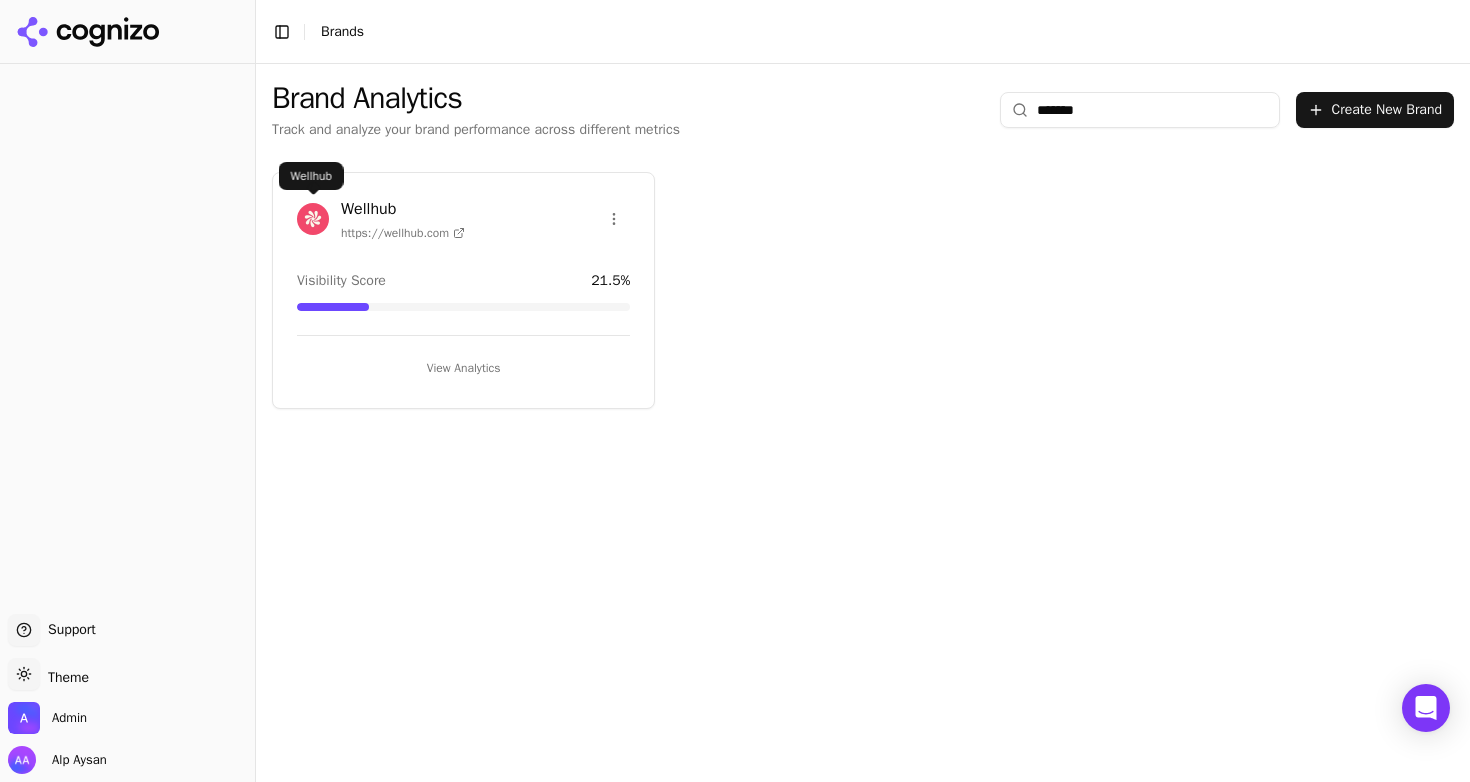 type on "*******" 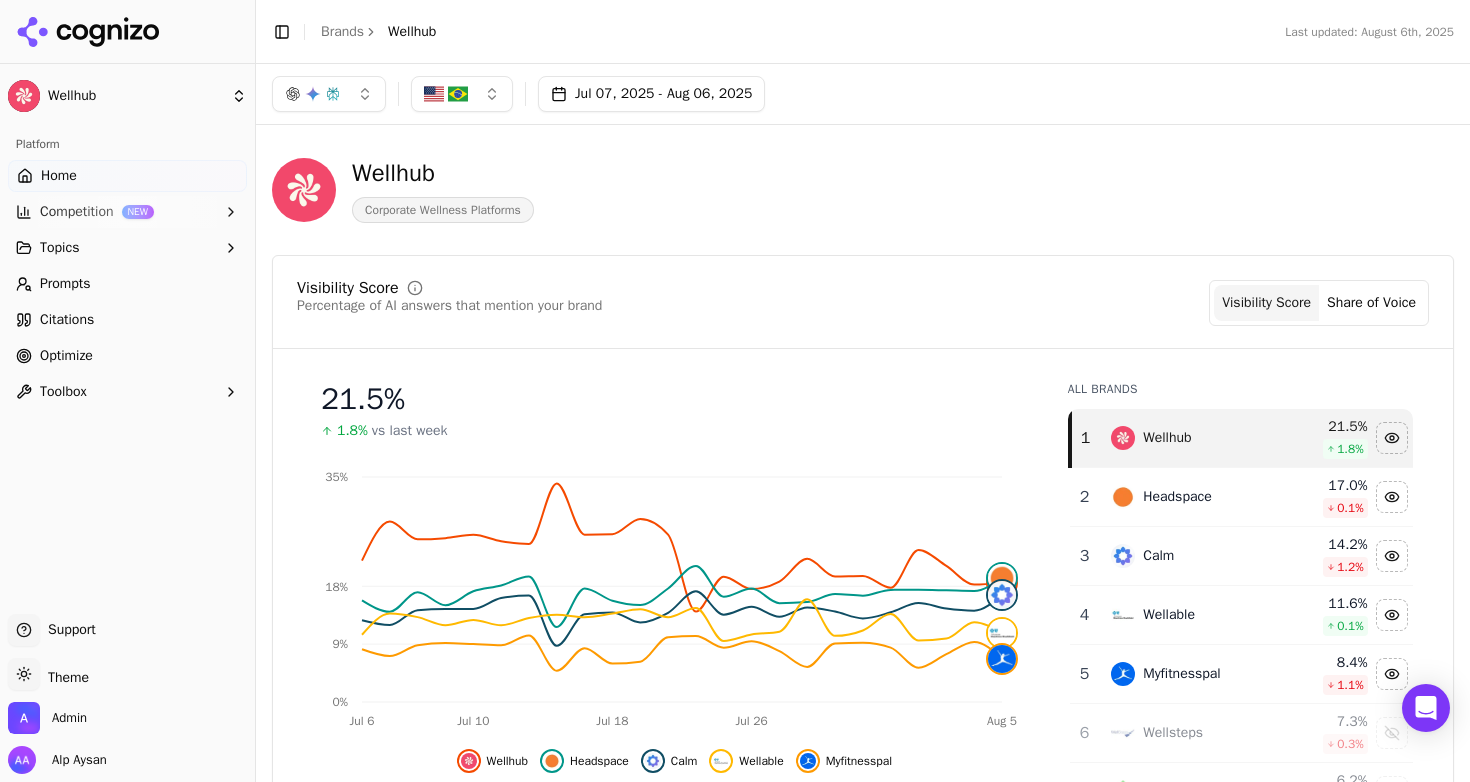 click on "Wellhub Corporate Wellness Platforms" at bounding box center (720, 190) 